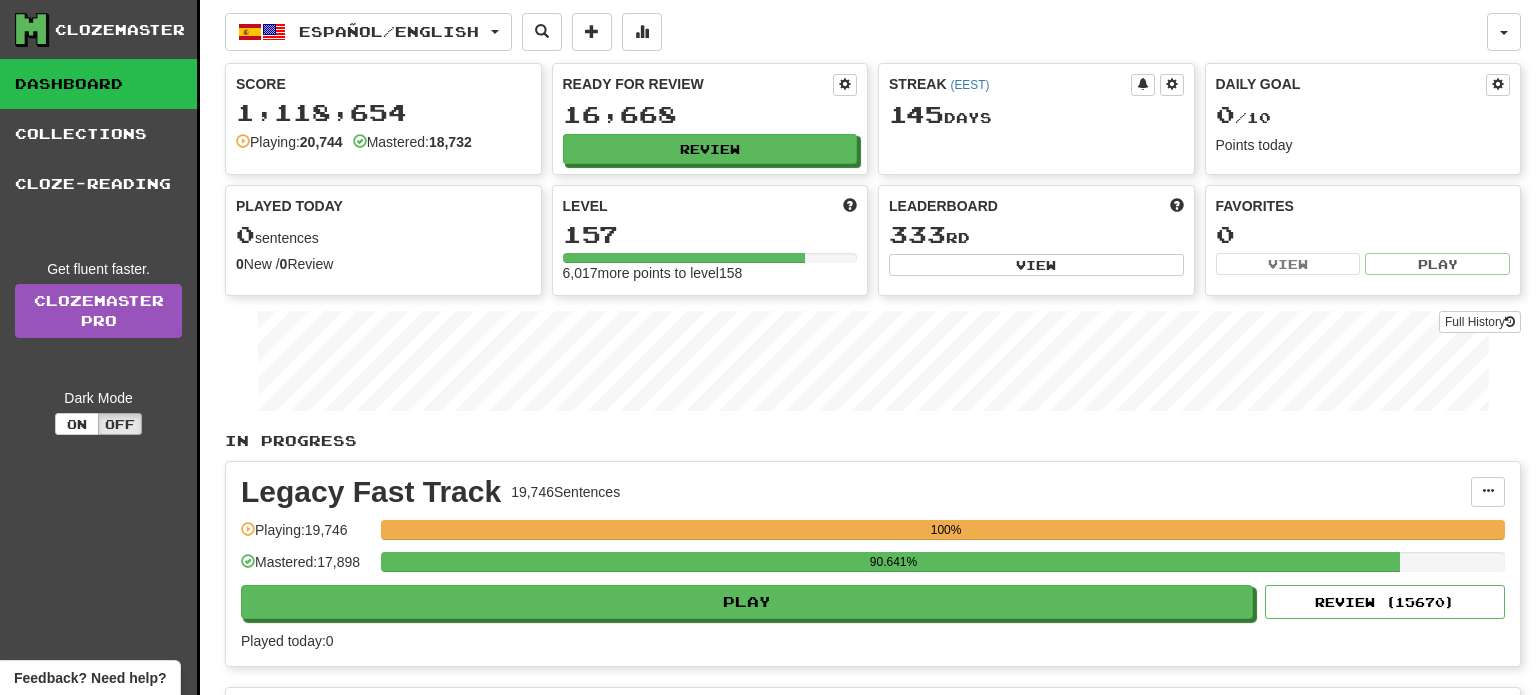 scroll, scrollTop: 0, scrollLeft: 0, axis: both 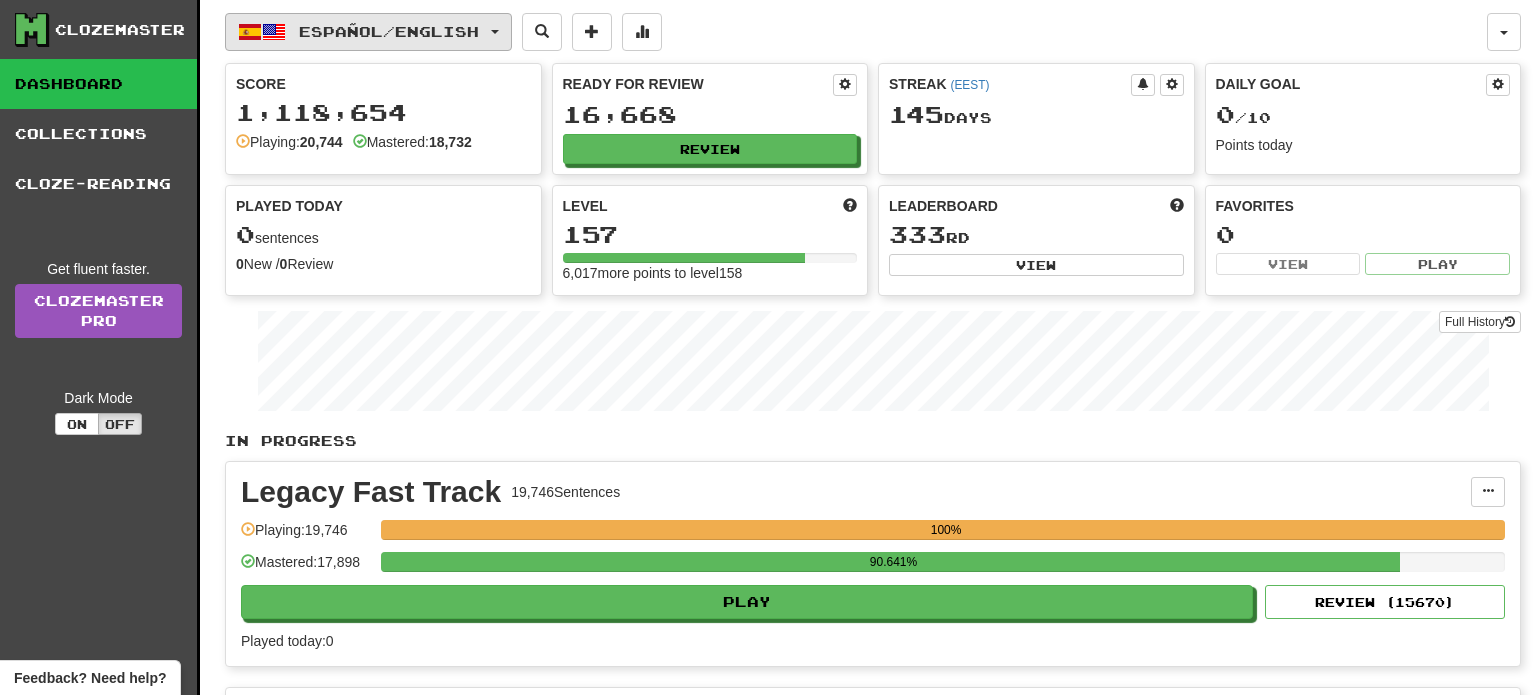 click on "Español  /  English" at bounding box center (368, 32) 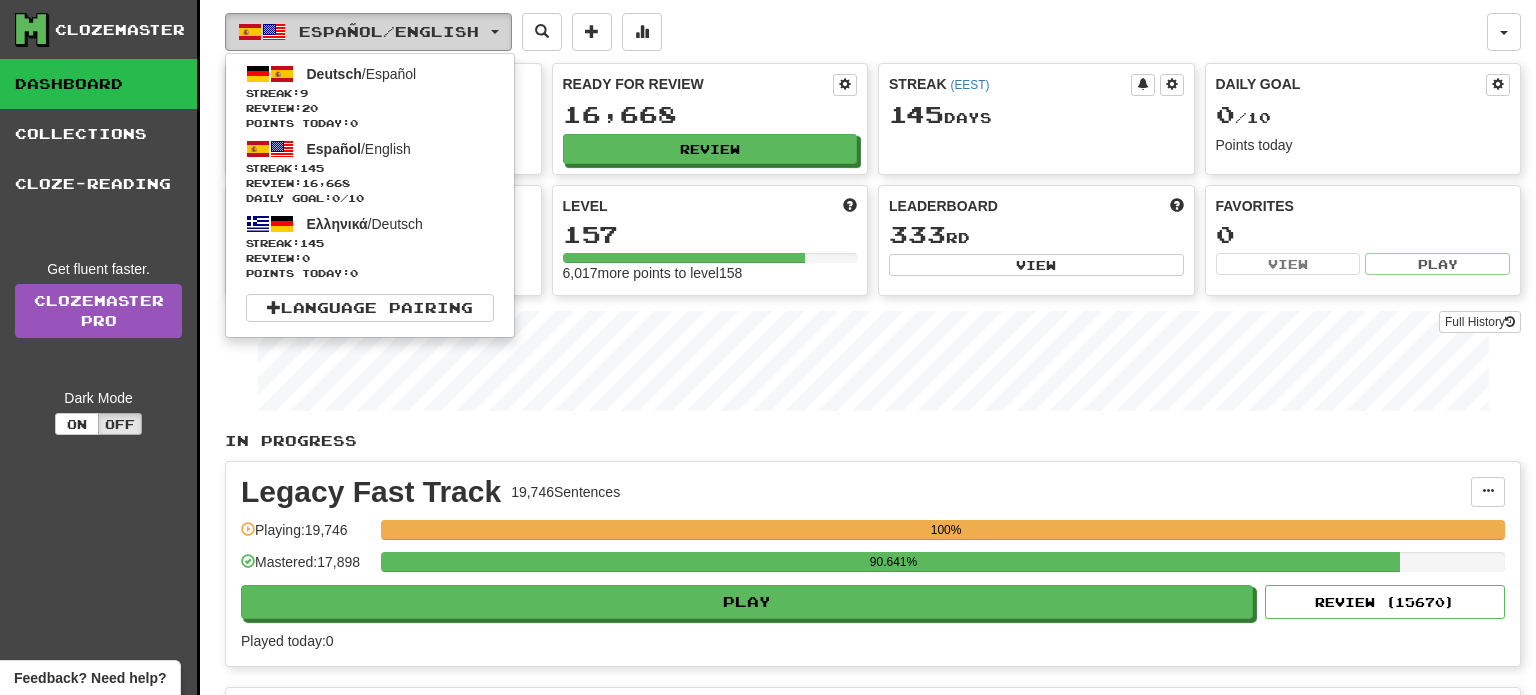 click on "Español  /  English" at bounding box center [368, 32] 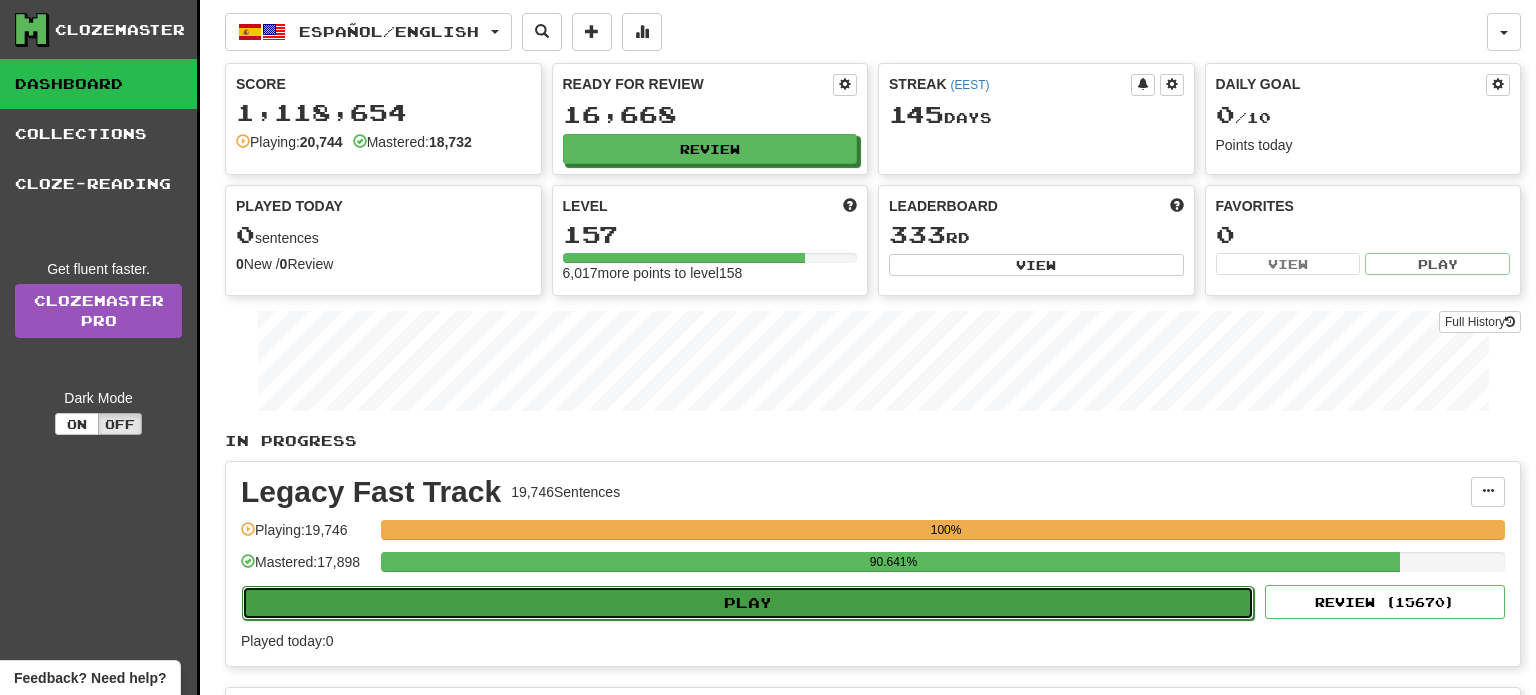 click on "Play" at bounding box center [748, 603] 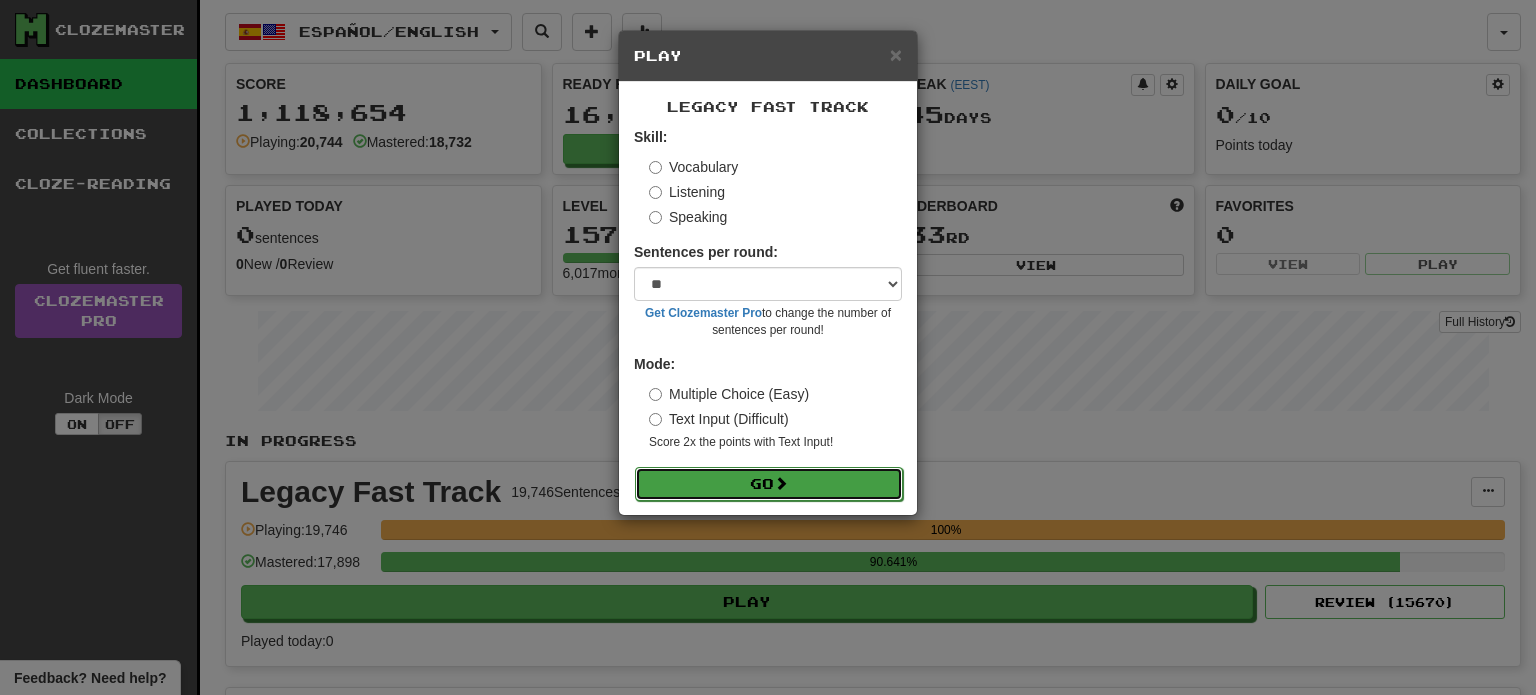 click at bounding box center [781, 483] 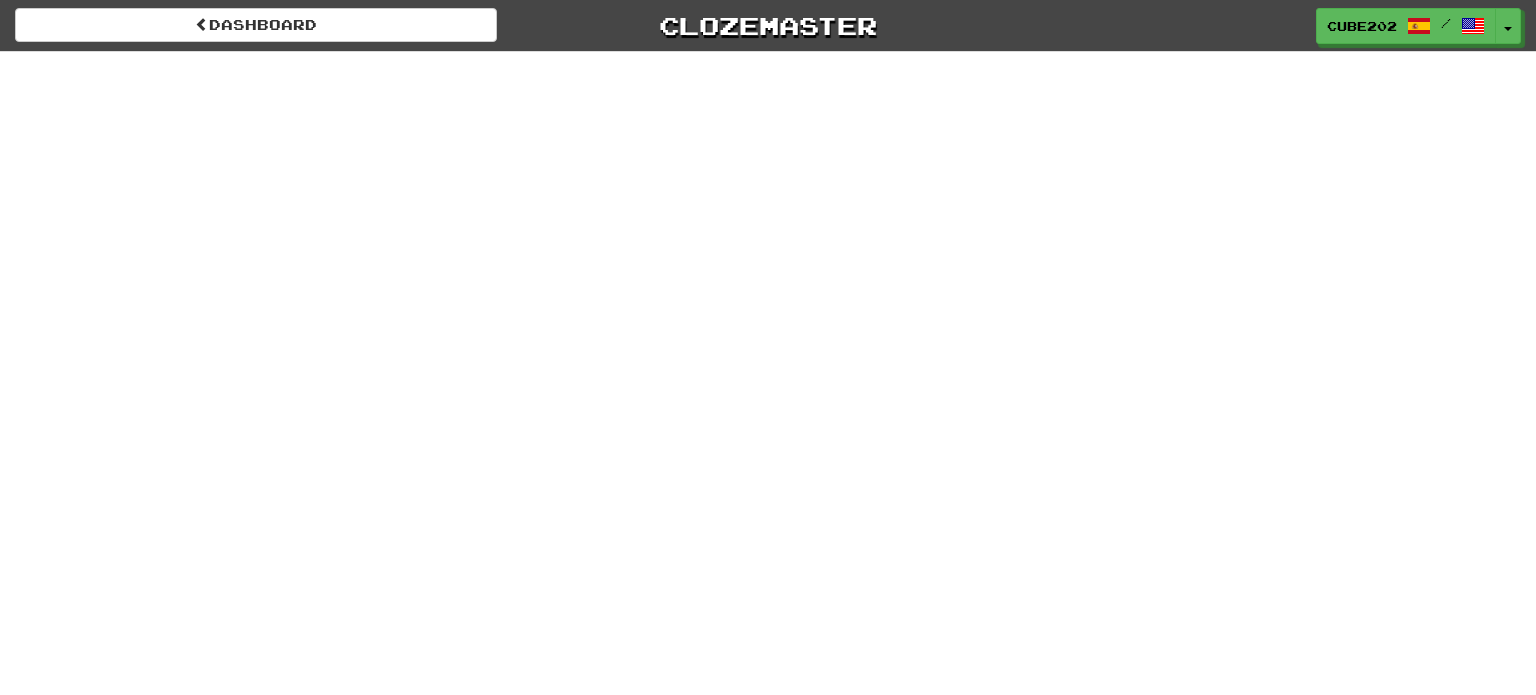 scroll, scrollTop: 0, scrollLeft: 0, axis: both 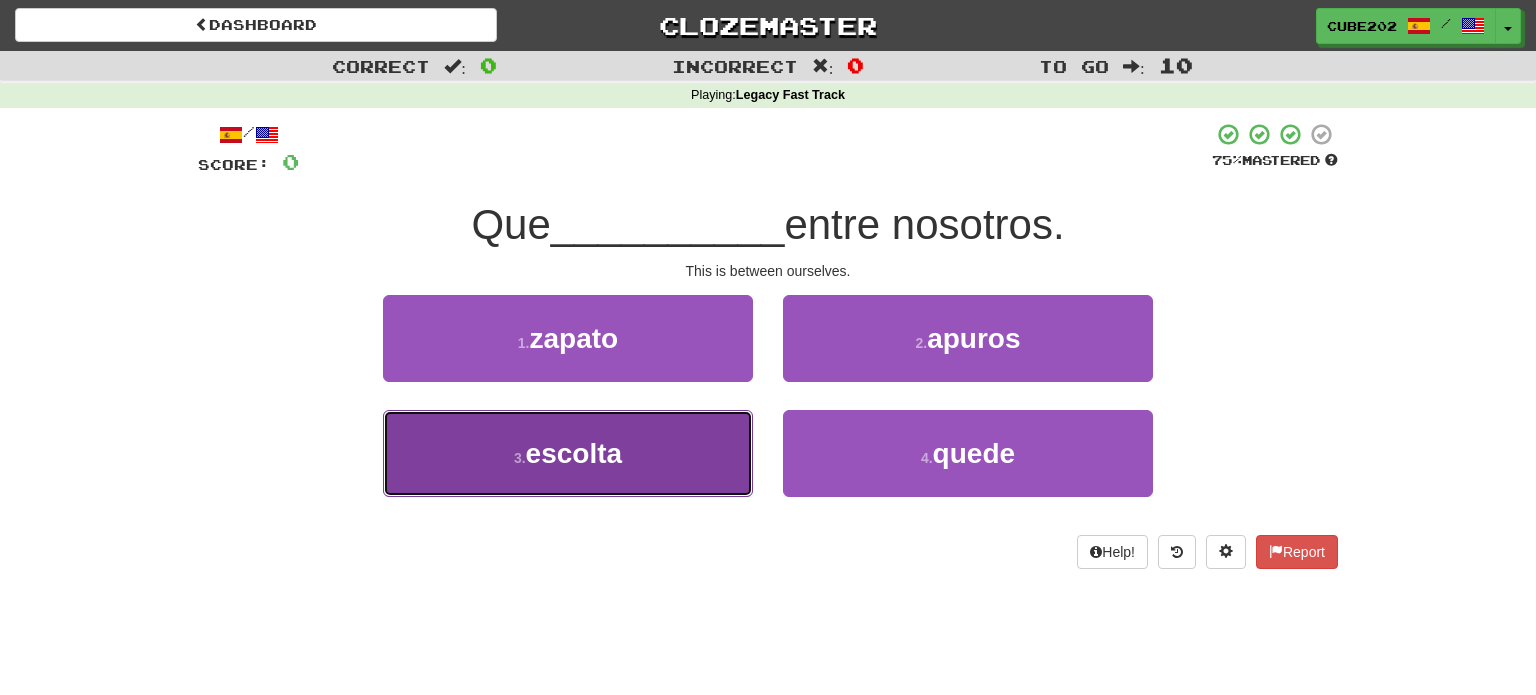click on "3 .  escolta" at bounding box center [568, 453] 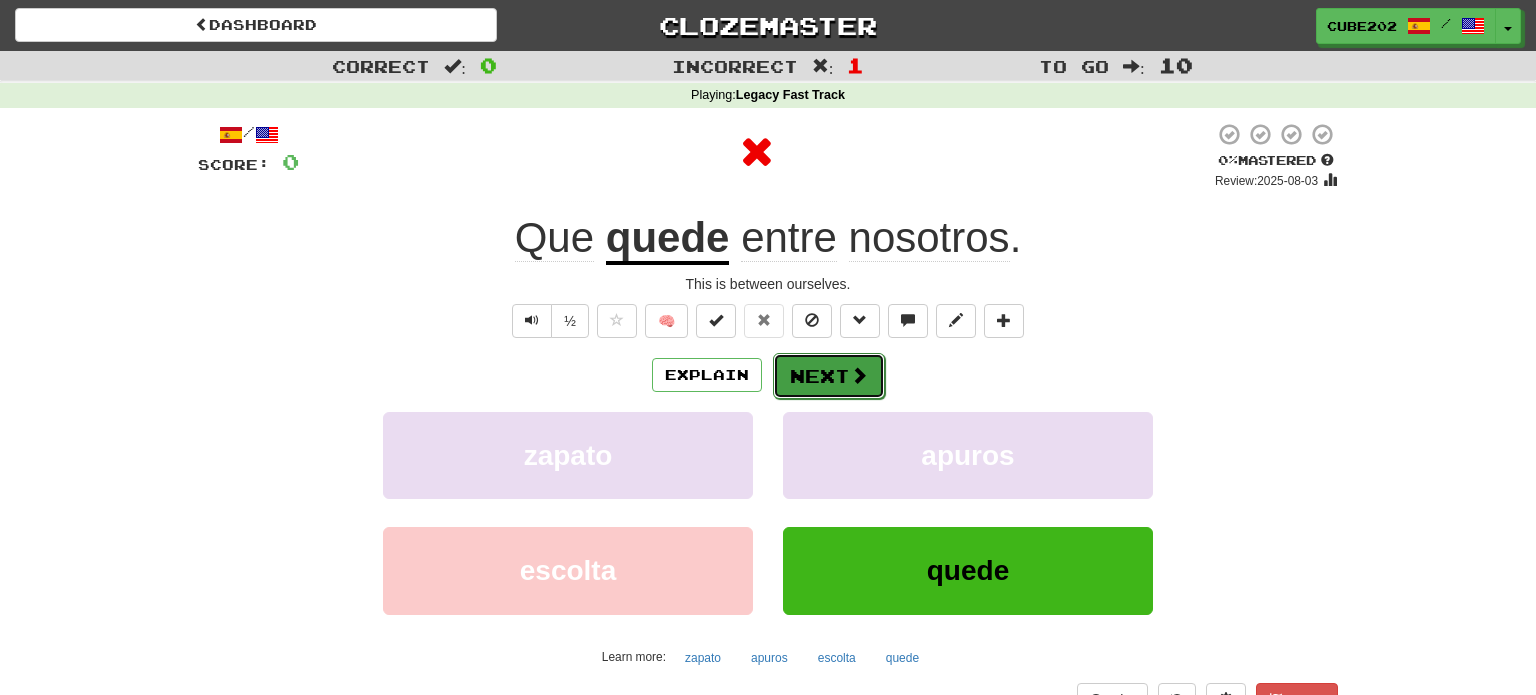 click on "Next" at bounding box center [829, 376] 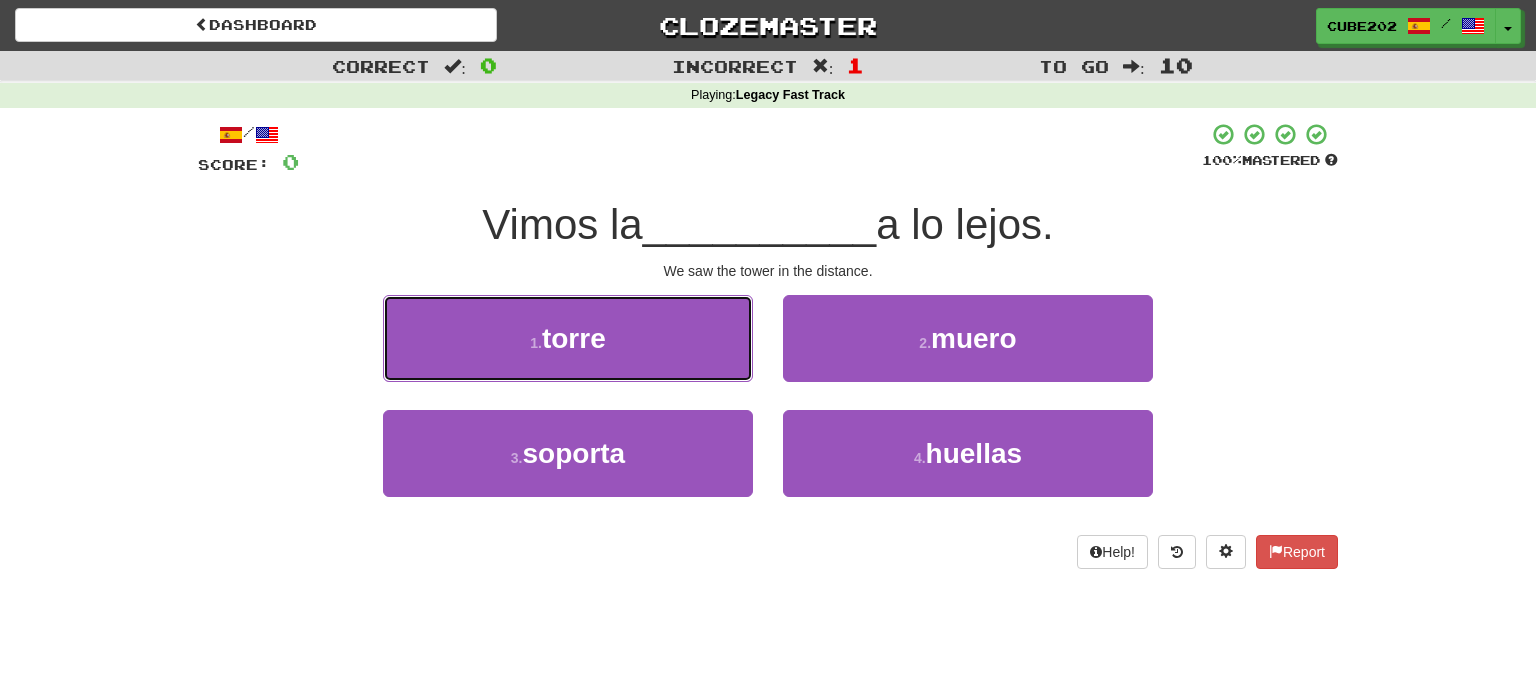 click on "1 .  torre" at bounding box center [568, 338] 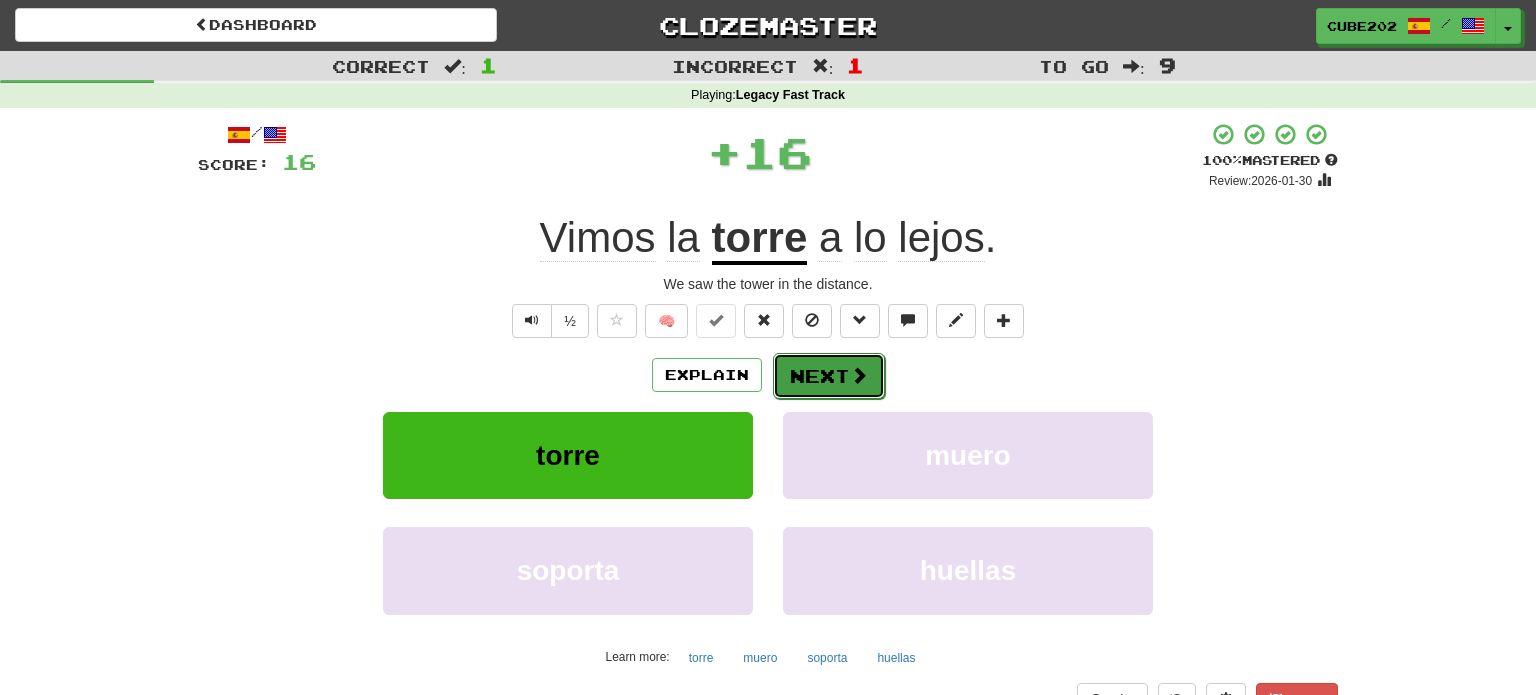 click on "Next" at bounding box center (829, 376) 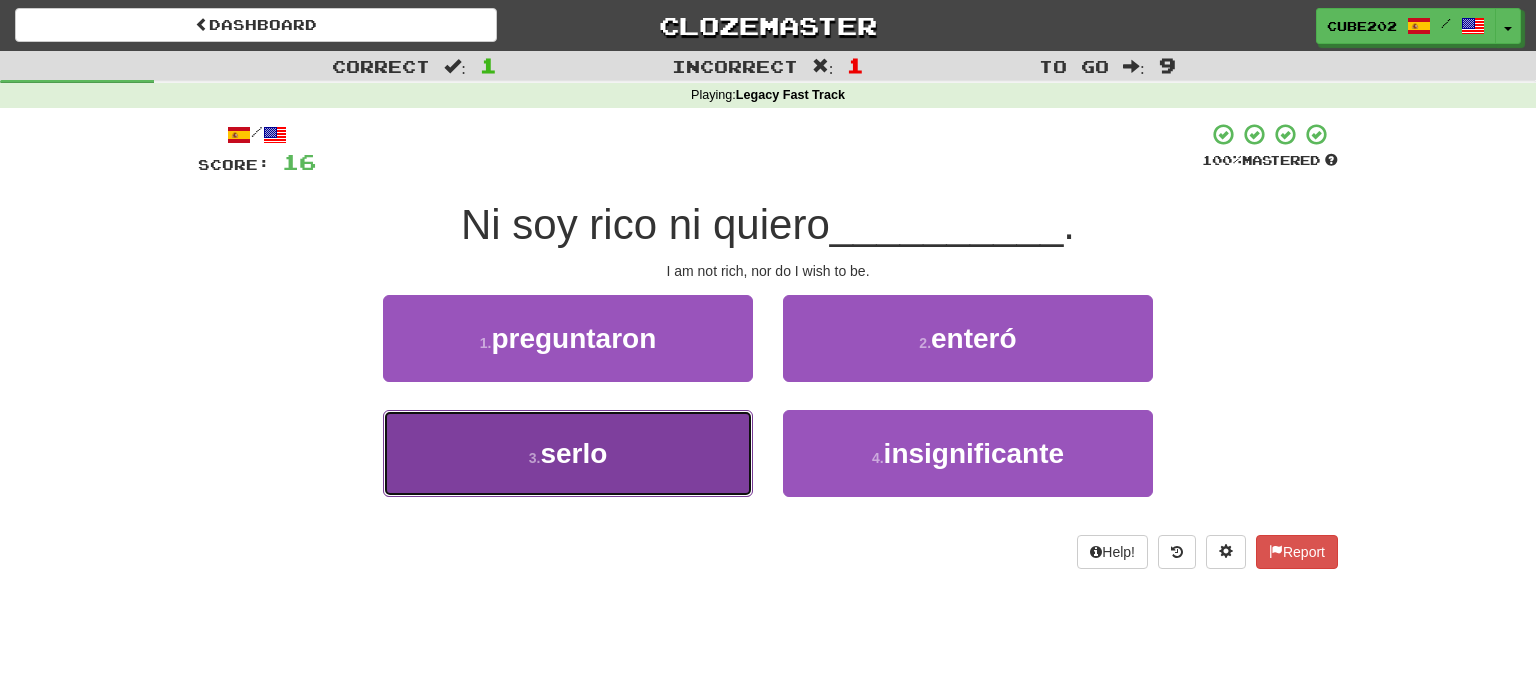 click on "3 .  serlo" at bounding box center [568, 453] 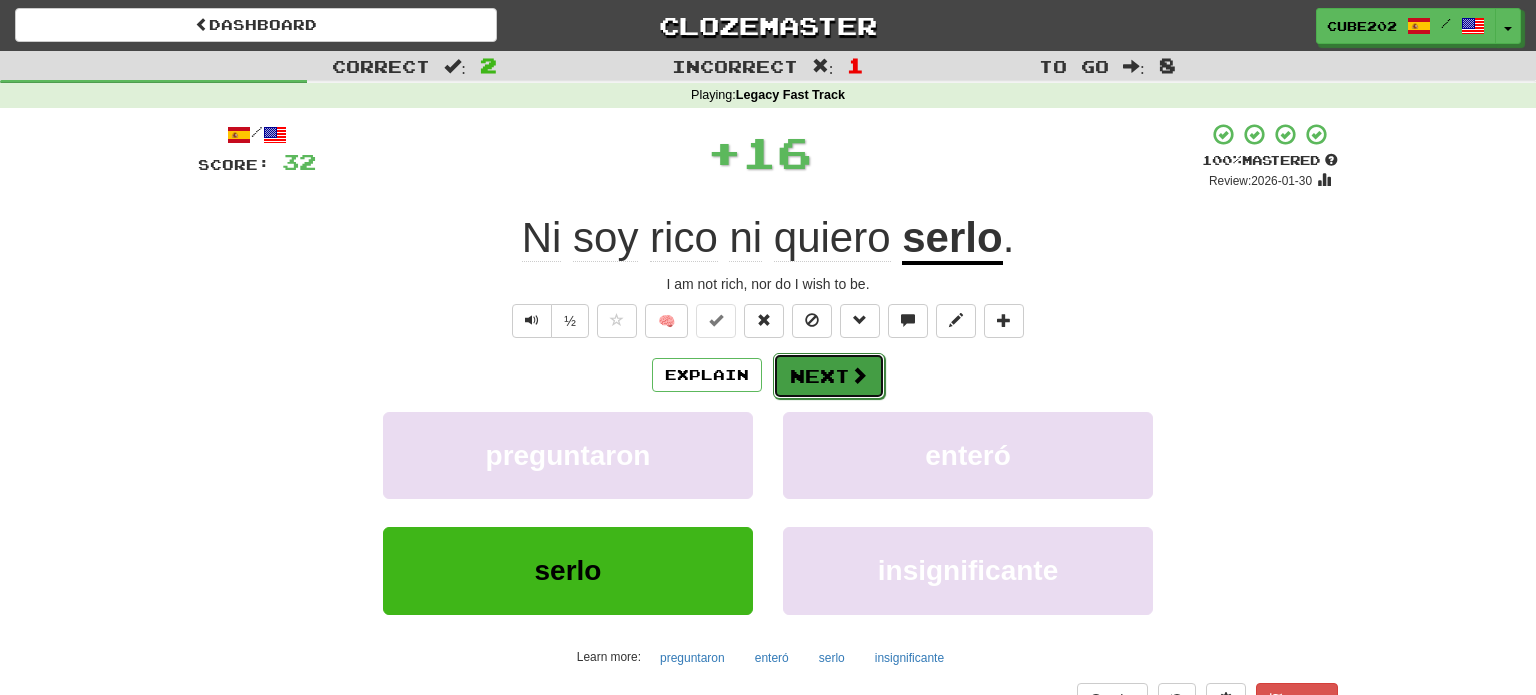 click on "Next" at bounding box center [829, 376] 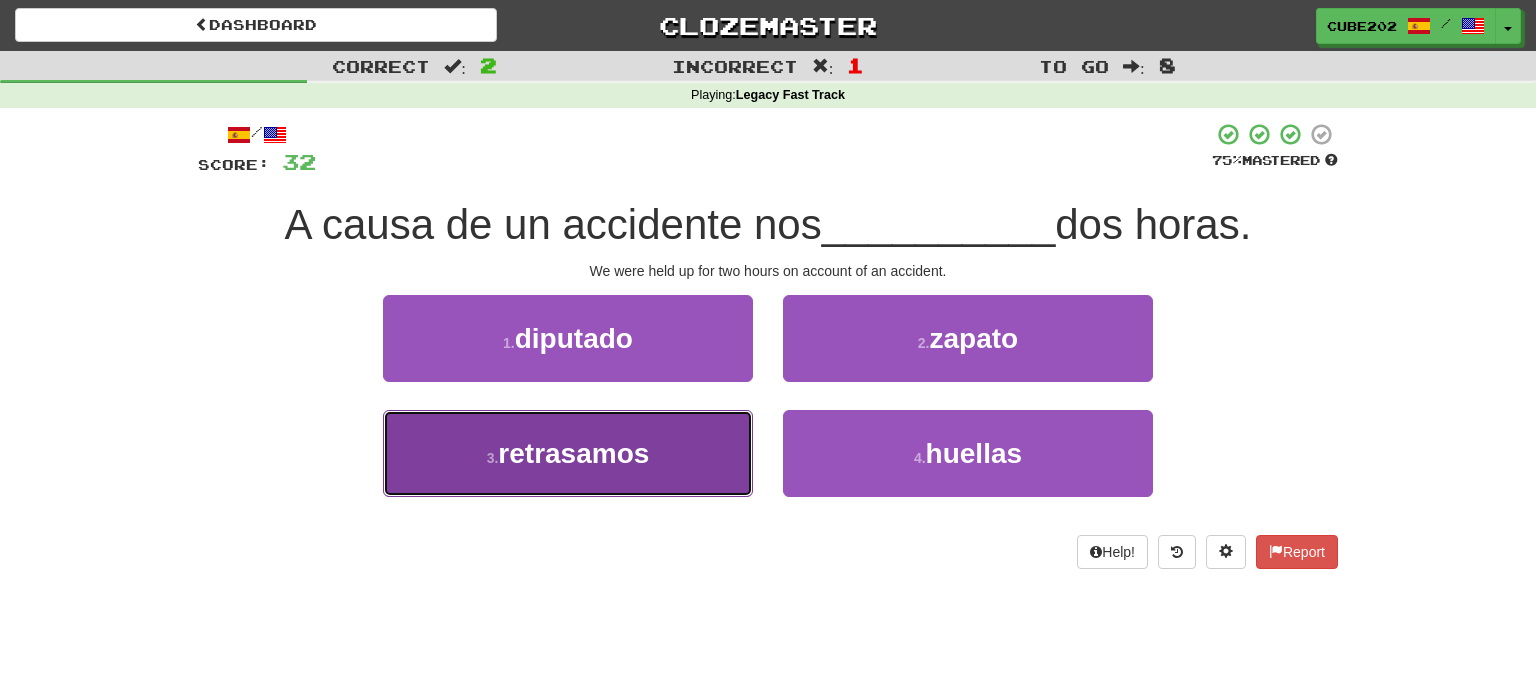 click on "3 .  retrasamos" at bounding box center [568, 453] 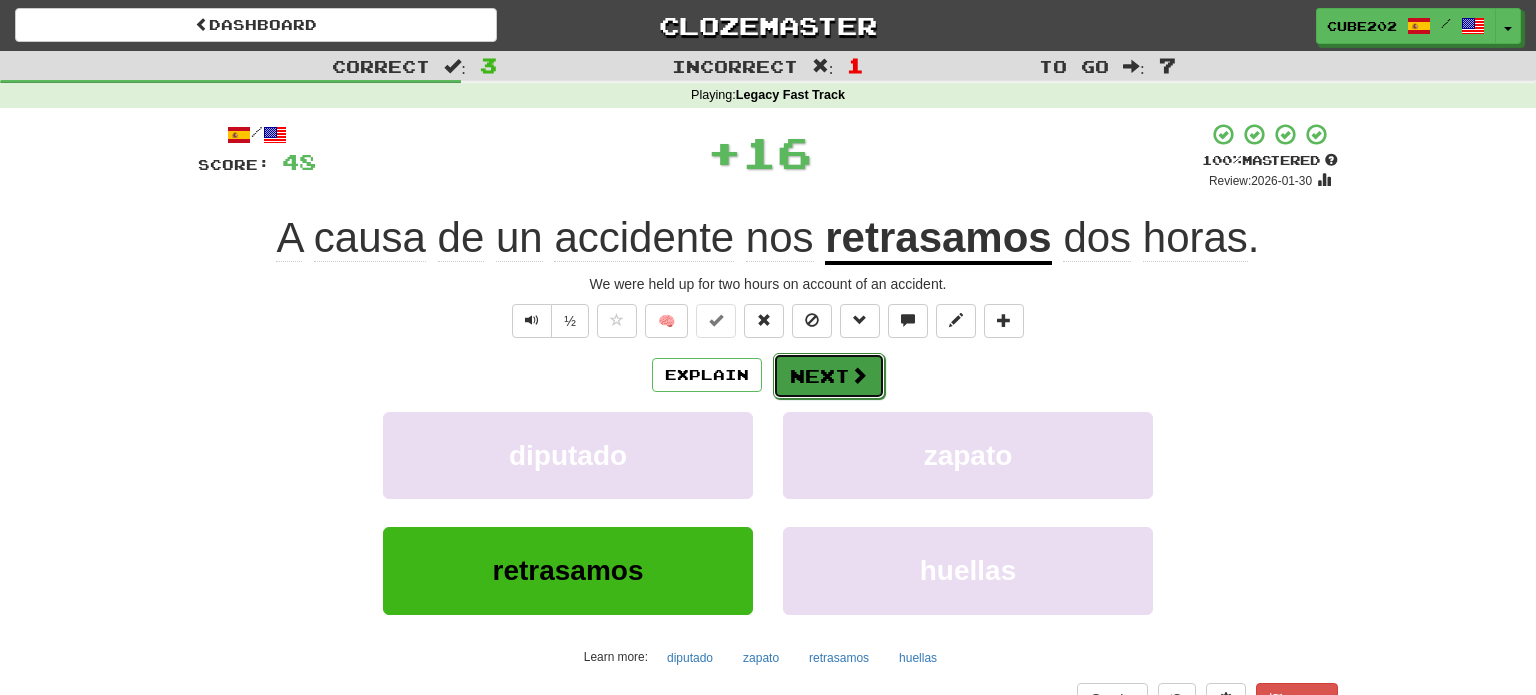click on "Next" at bounding box center (829, 376) 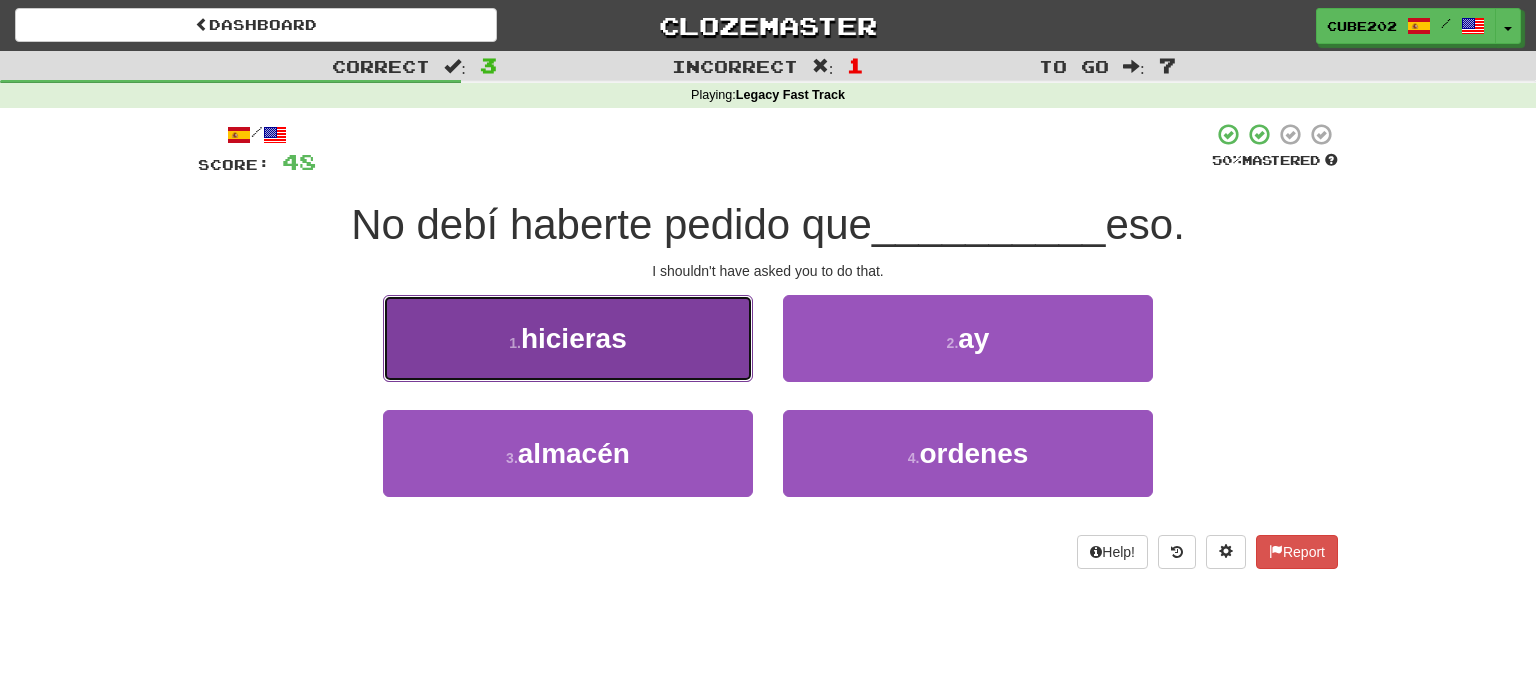 click on "1 .  hicieras" at bounding box center [568, 338] 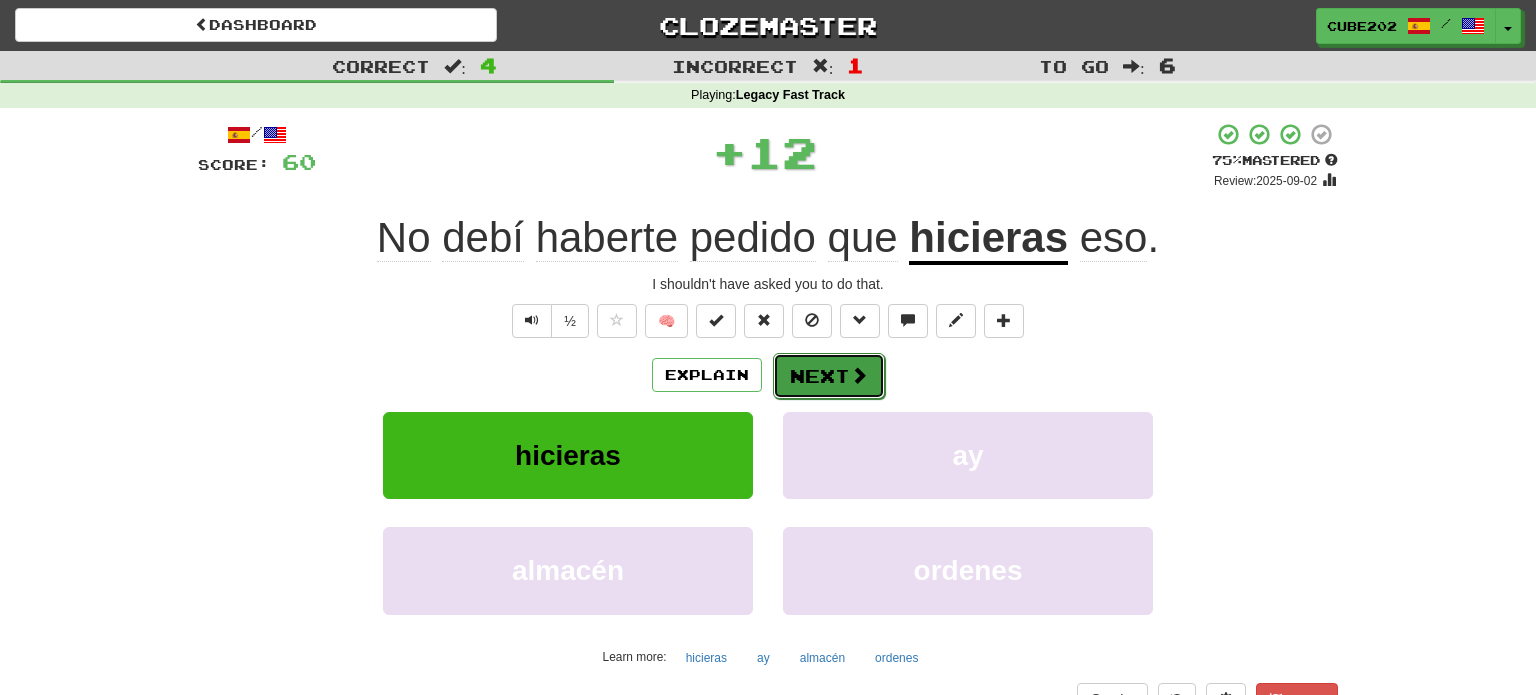 click on "Next" at bounding box center [829, 376] 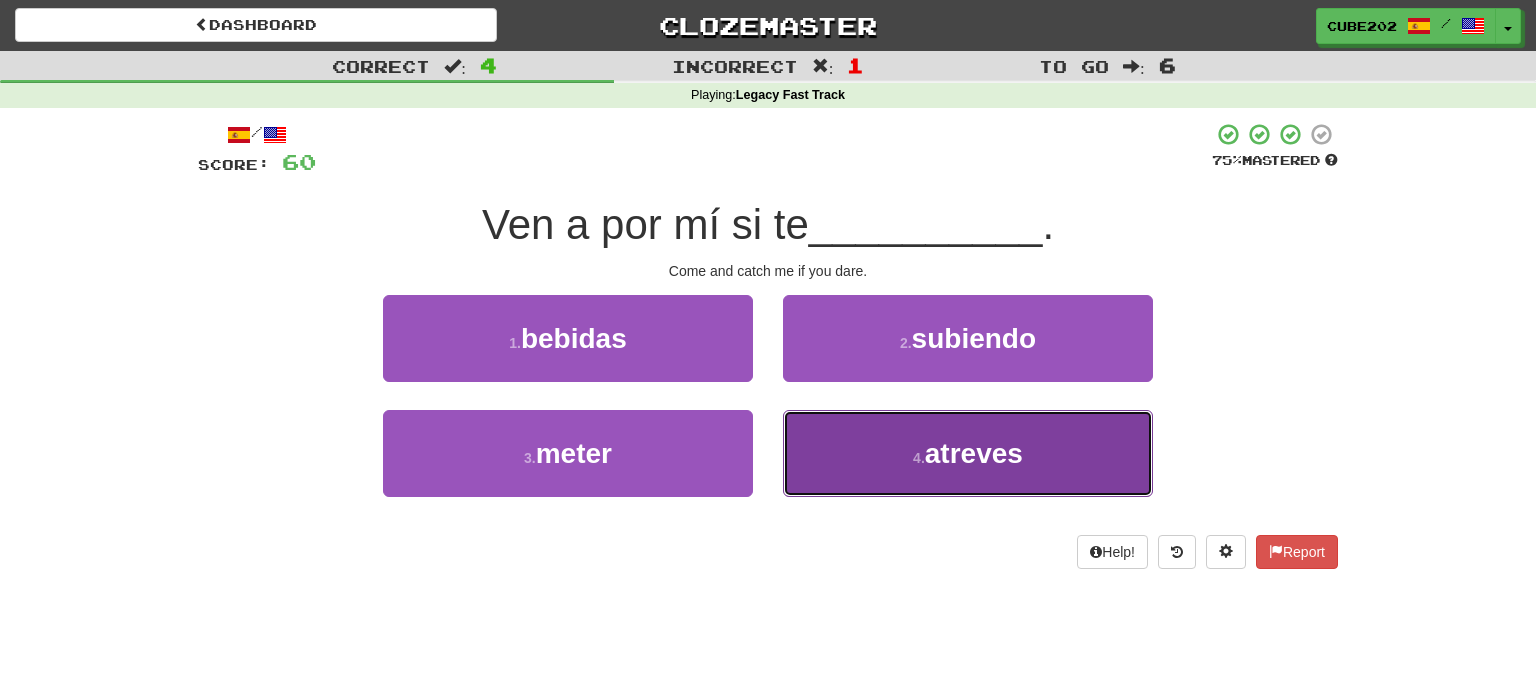 click on "4 .  atreves" at bounding box center (968, 453) 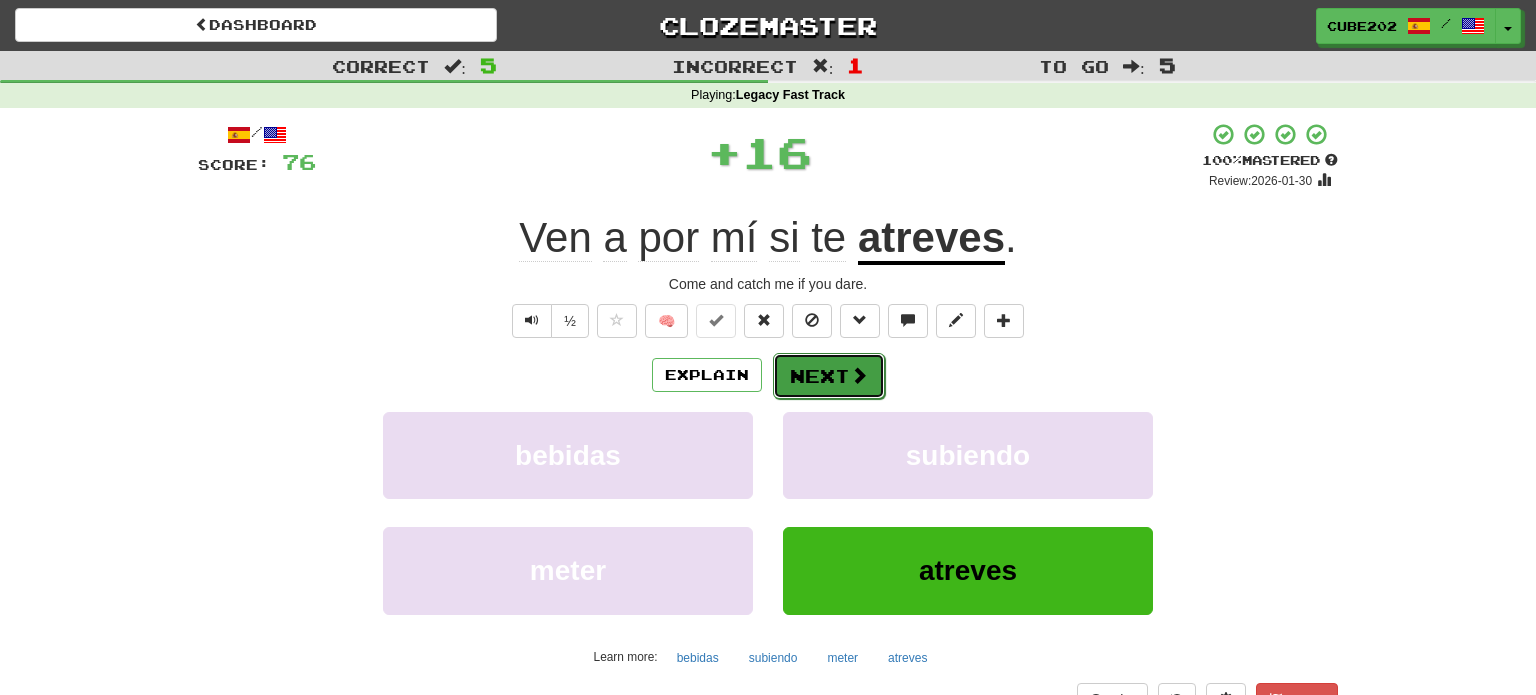 click on "Next" at bounding box center (829, 376) 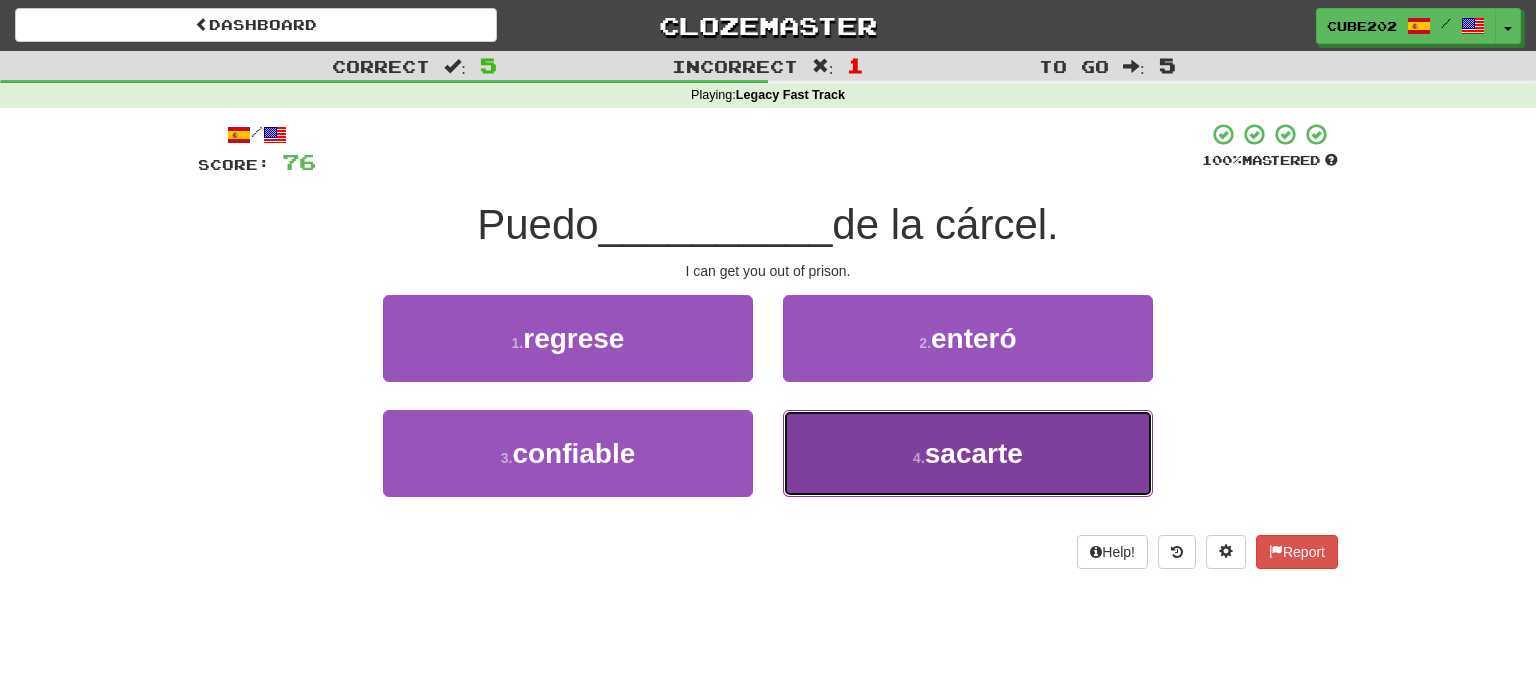 click on "4 .  sacarte" at bounding box center (968, 453) 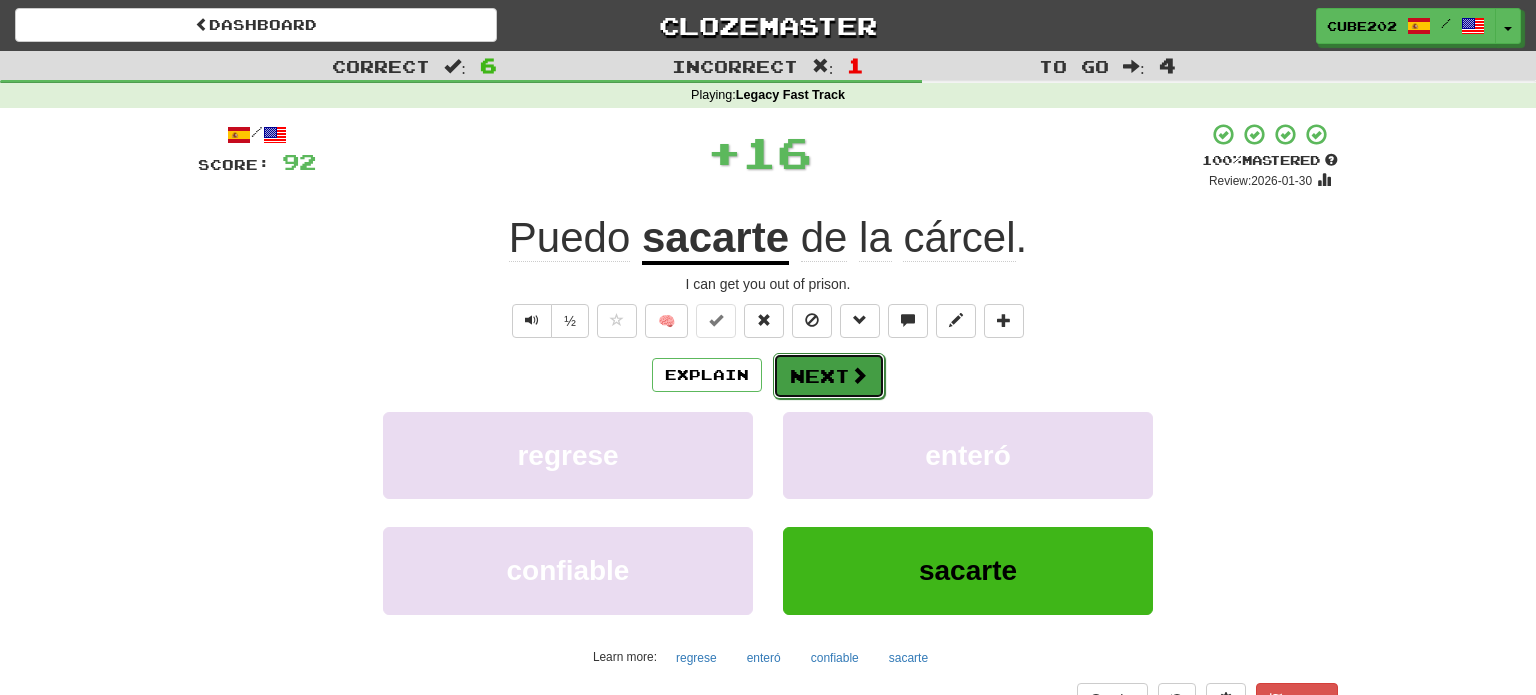 click on "Next" at bounding box center (829, 376) 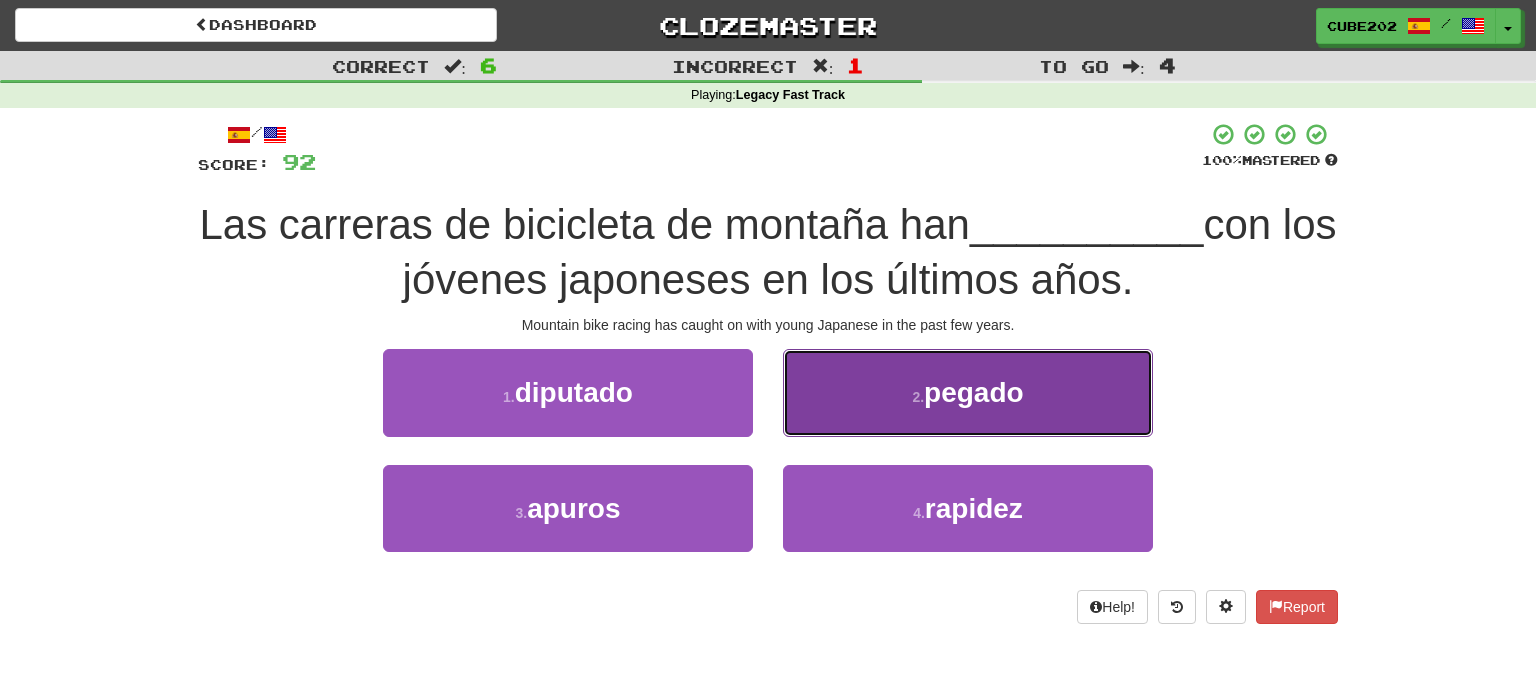 click on "2 .  pegado" at bounding box center (968, 392) 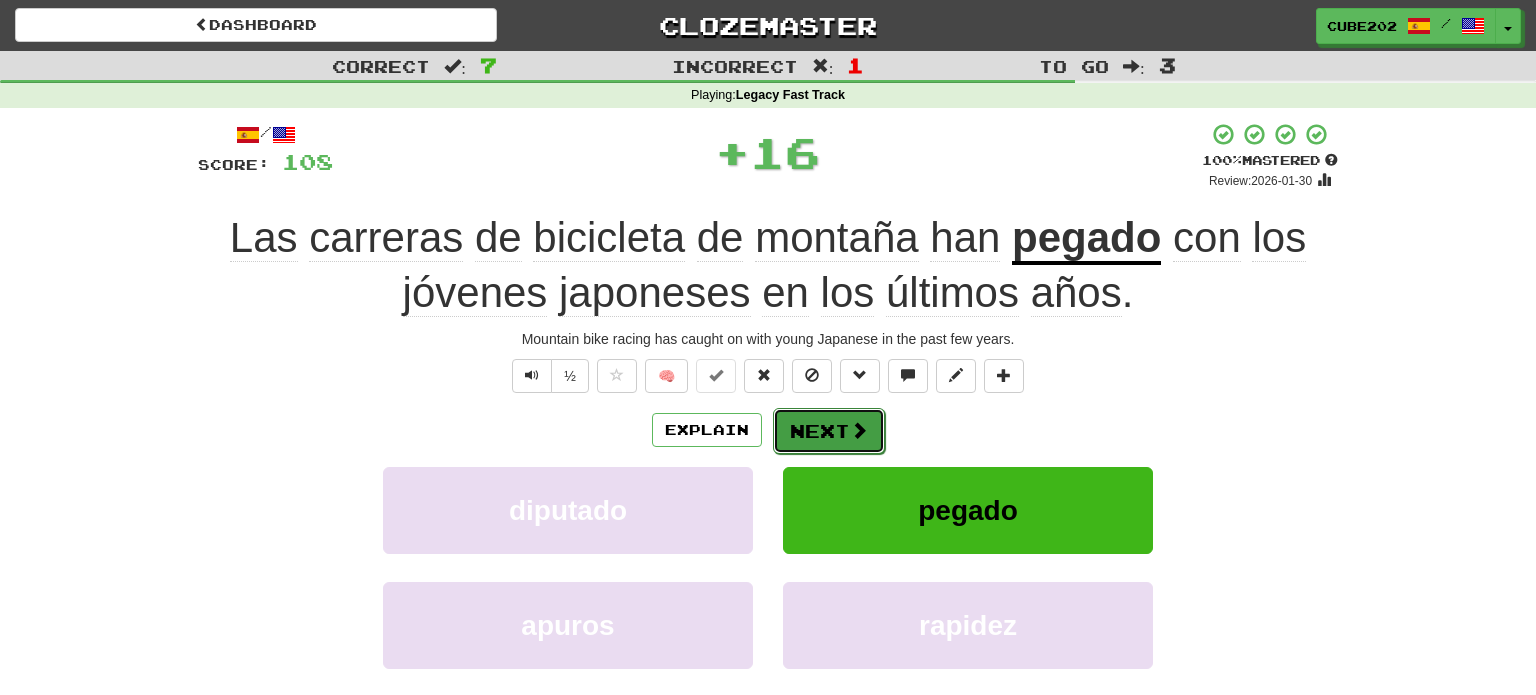 click on "Next" at bounding box center (829, 431) 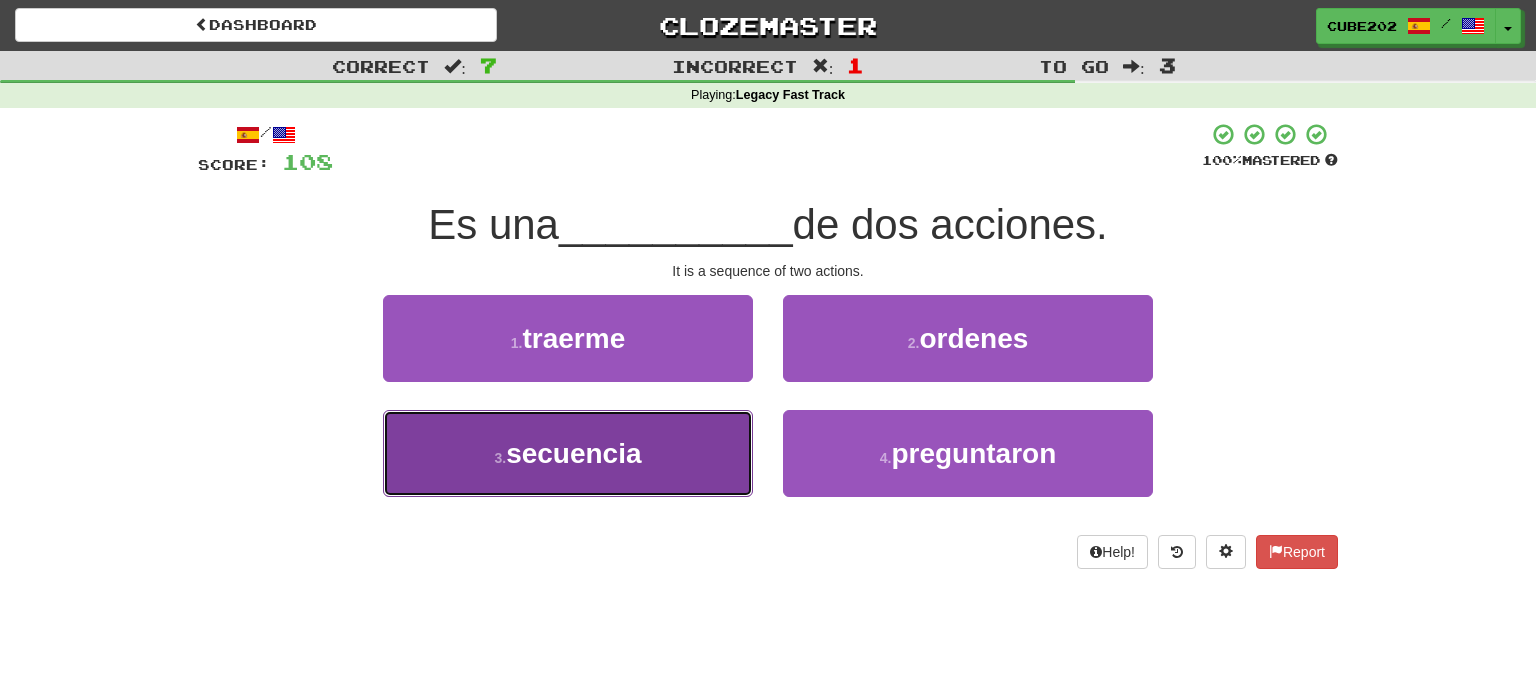click on "3 .  secuencia" at bounding box center (568, 453) 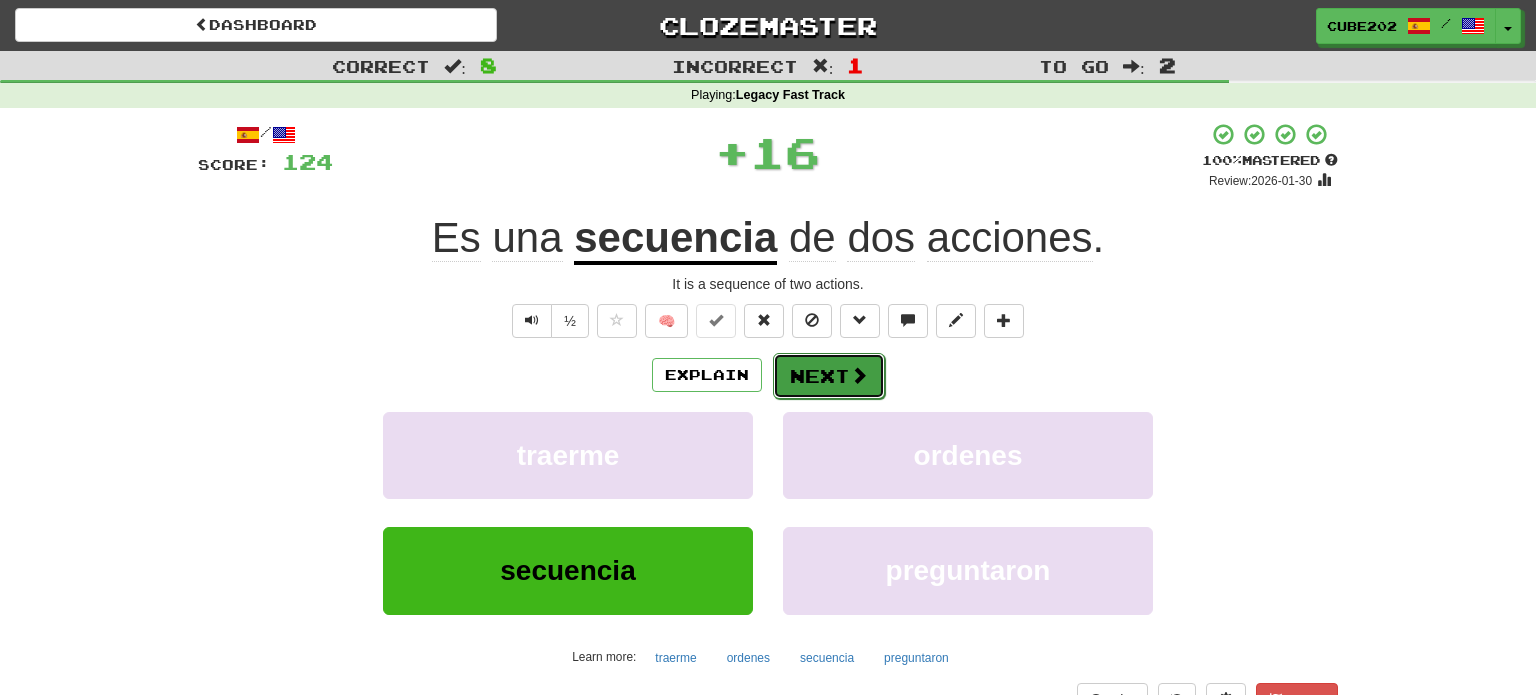 click on "Next" at bounding box center [829, 376] 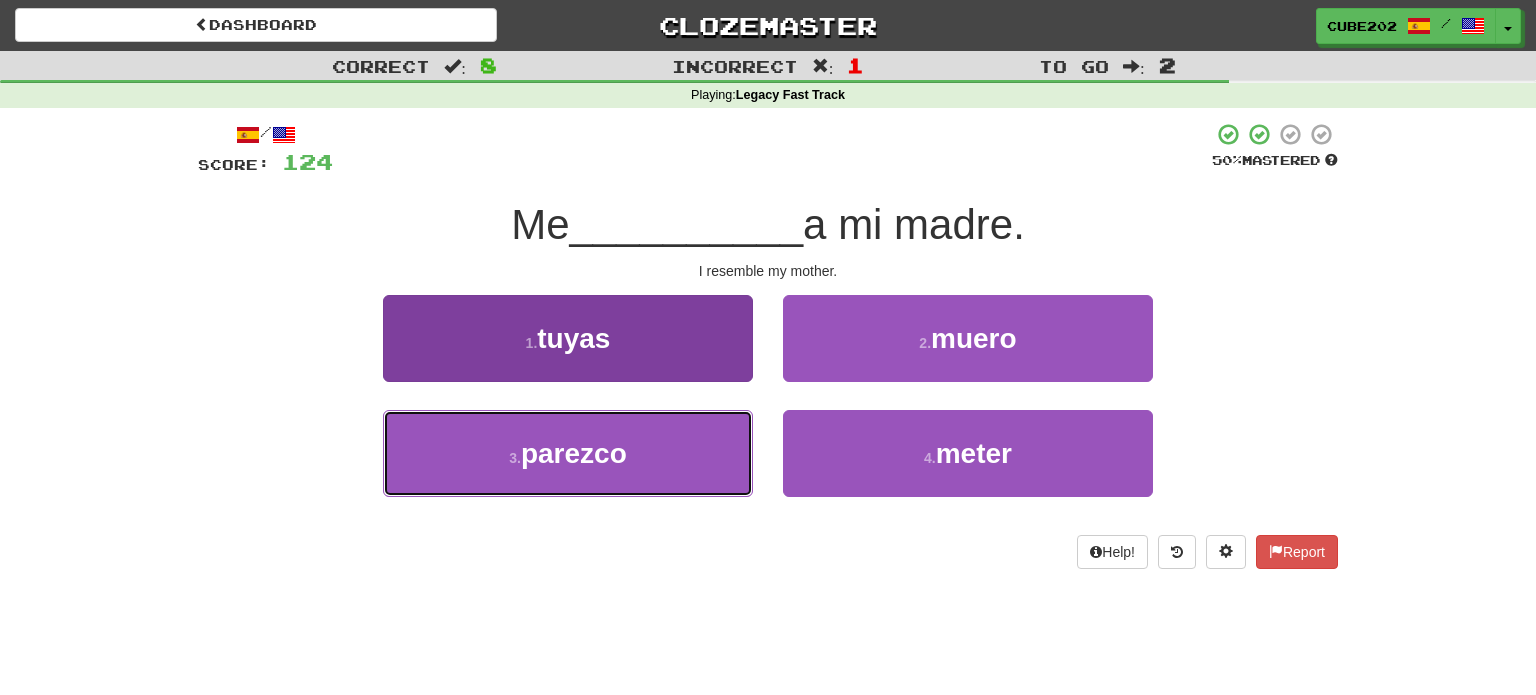 click on "3 .  parezco" at bounding box center (568, 453) 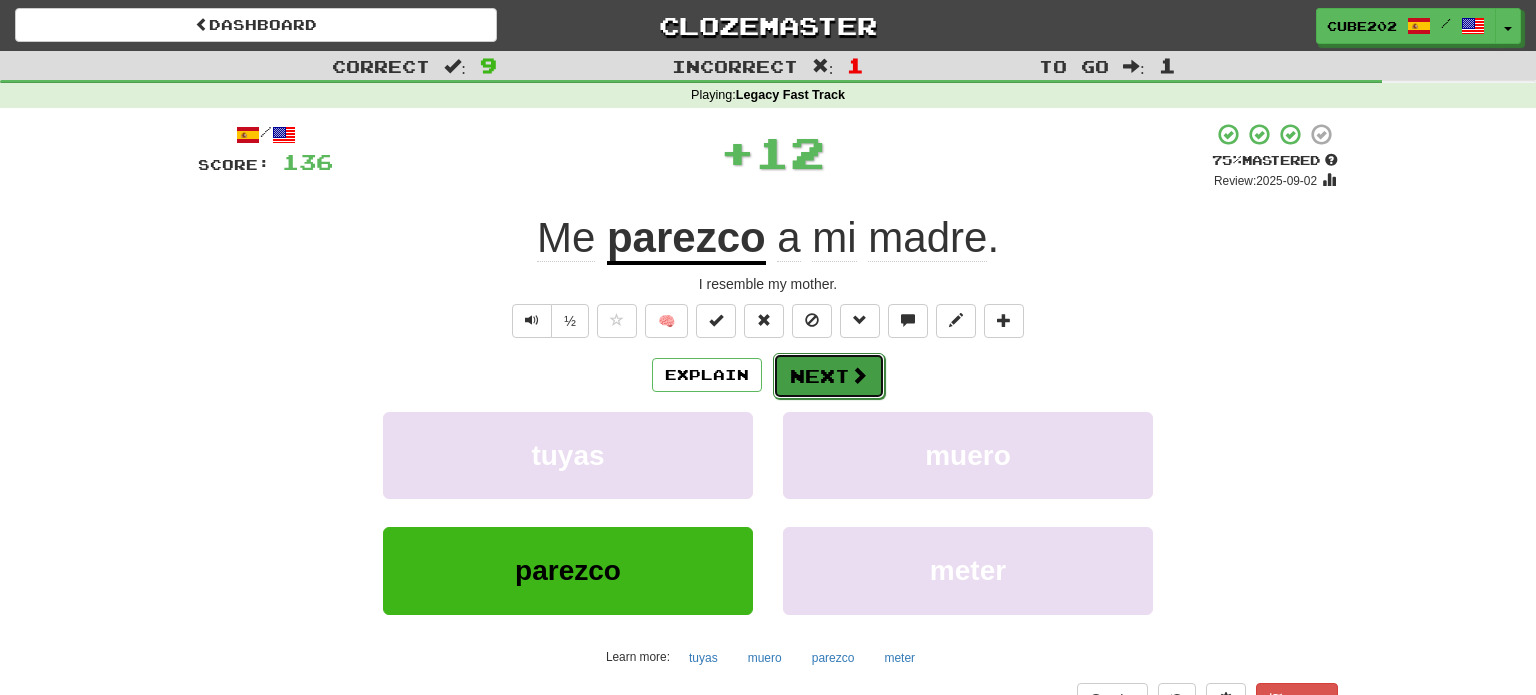 click on "Next" at bounding box center [829, 376] 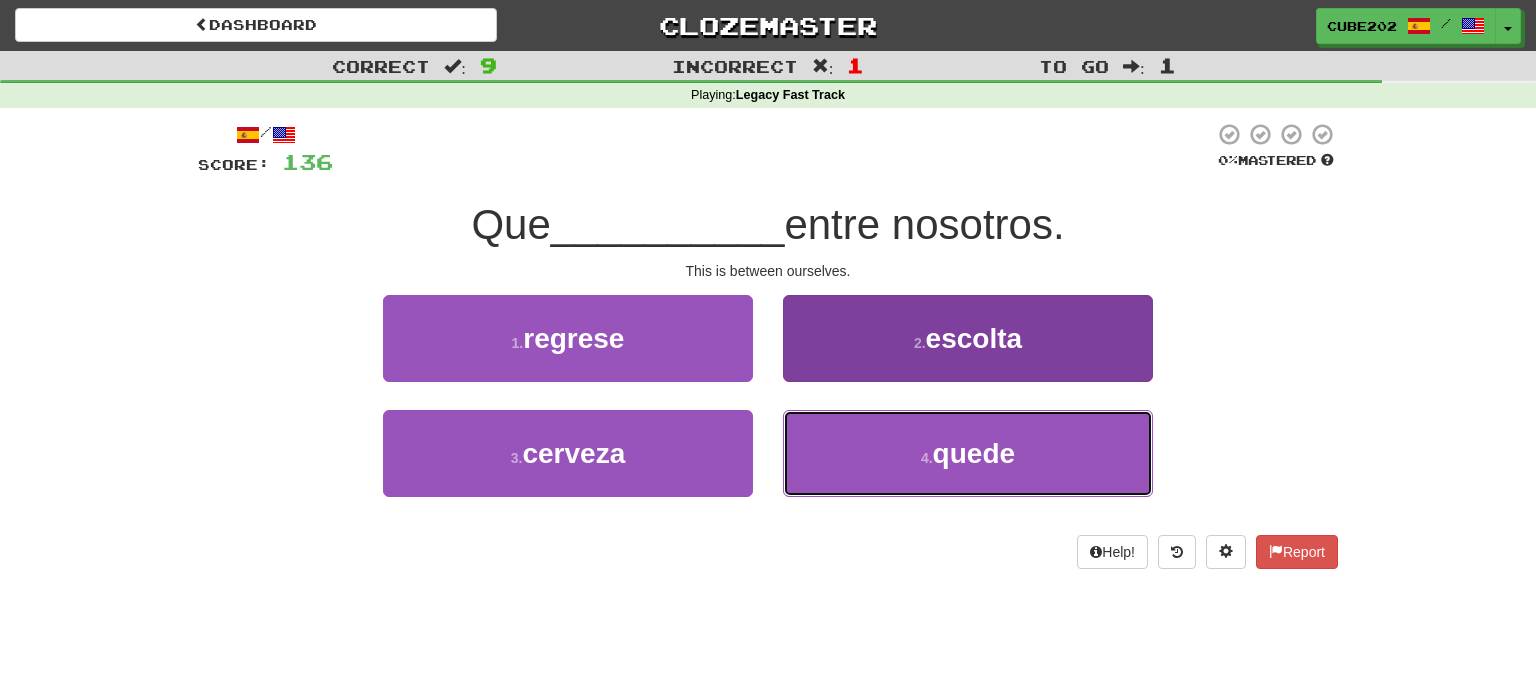 drag, startPoint x: 876, startPoint y: 440, endPoint x: 871, endPoint y: 429, distance: 12.083046 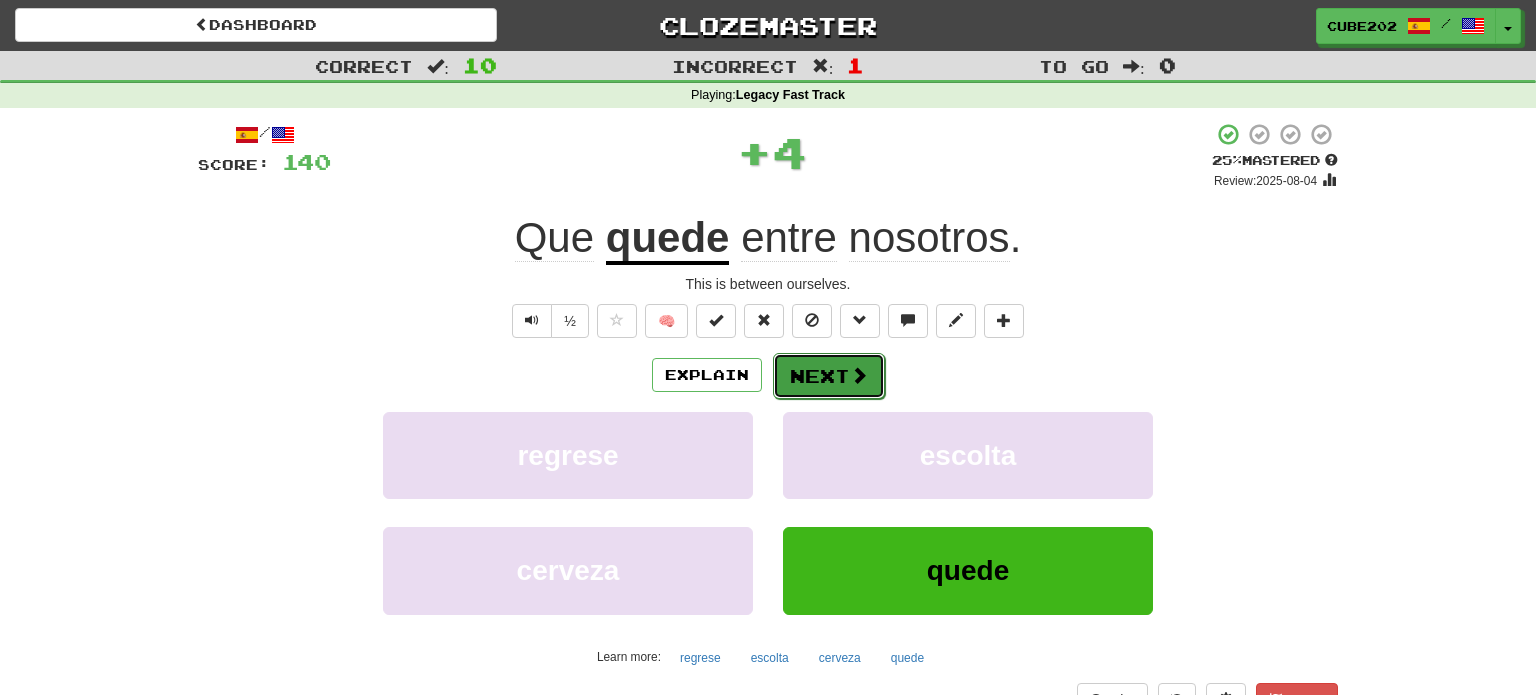 click on "Next" at bounding box center [829, 376] 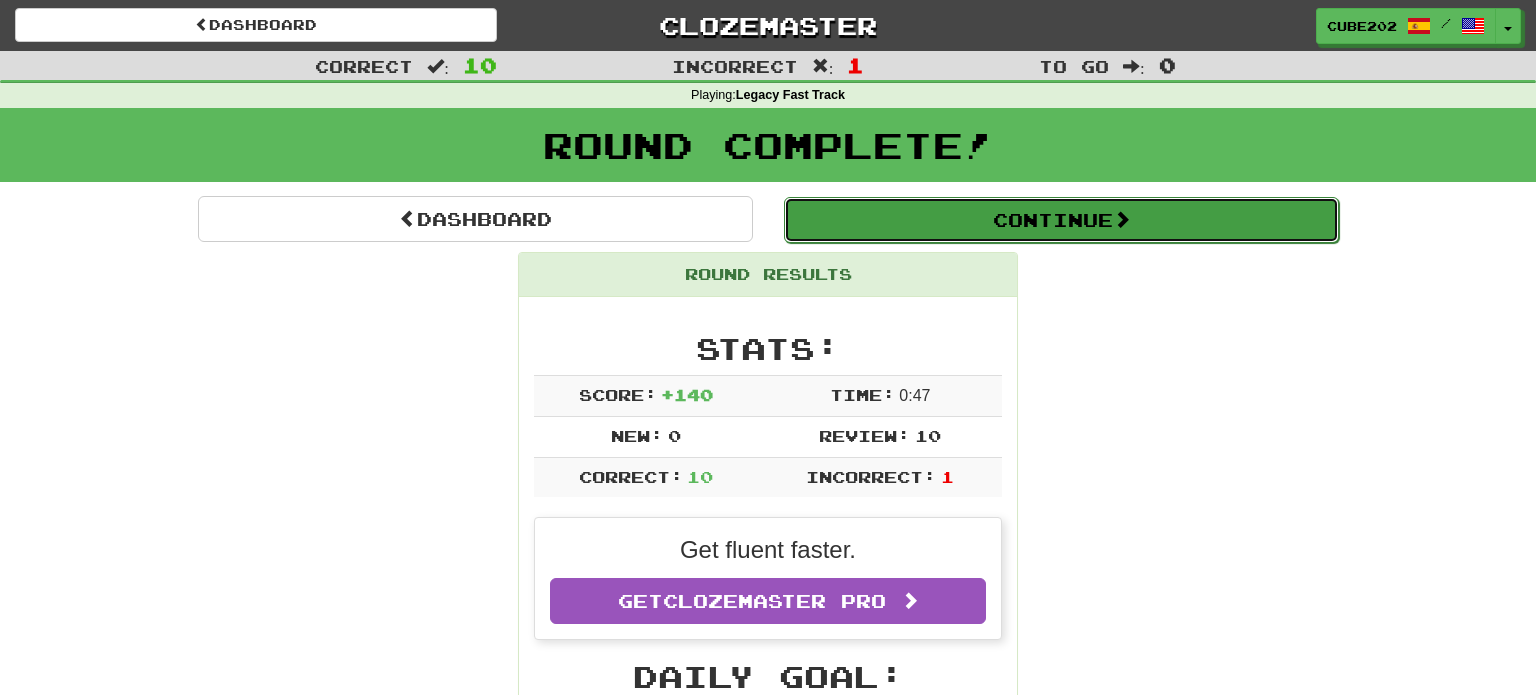click on "Continue" at bounding box center [1061, 220] 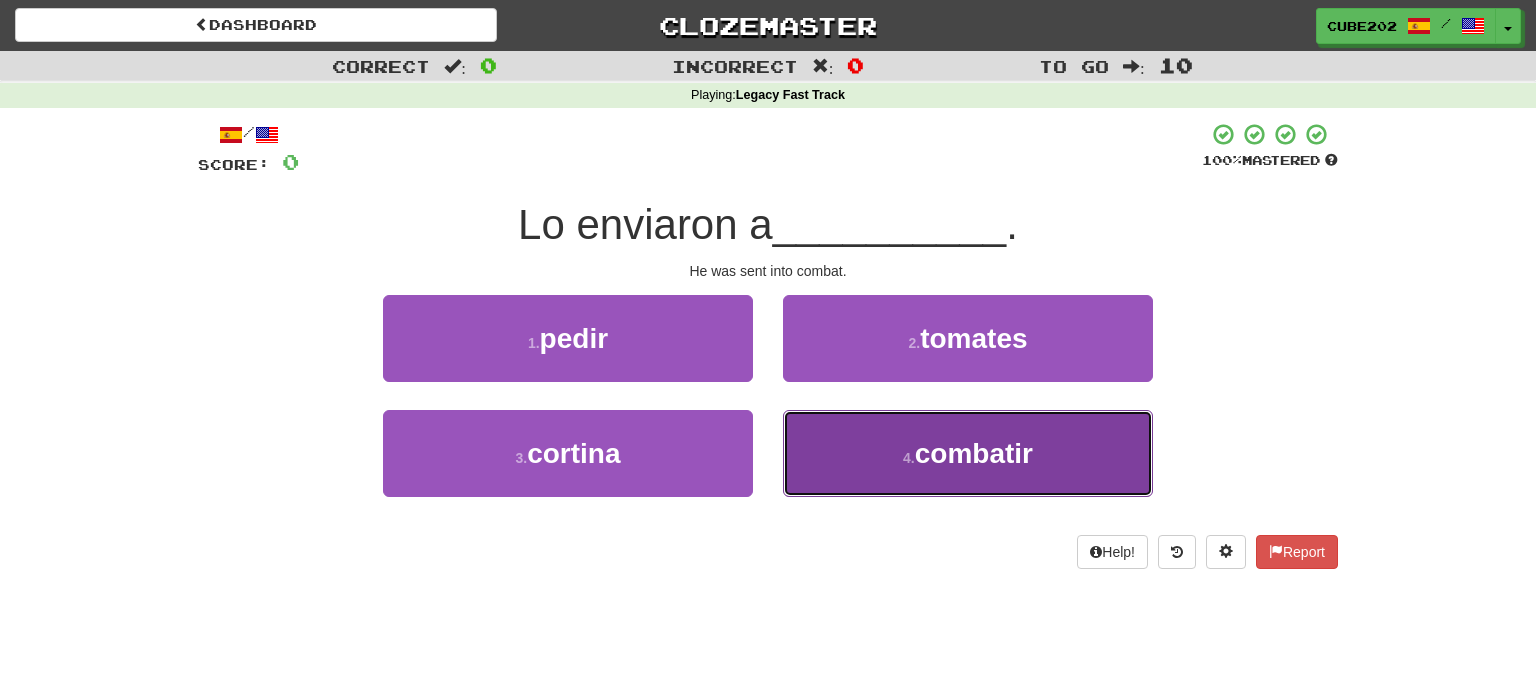 click on "4 .  combatir" at bounding box center (968, 453) 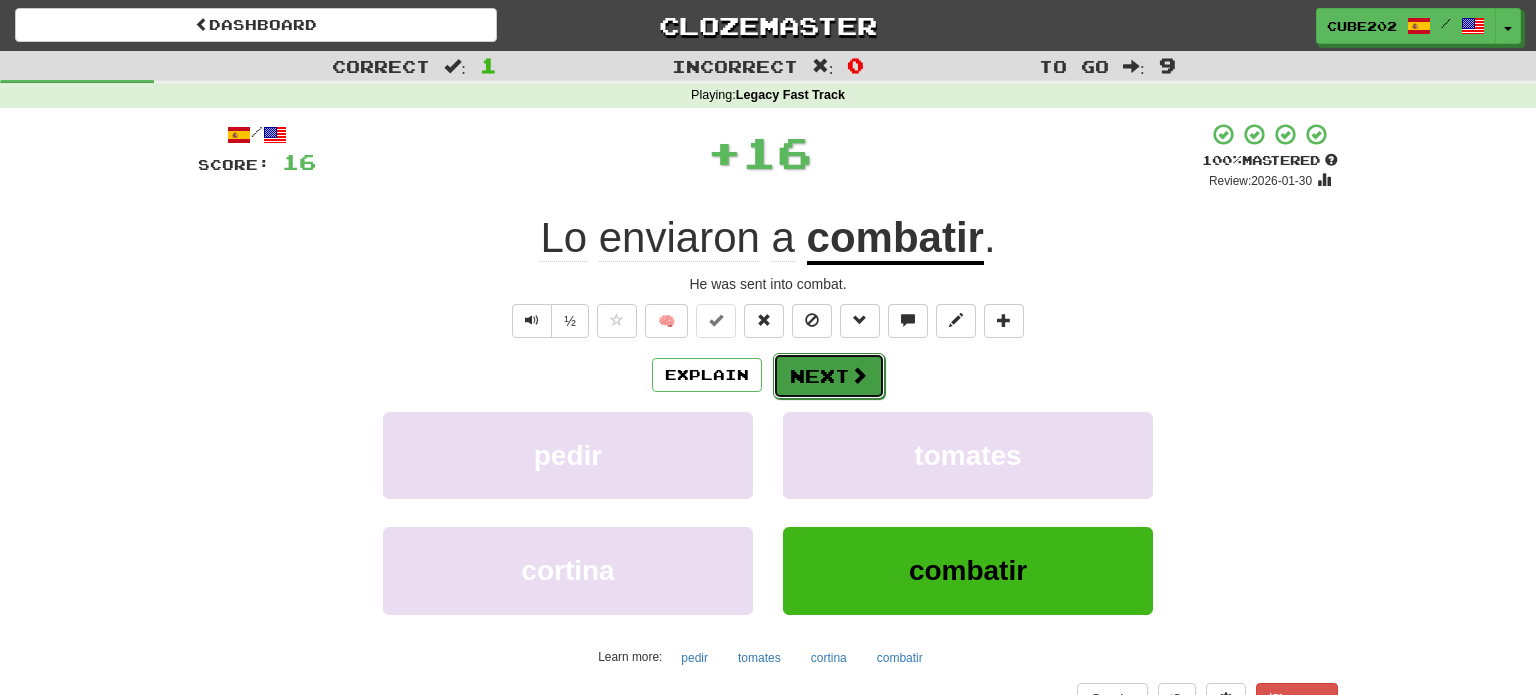 click on "Next" at bounding box center [829, 376] 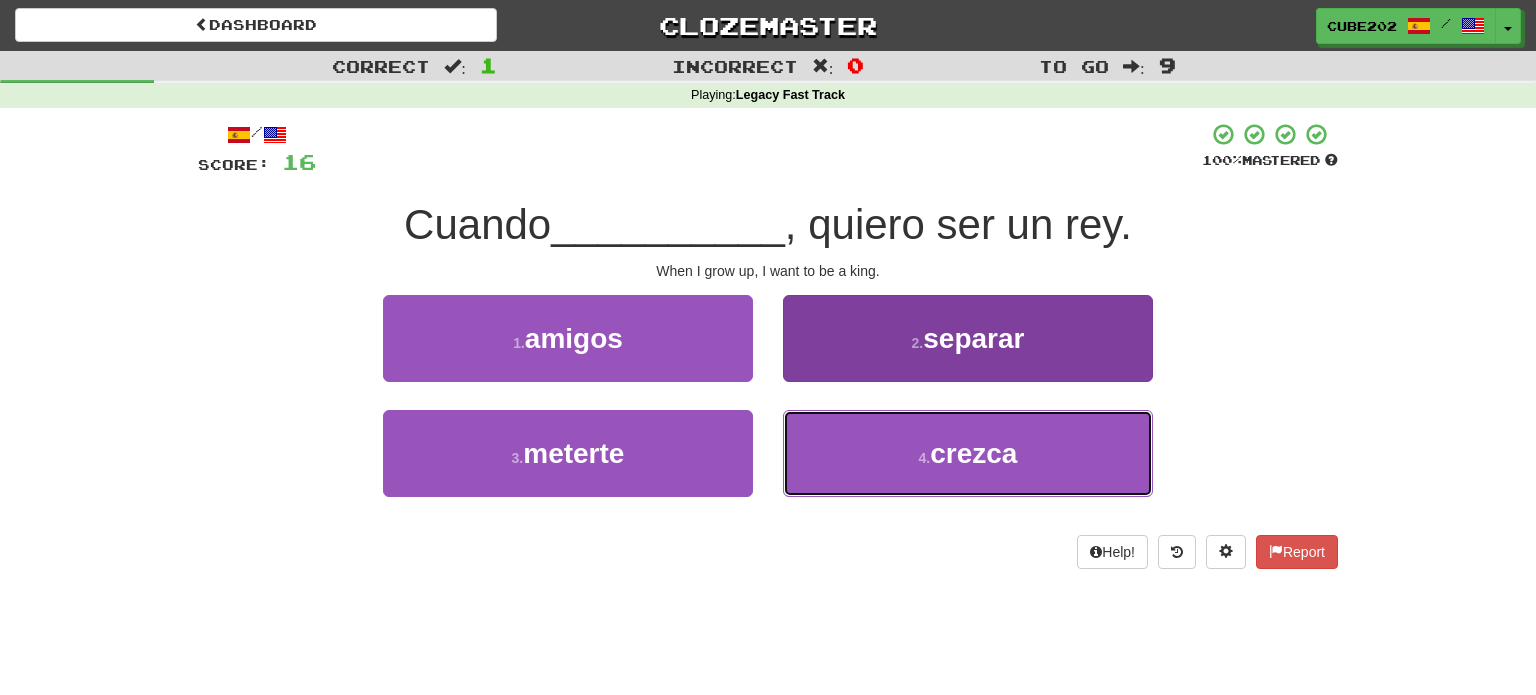 click on "4 .  crezca" at bounding box center (968, 453) 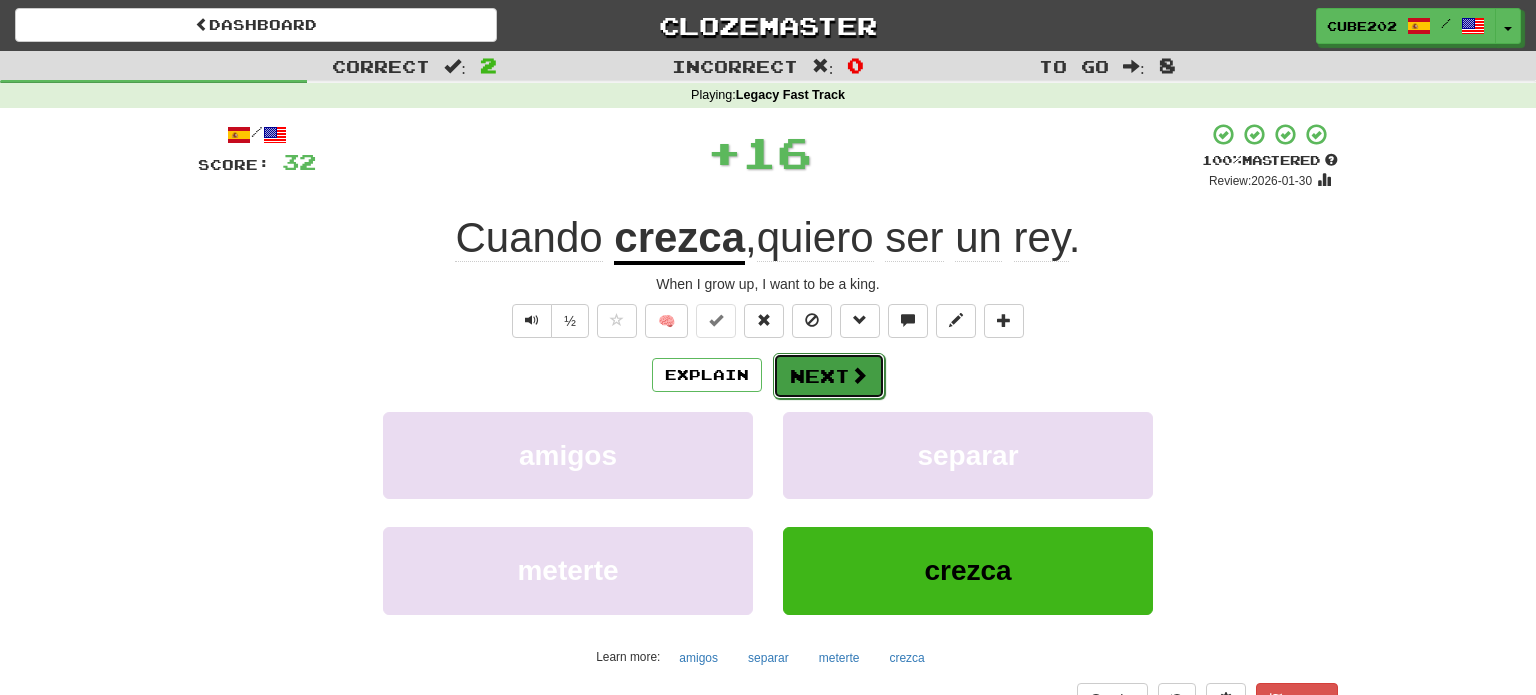 click on "Next" at bounding box center [829, 376] 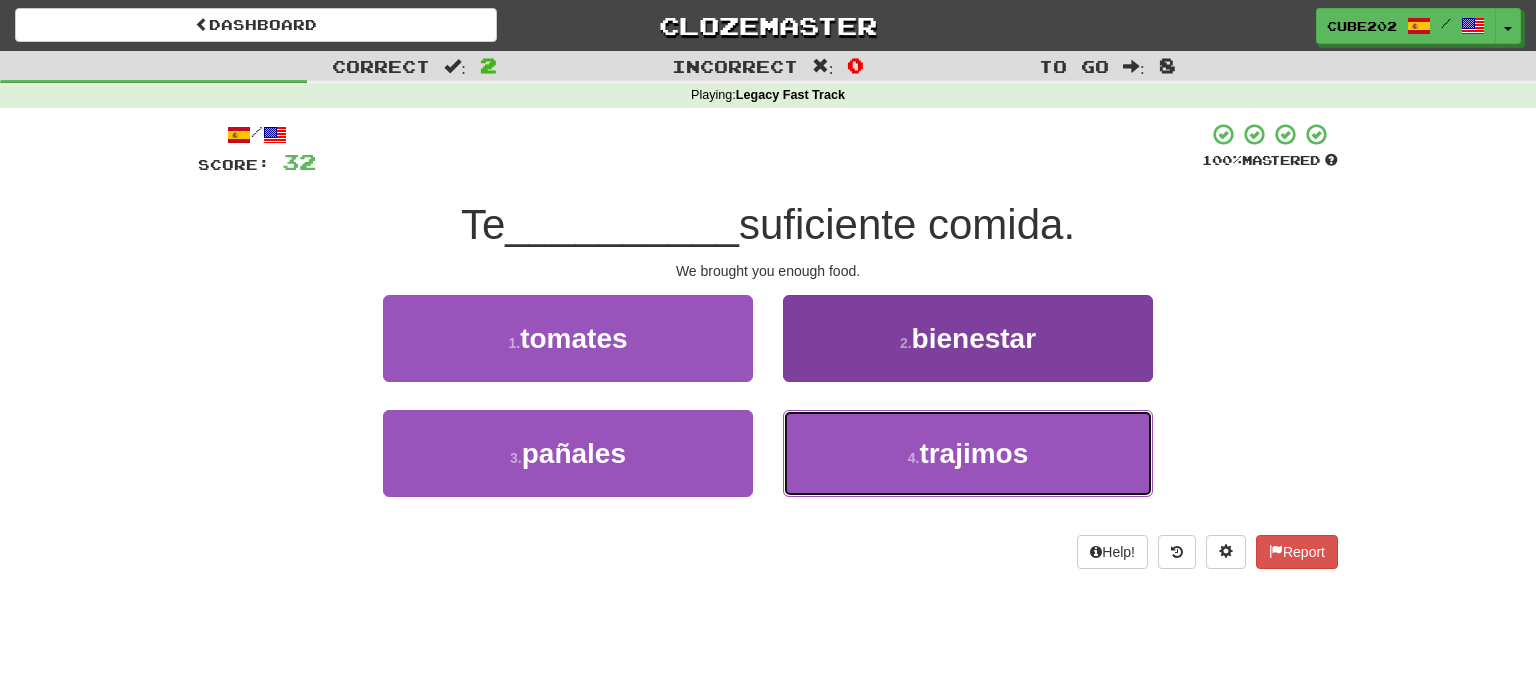 click on "4 ." at bounding box center (914, 458) 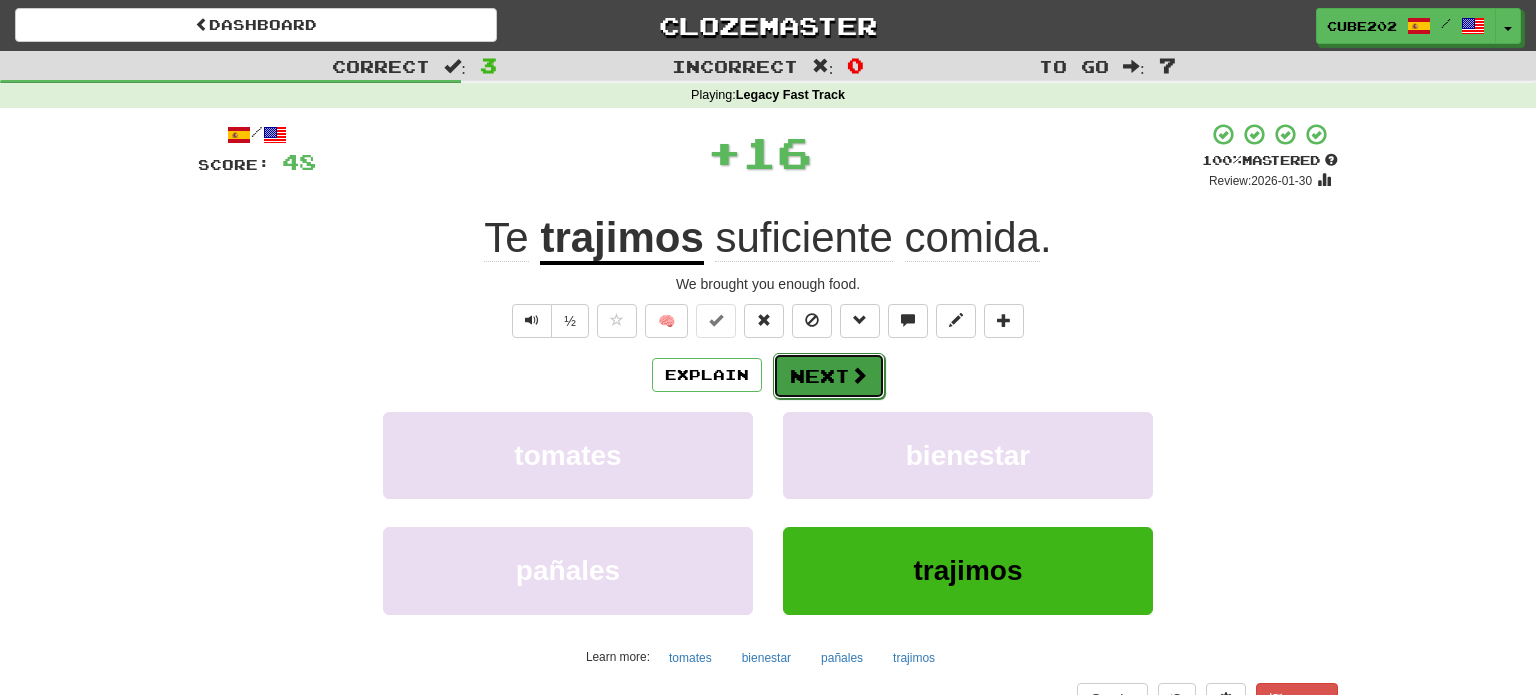 click on "Next" at bounding box center (829, 376) 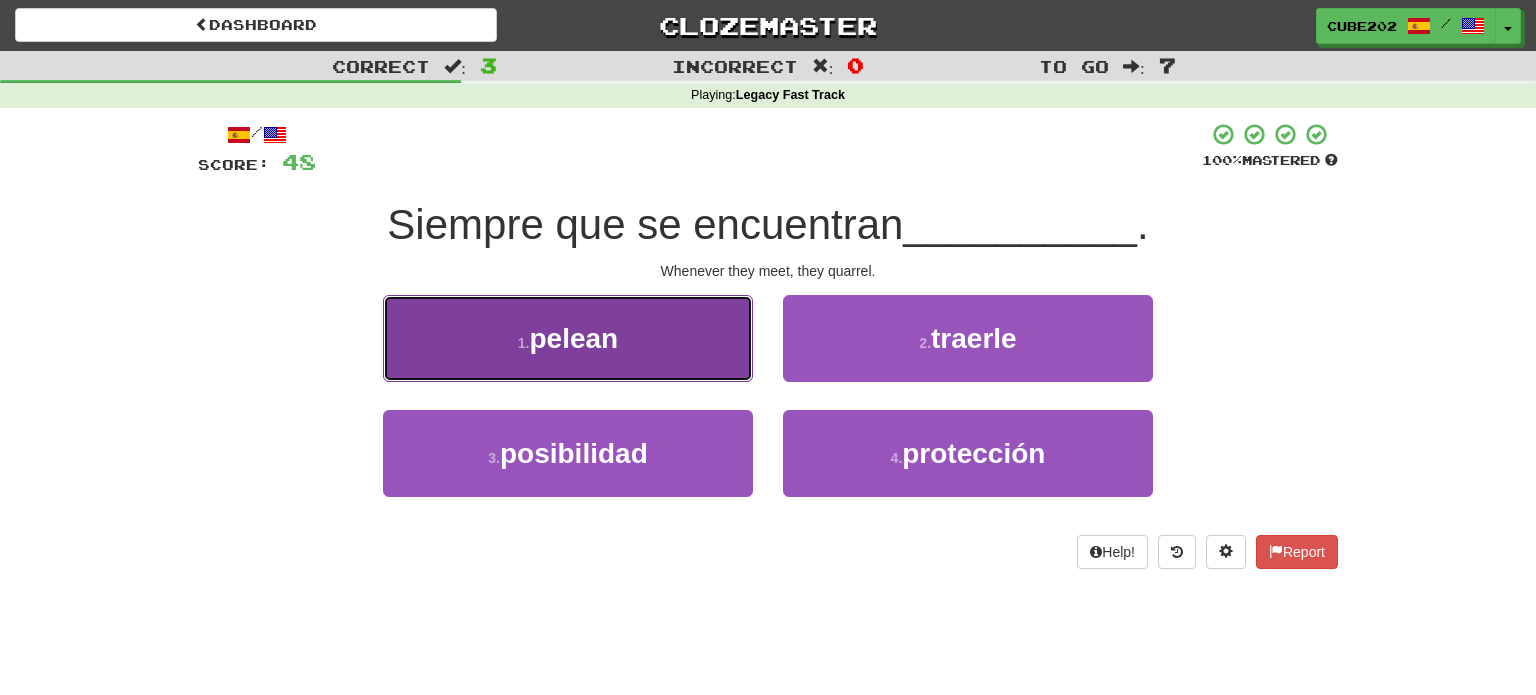 click on "1 .  pelean" at bounding box center [568, 338] 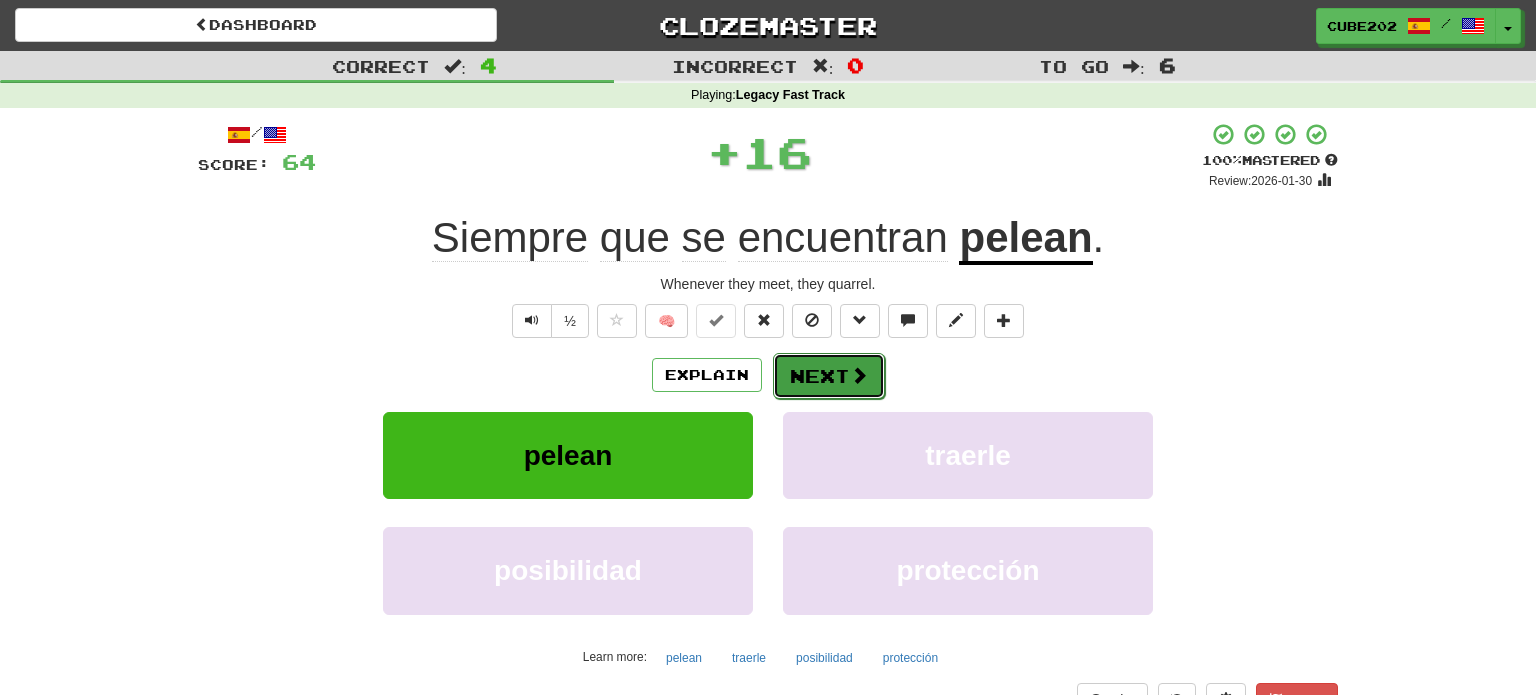 click on "Next" at bounding box center [829, 376] 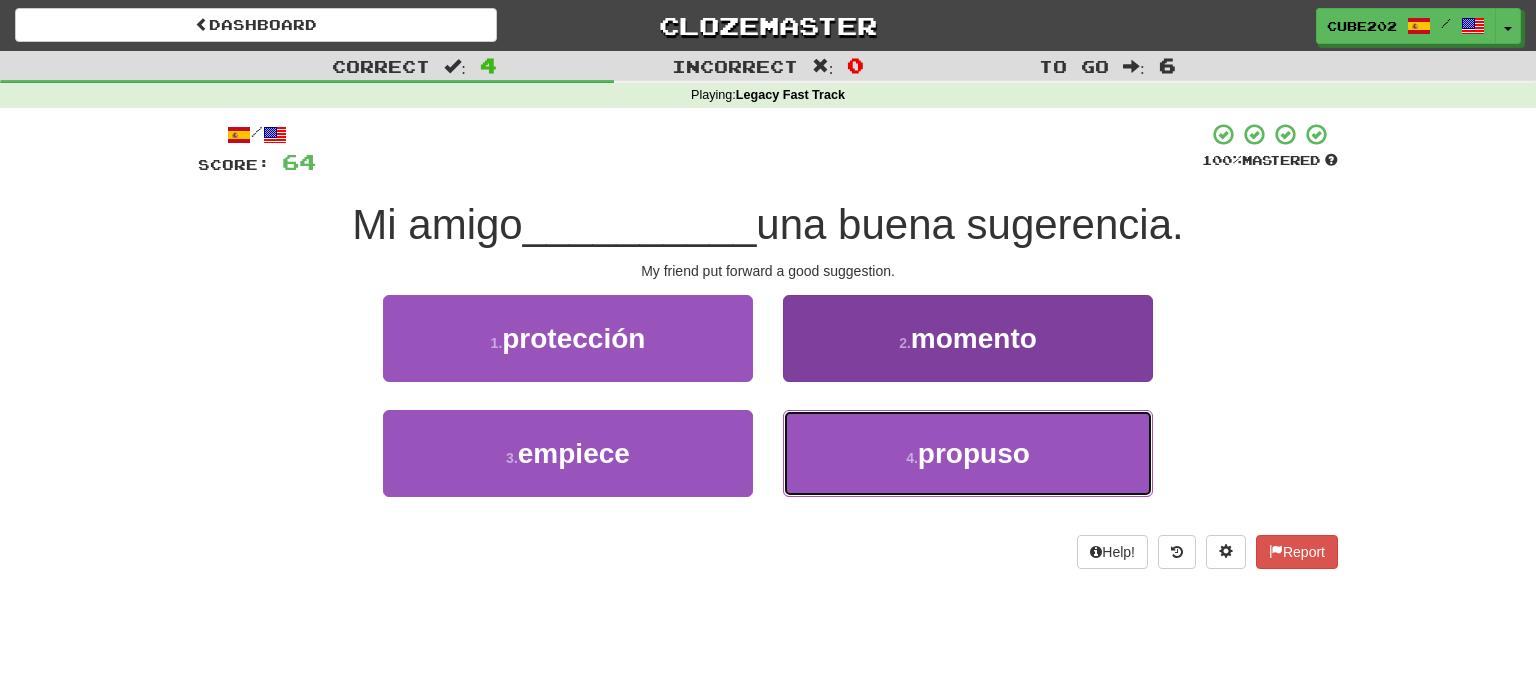 drag, startPoint x: 915, startPoint y: 433, endPoint x: 897, endPoint y: 418, distance: 23.43075 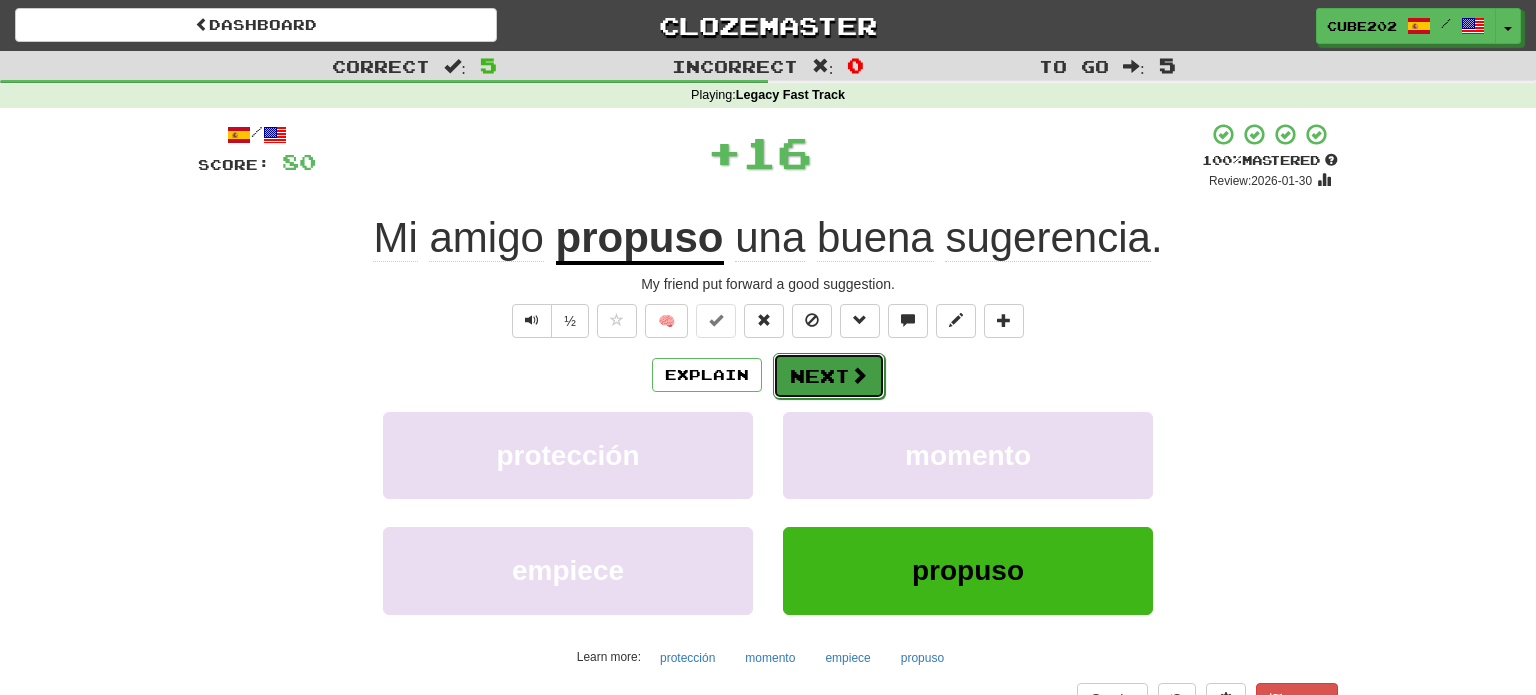 click on "Next" at bounding box center (829, 376) 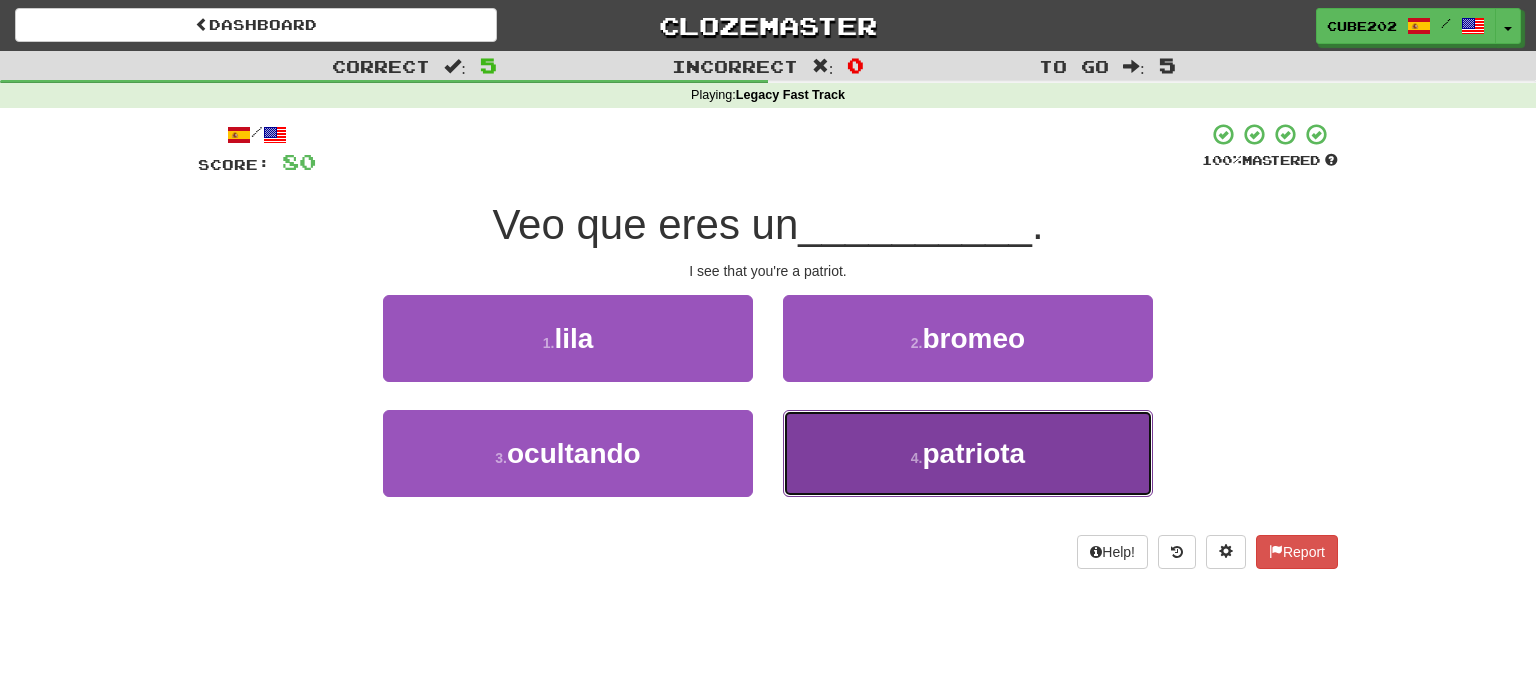 click on "4 .  patriota" at bounding box center [968, 453] 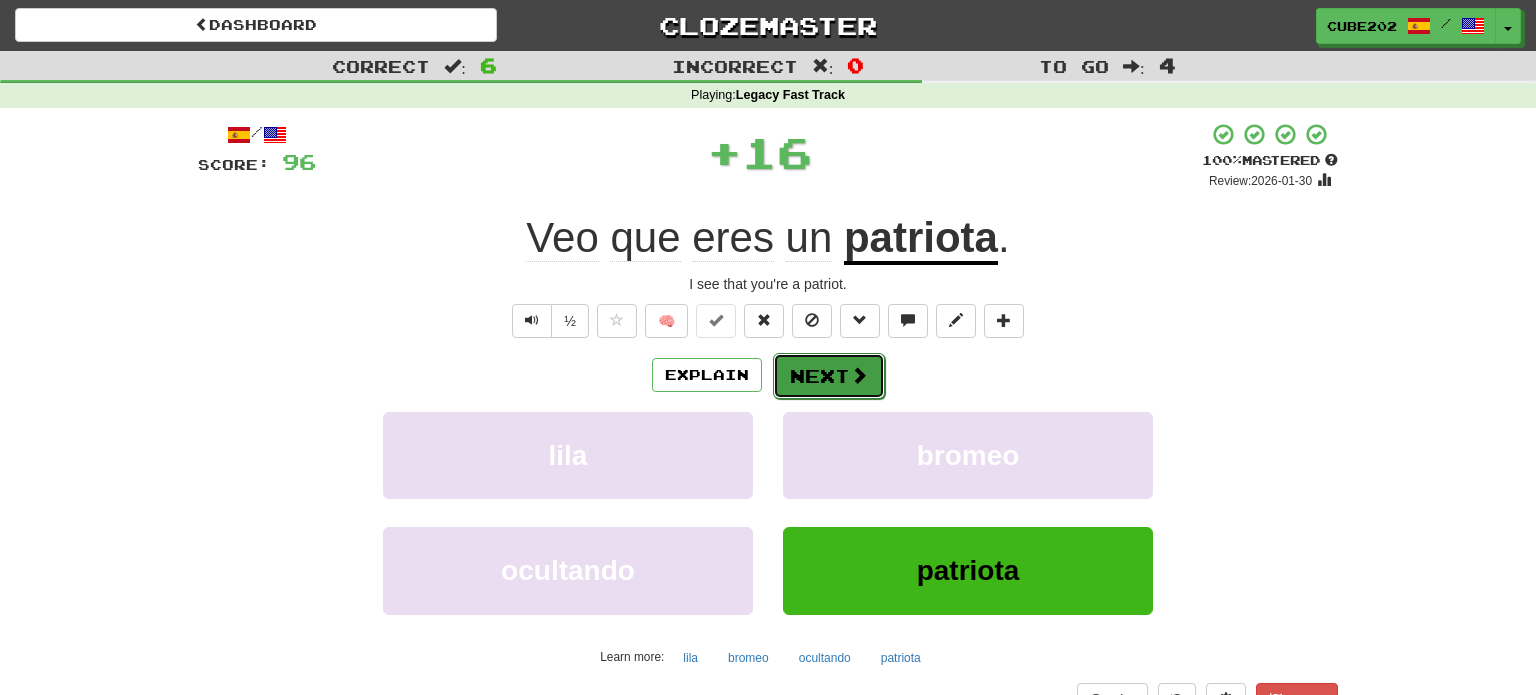 click on "Next" at bounding box center [829, 376] 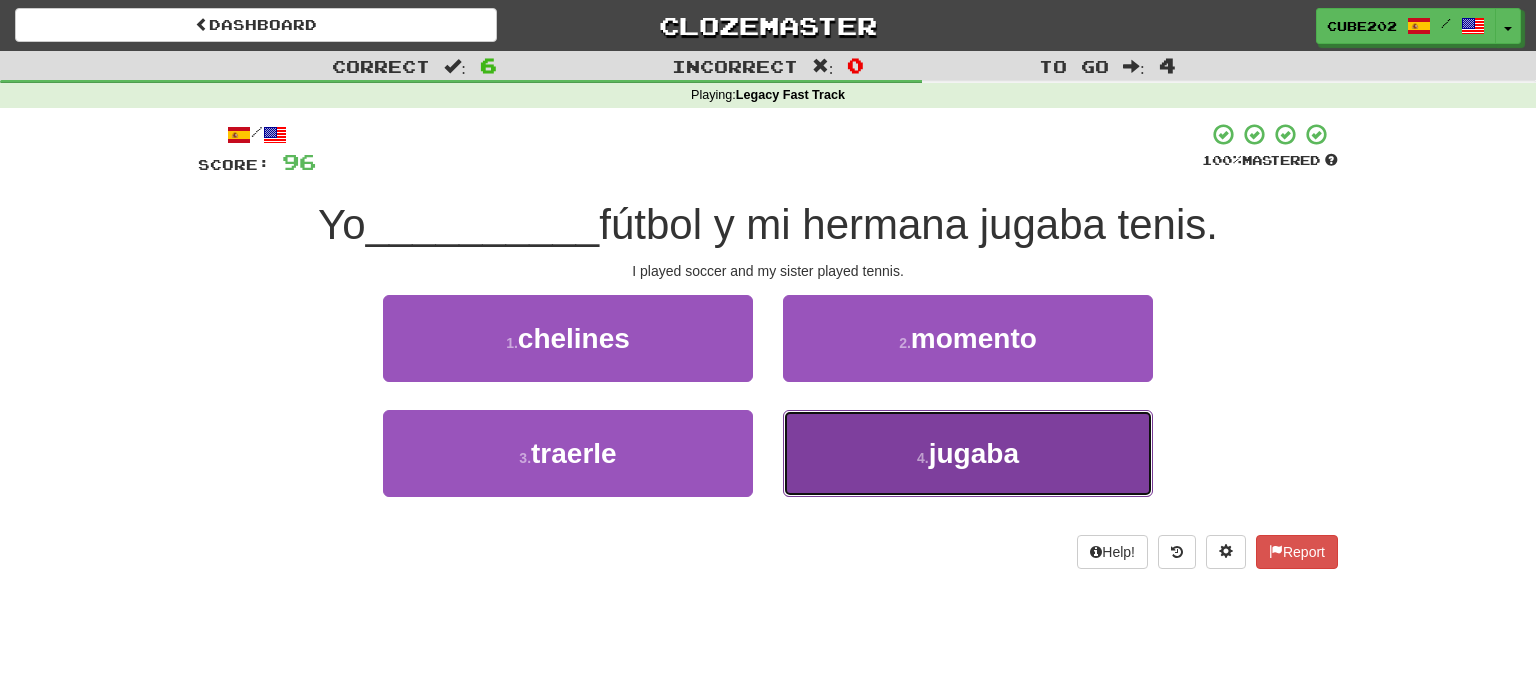 click on "4 .  jugaba" at bounding box center [968, 453] 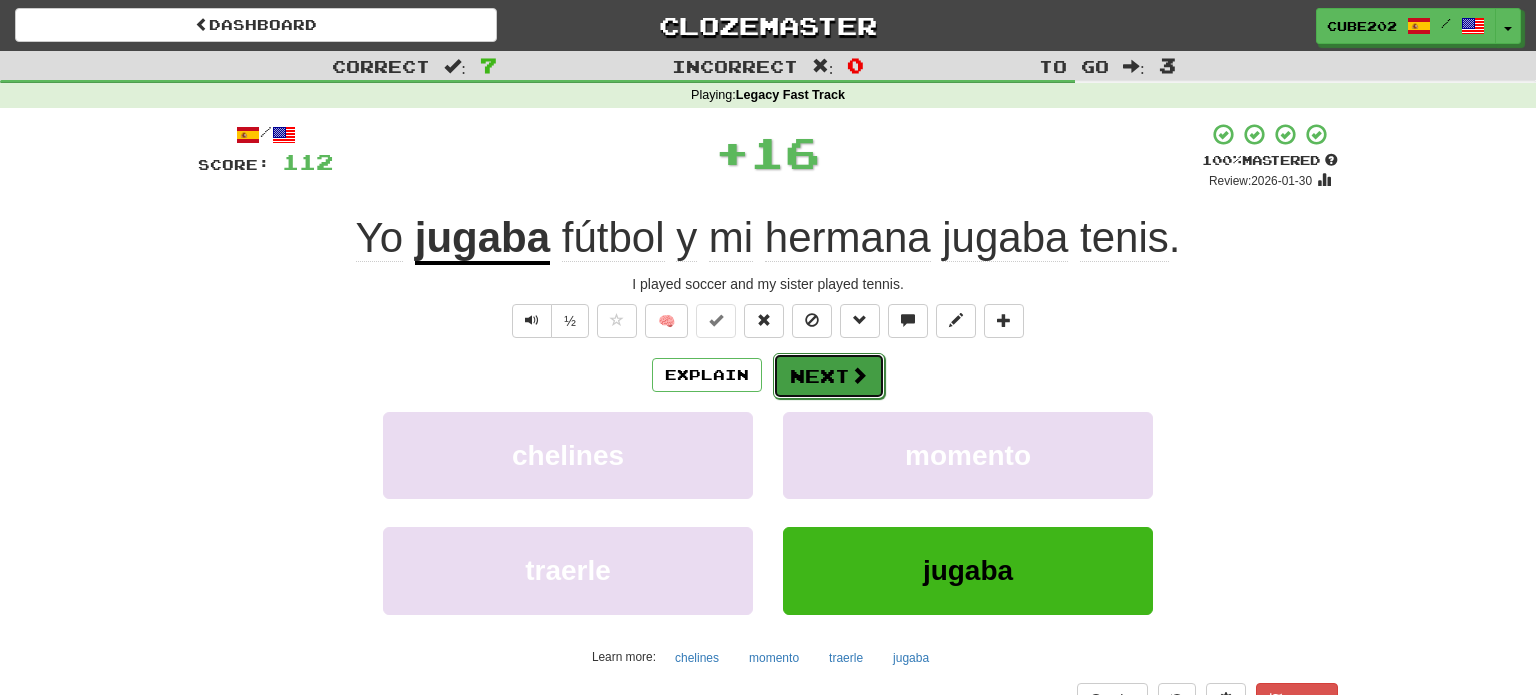 click on "Next" at bounding box center [829, 376] 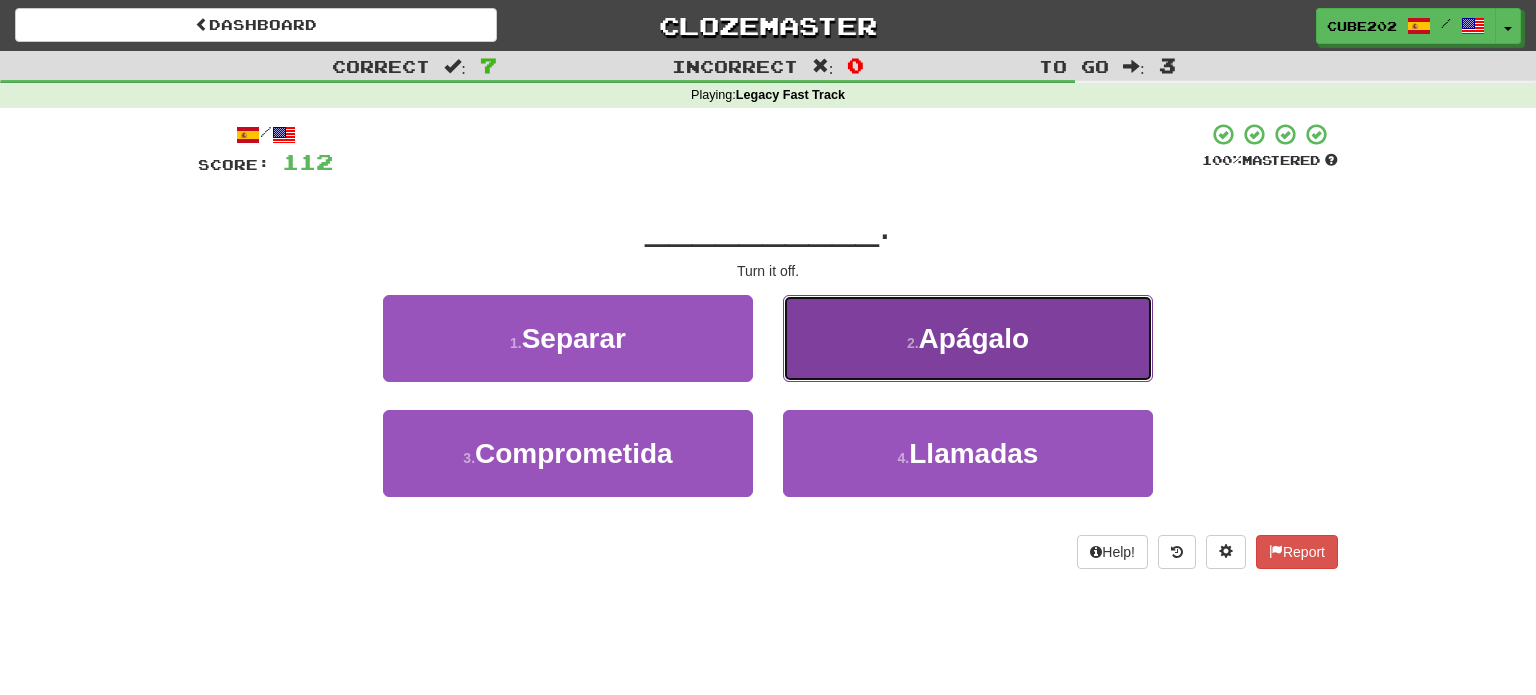 click on "2 .  Apágalo" at bounding box center [968, 338] 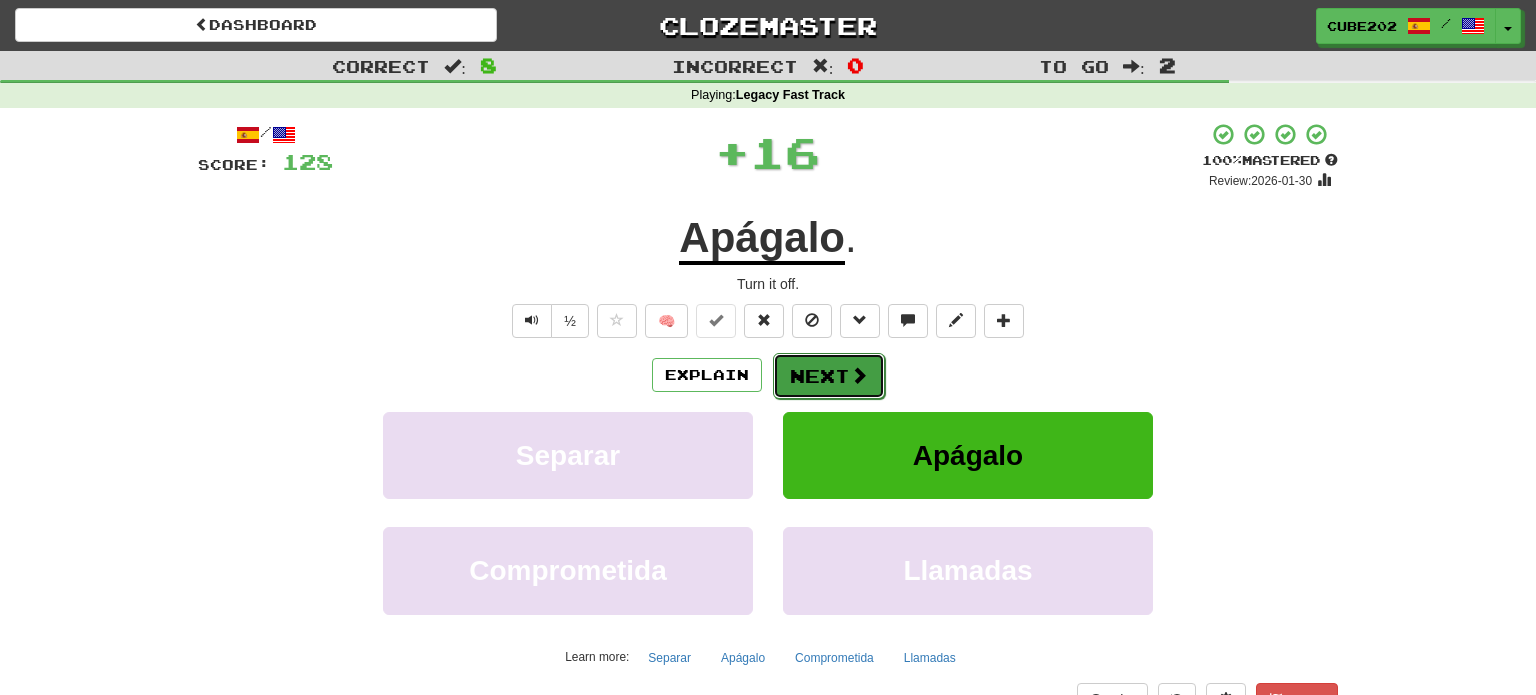 click on "Next" at bounding box center [829, 376] 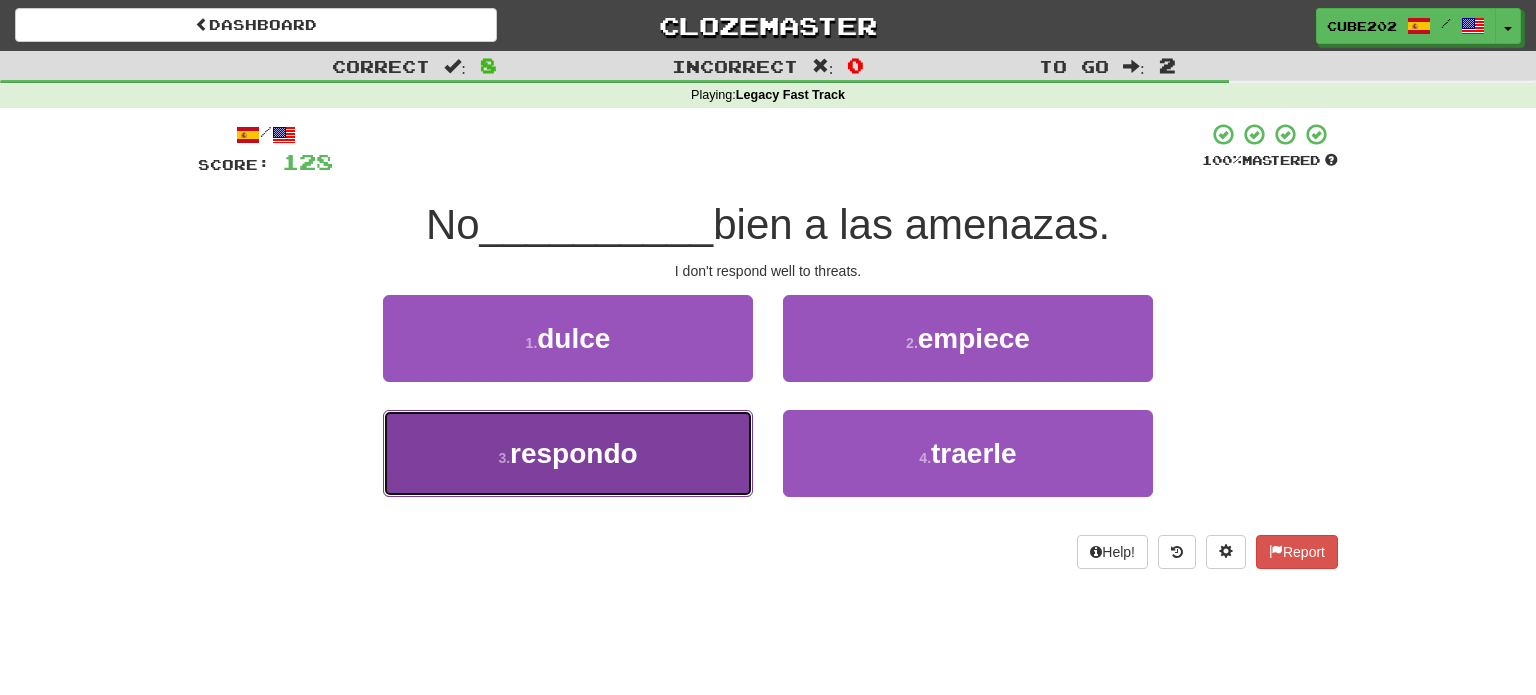 click on "3 .  respondo" at bounding box center (568, 453) 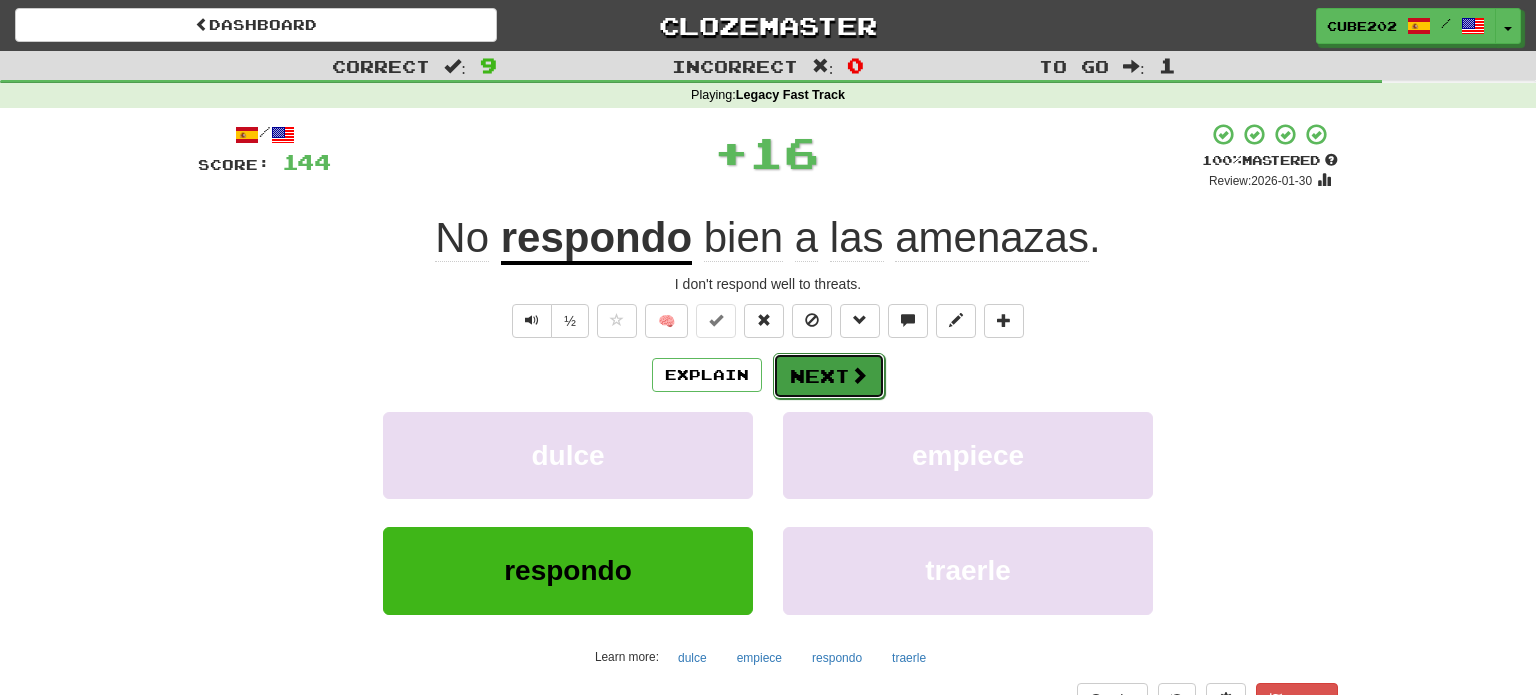 click on "Next" at bounding box center (829, 376) 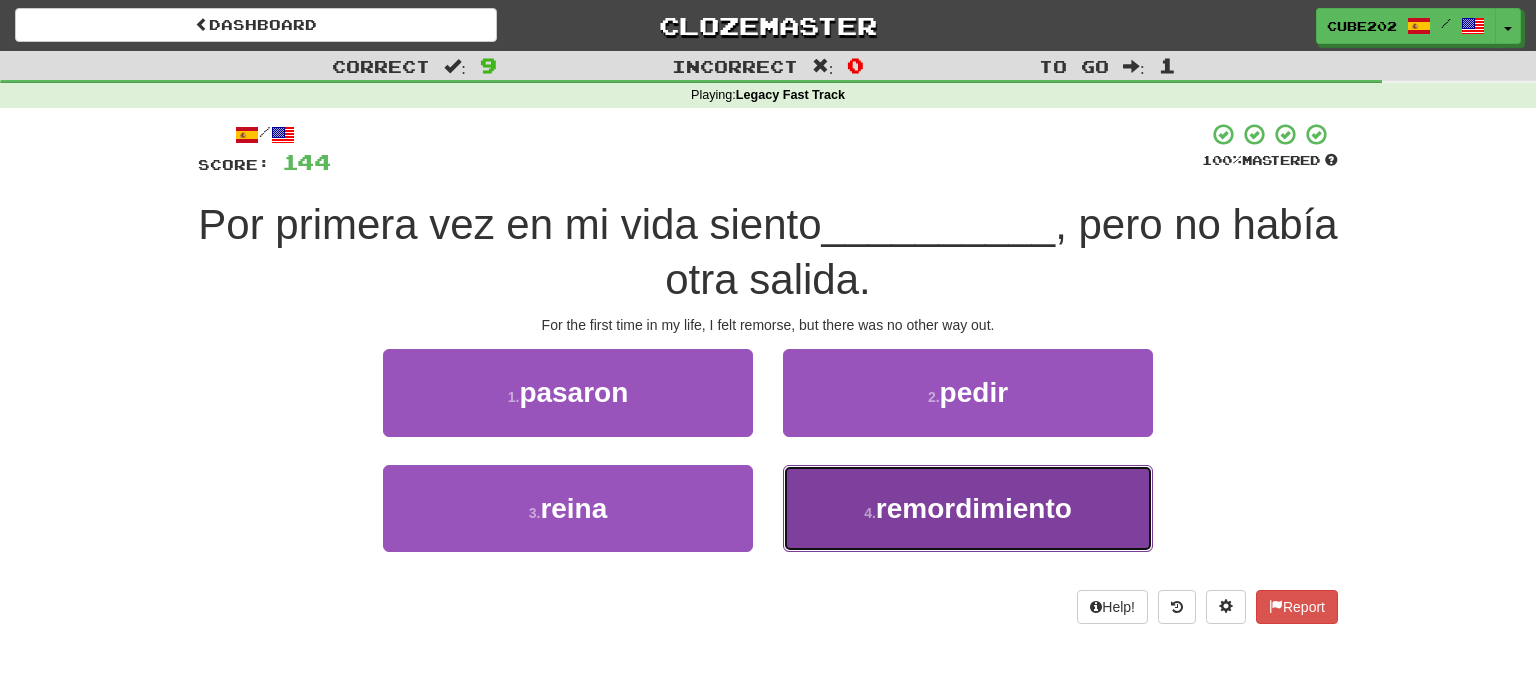 click on "remordimiento" at bounding box center (974, 508) 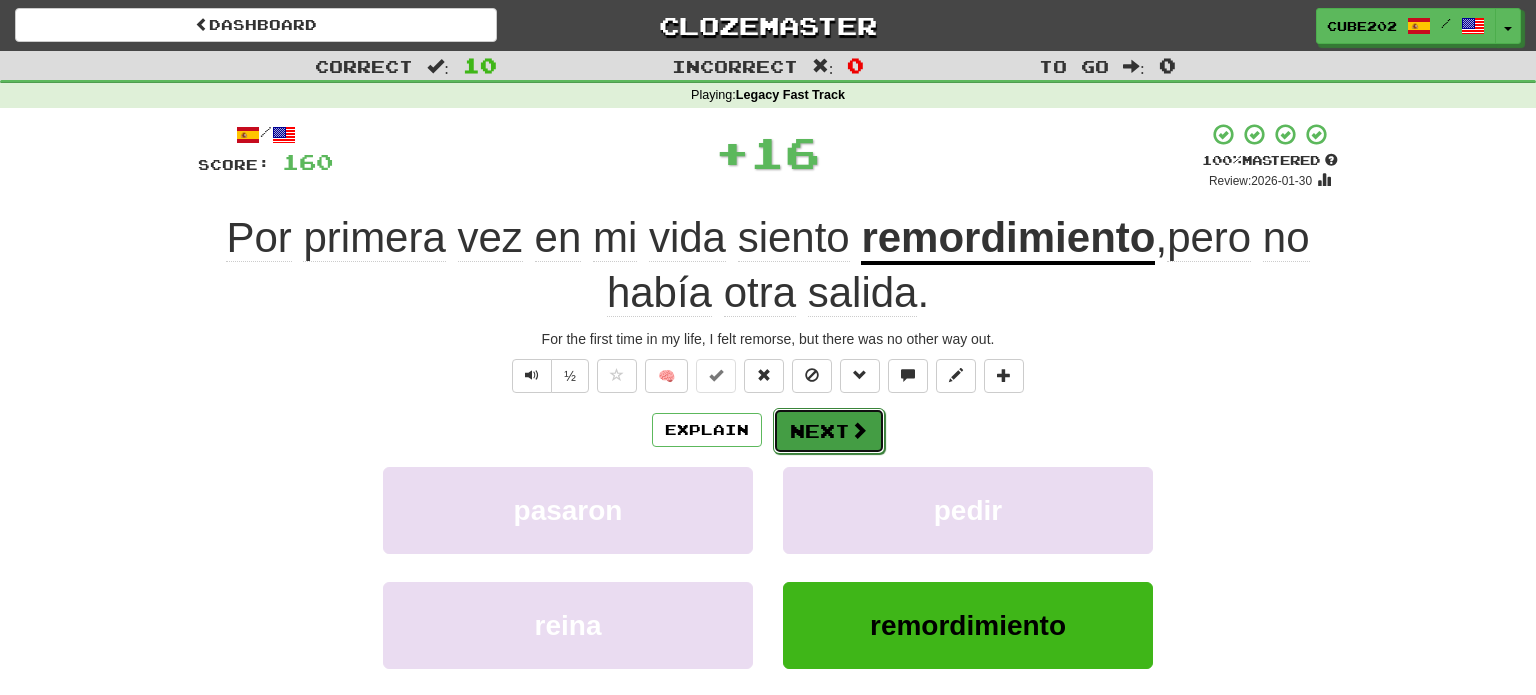 click on "Next" at bounding box center [829, 431] 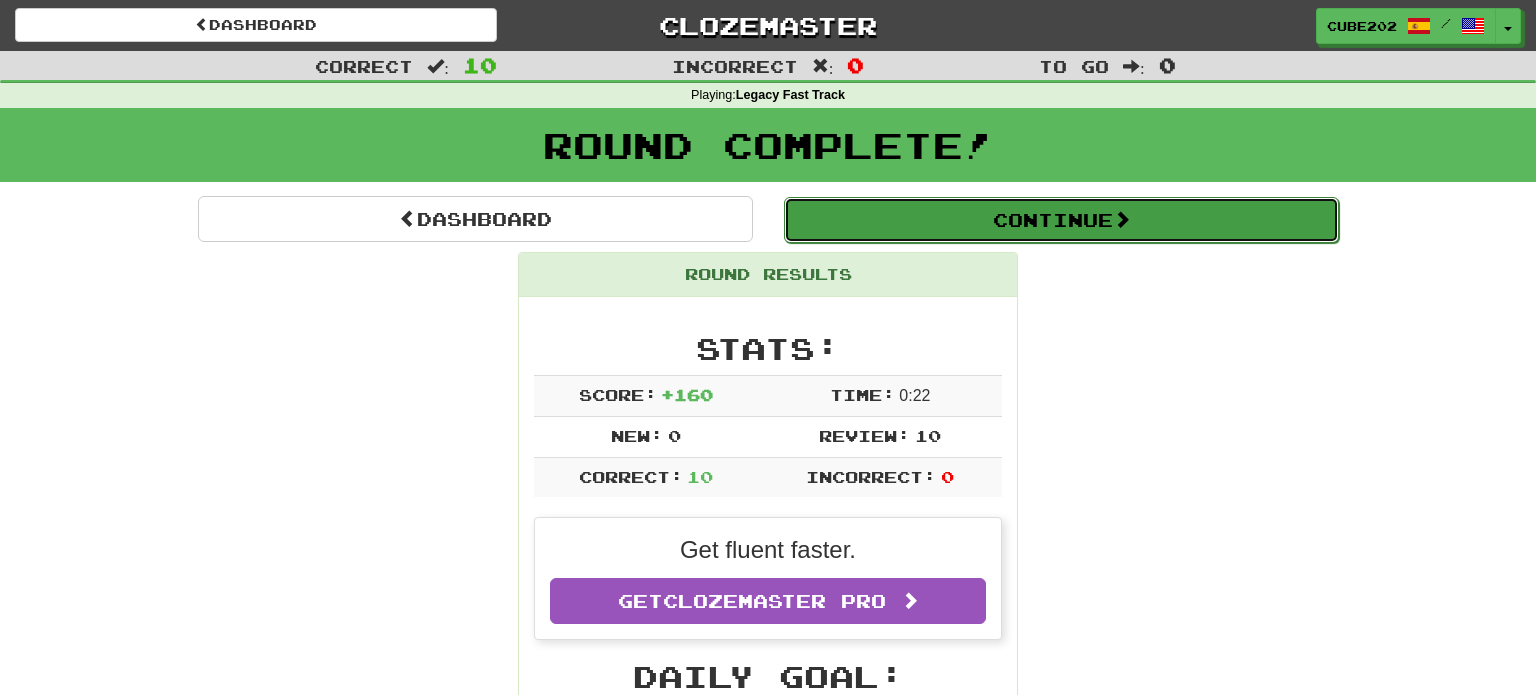 click on "Continue" at bounding box center (1061, 220) 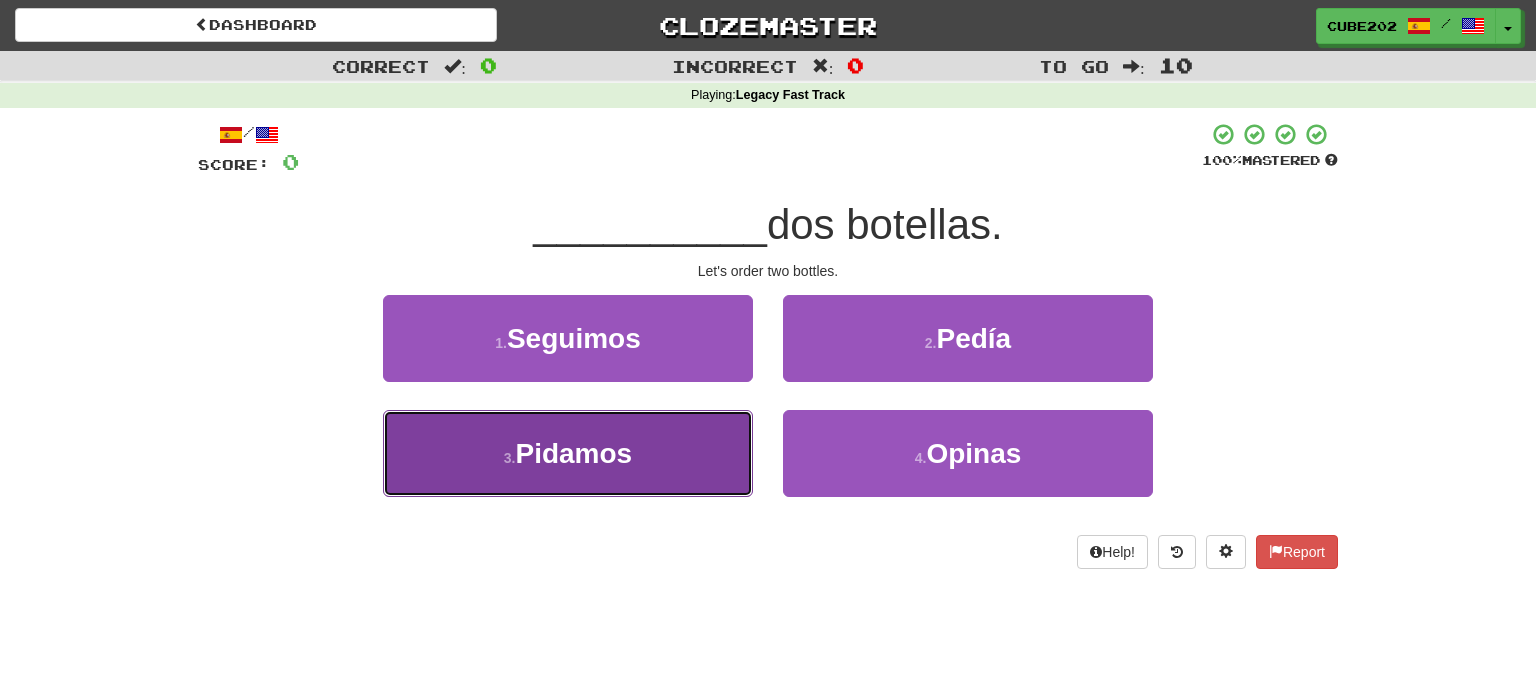 click on "3 .  Pidamos" at bounding box center [568, 453] 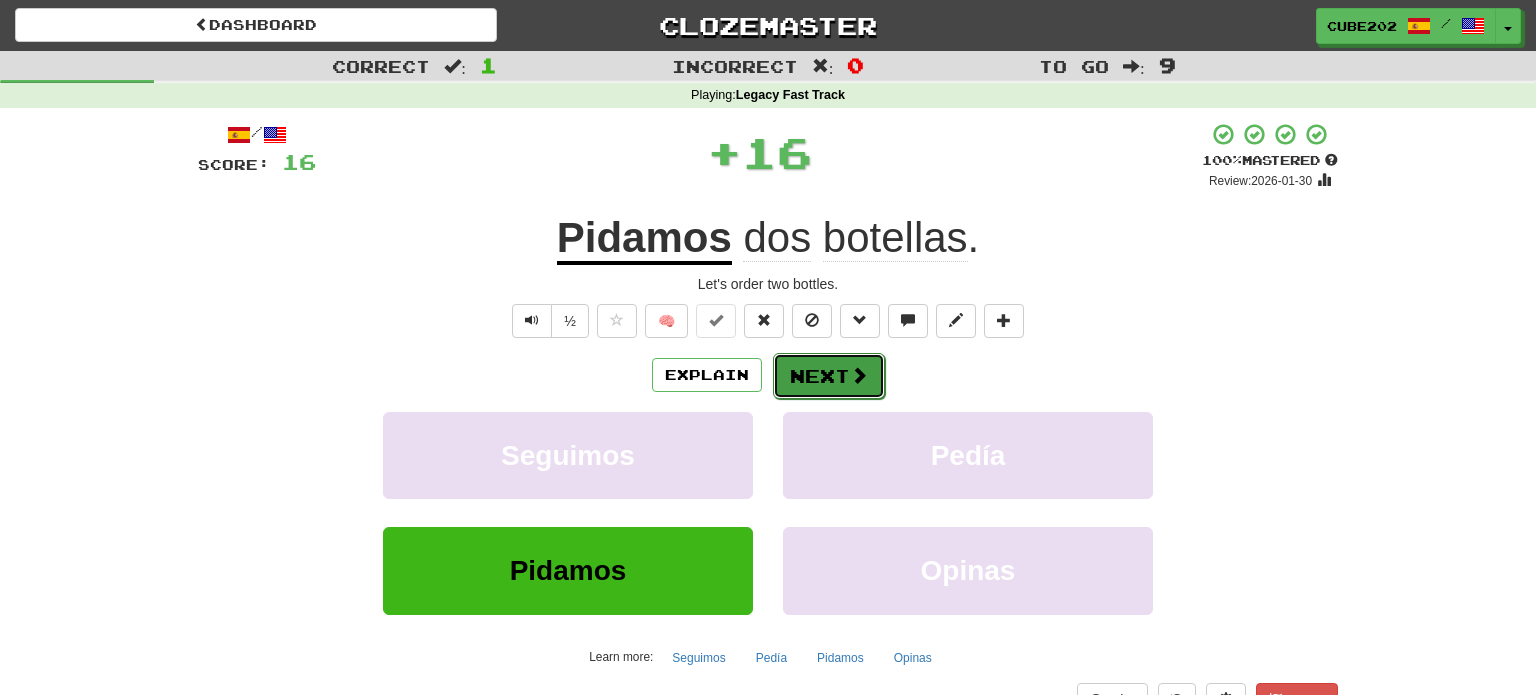 click on "Next" at bounding box center (829, 376) 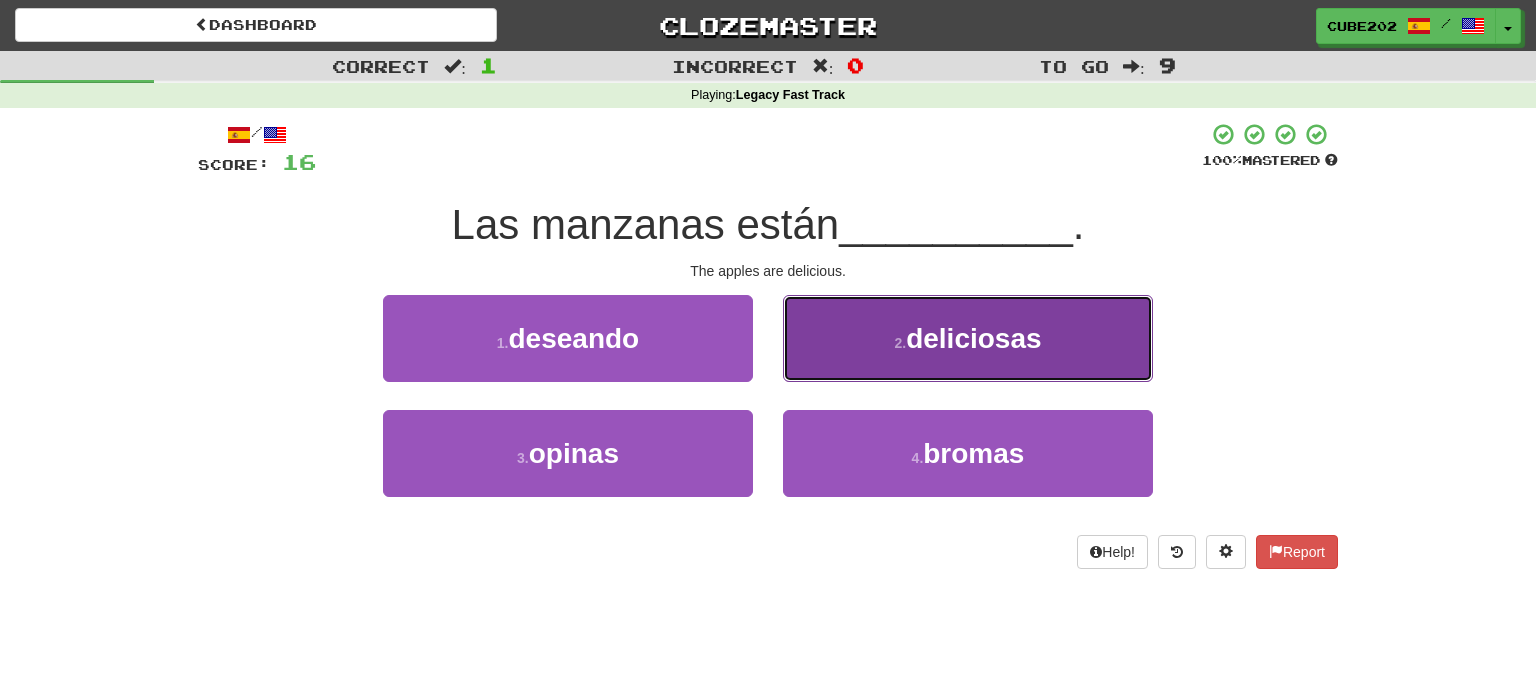 click on "2 .  deliciosas" at bounding box center [968, 338] 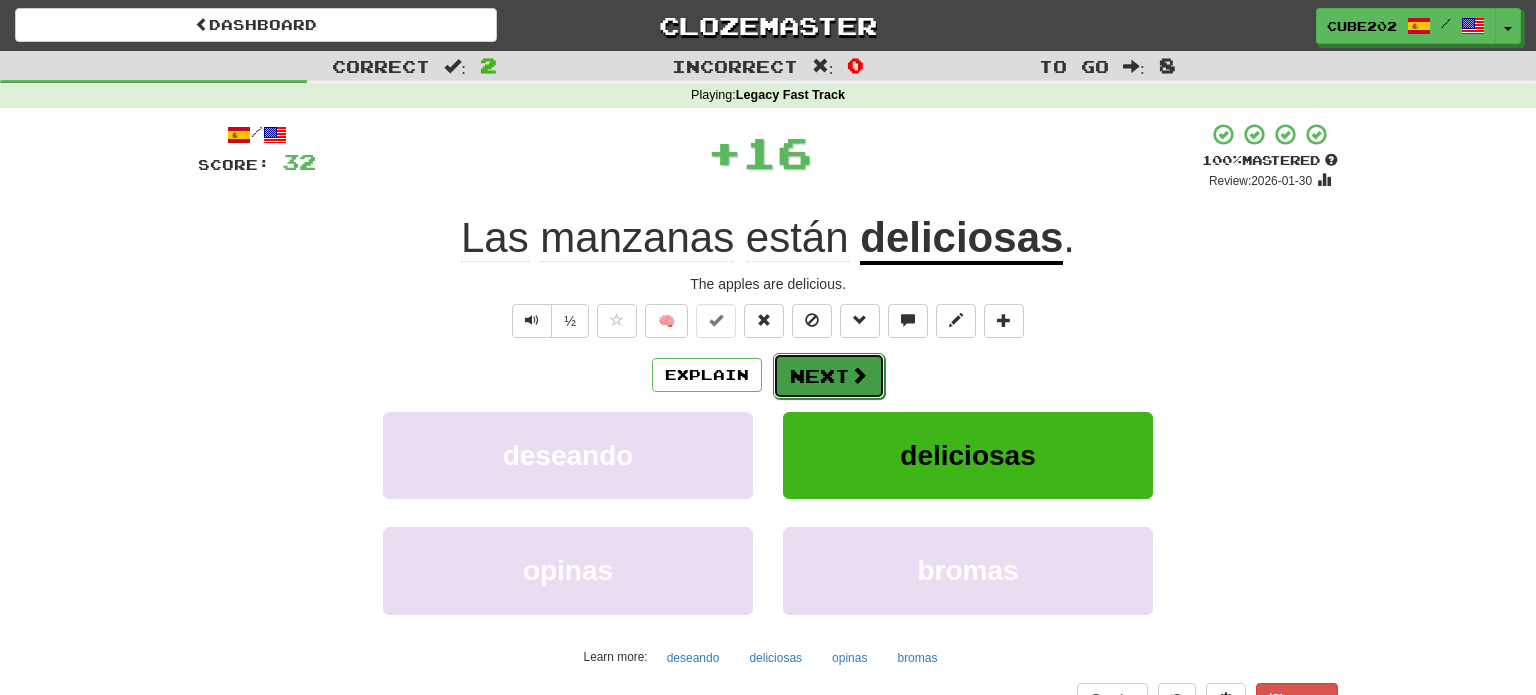 click on "Next" at bounding box center [829, 376] 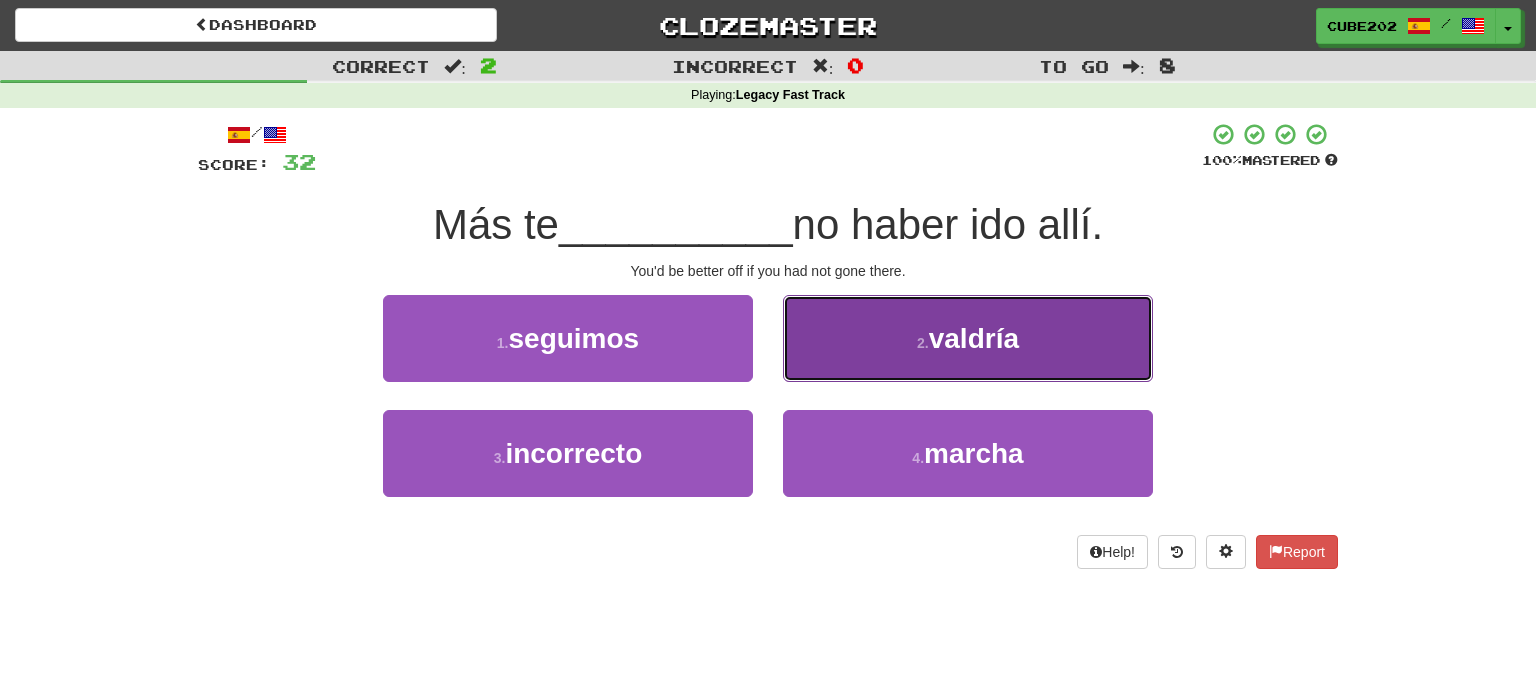 click on "2 .  valdría" at bounding box center [968, 338] 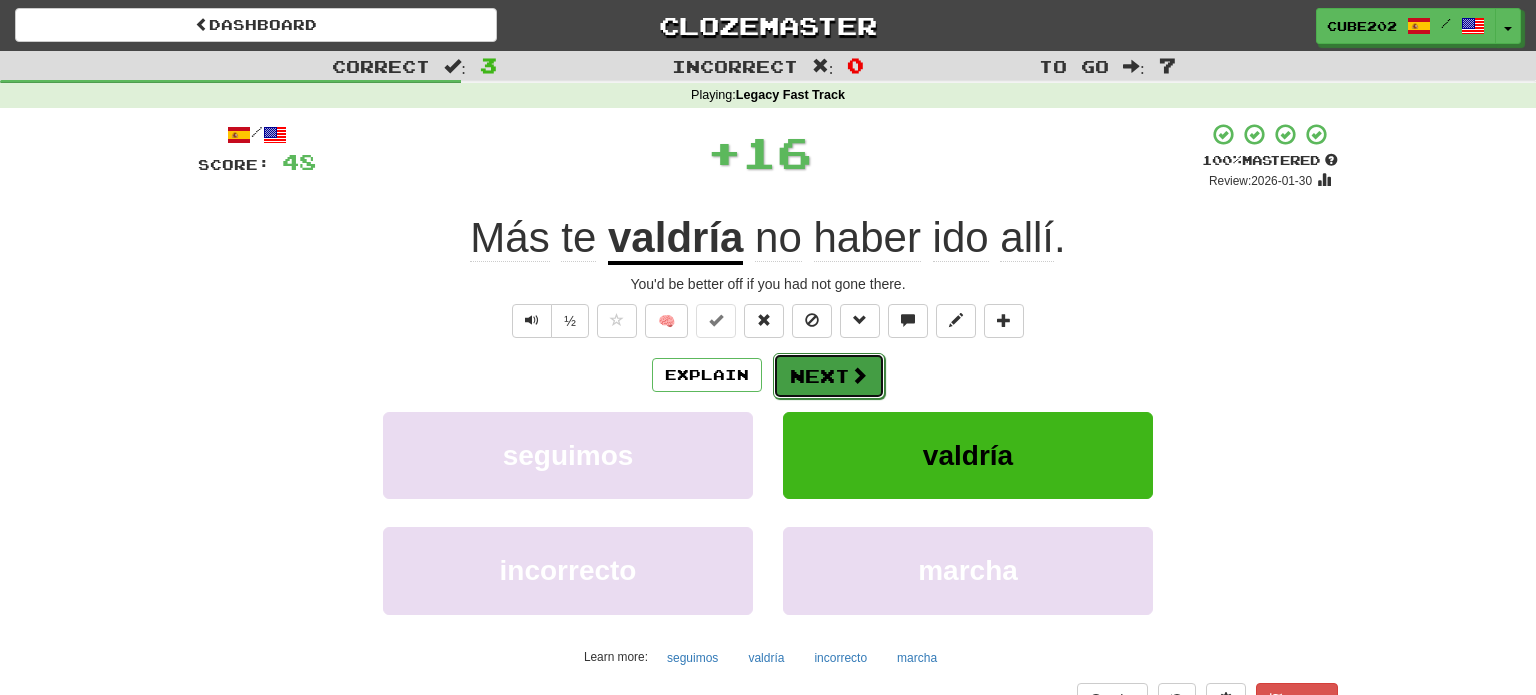 click on "Next" at bounding box center (829, 376) 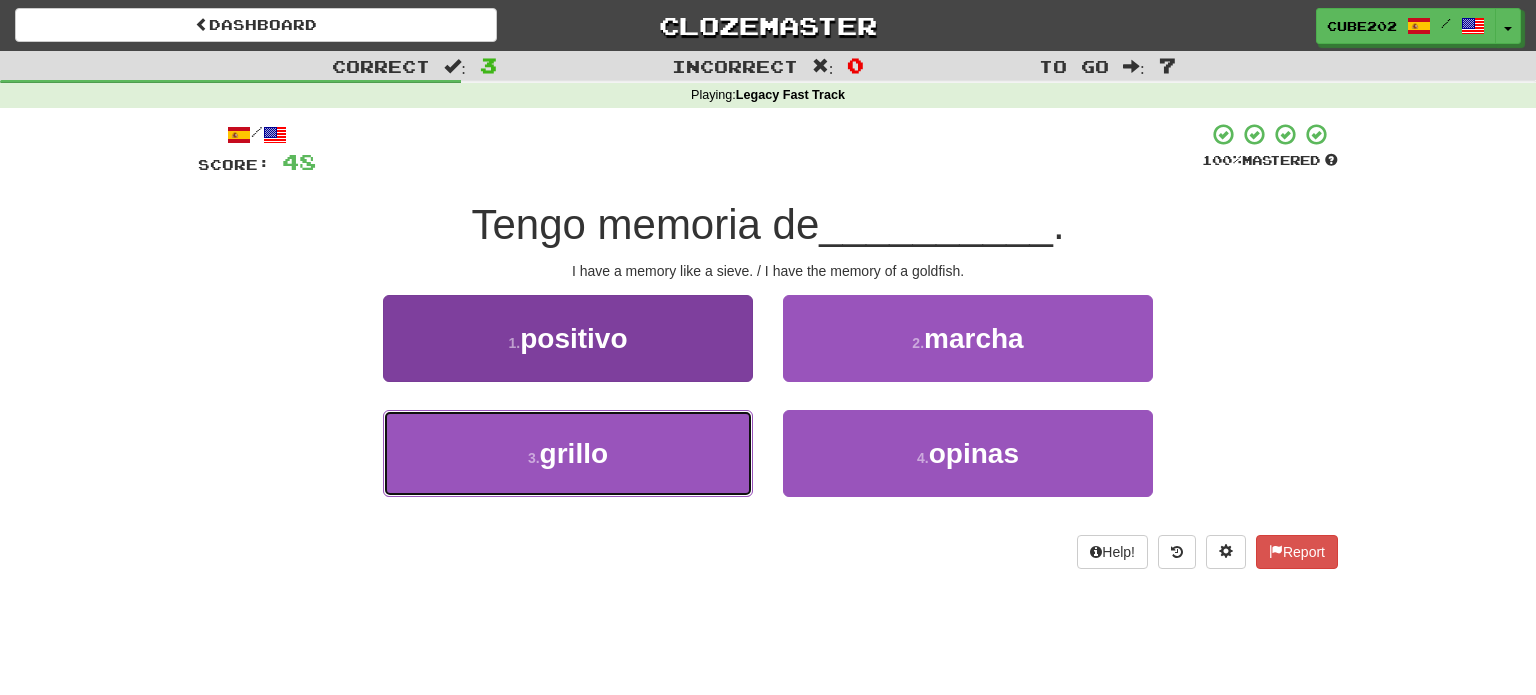 drag, startPoint x: 700, startPoint y: 451, endPoint x: 724, endPoint y: 436, distance: 28.301943 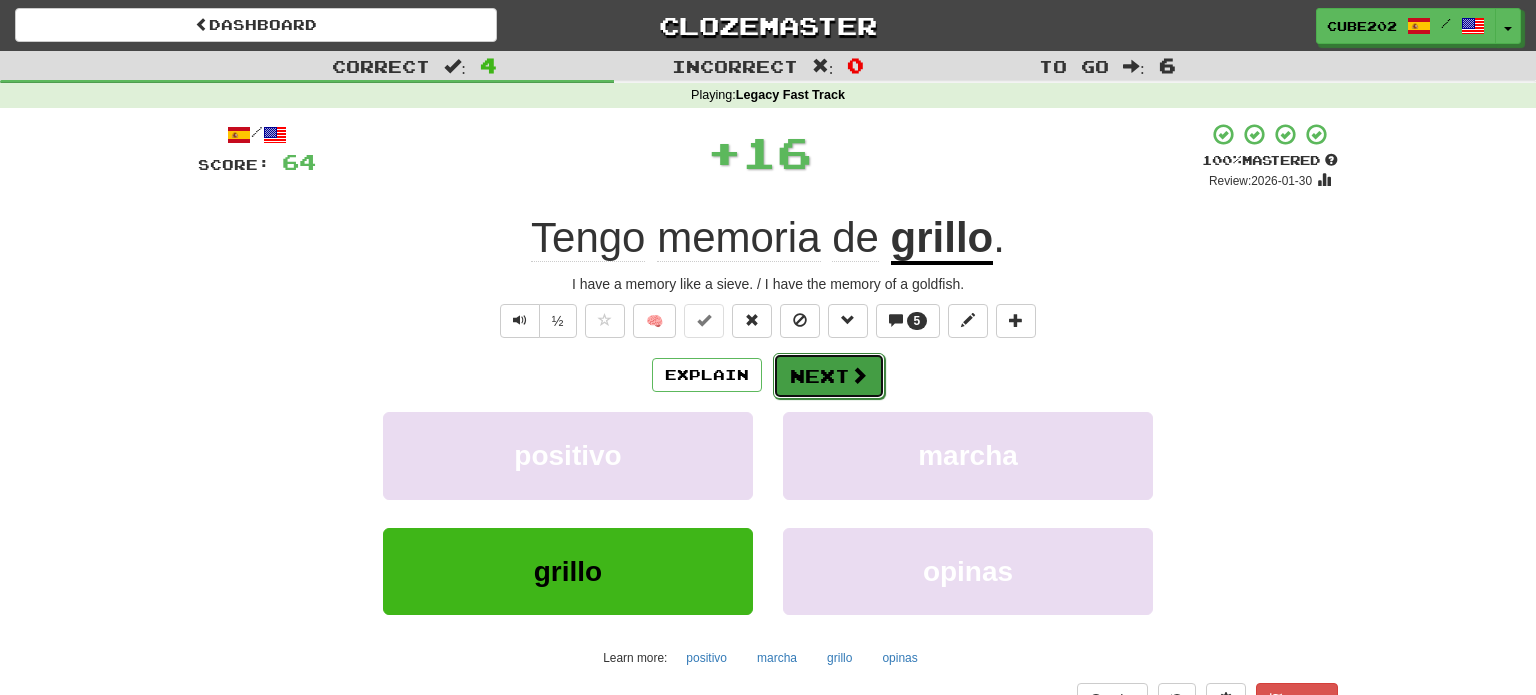 click on "Next" at bounding box center [829, 376] 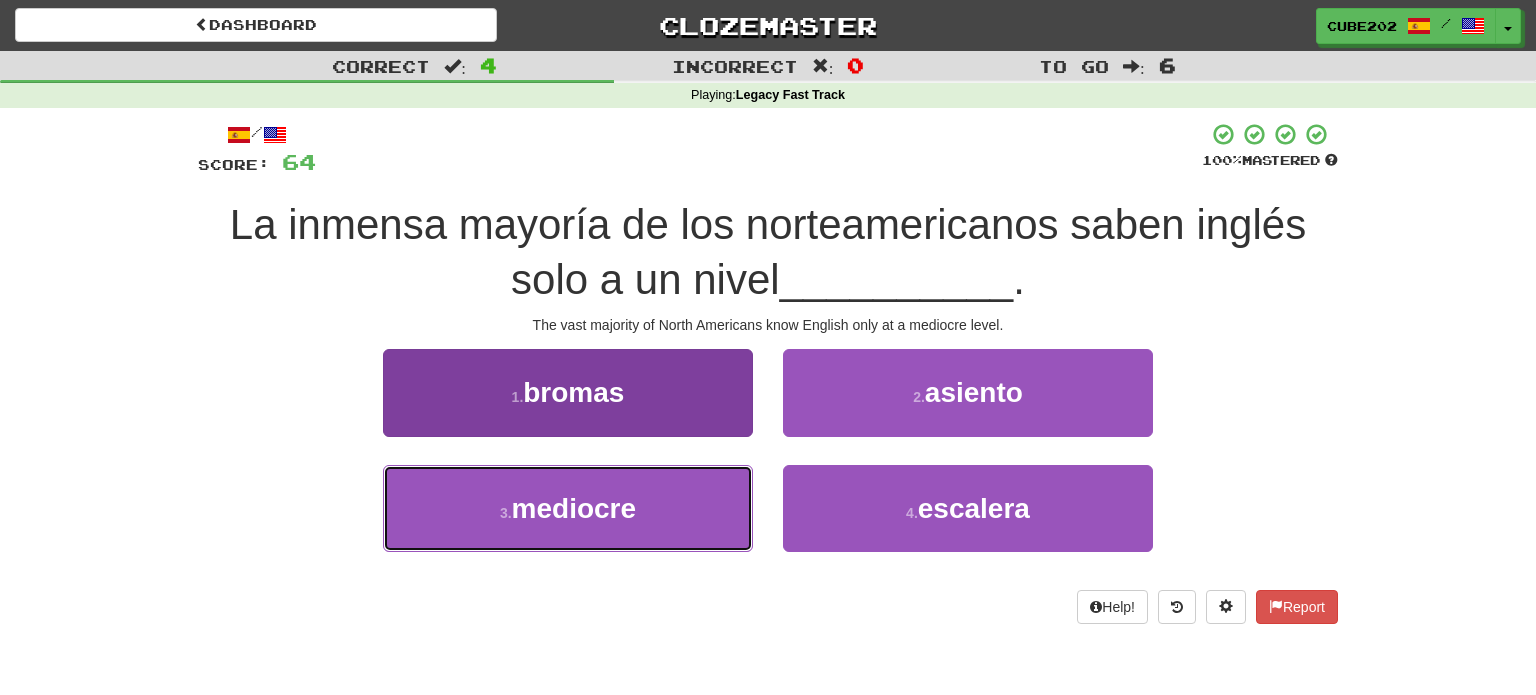 click on "3 .  mediocre" at bounding box center [568, 508] 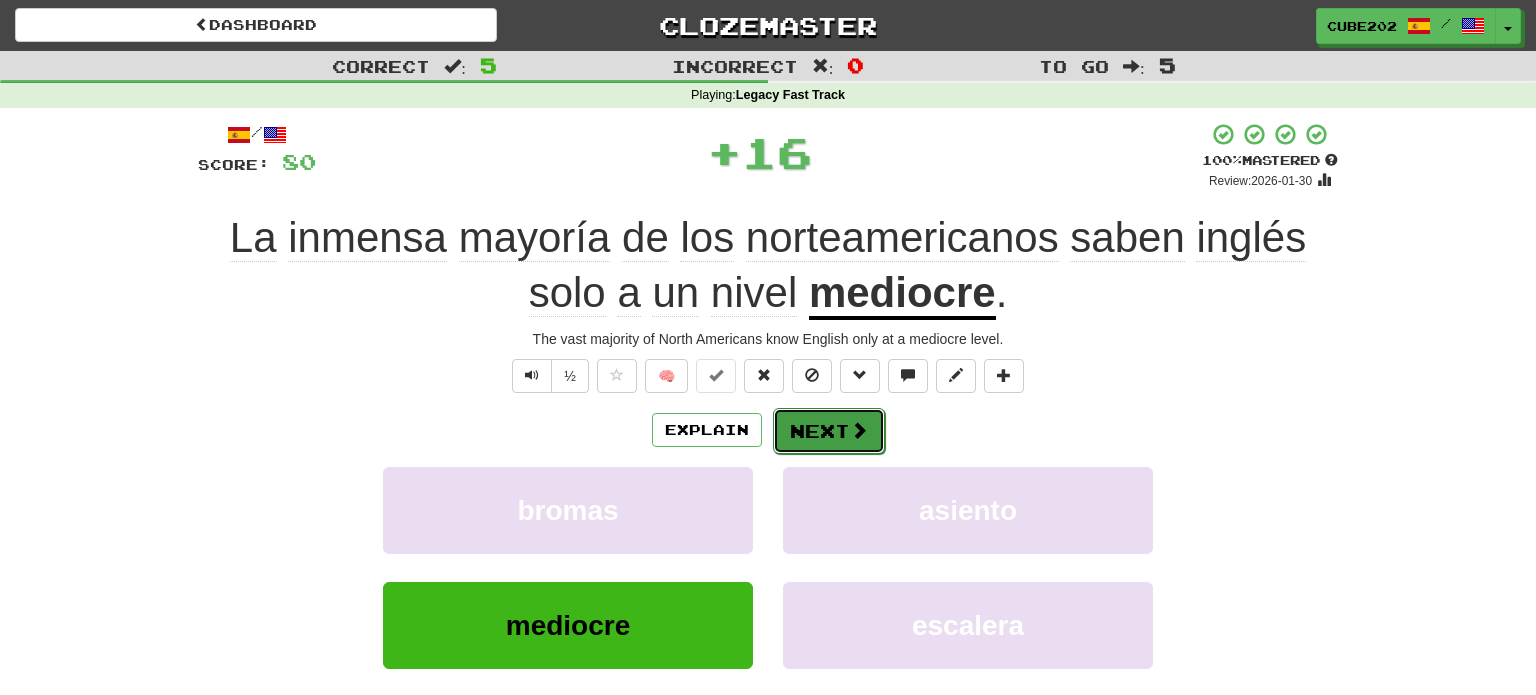 click on "Next" at bounding box center [829, 431] 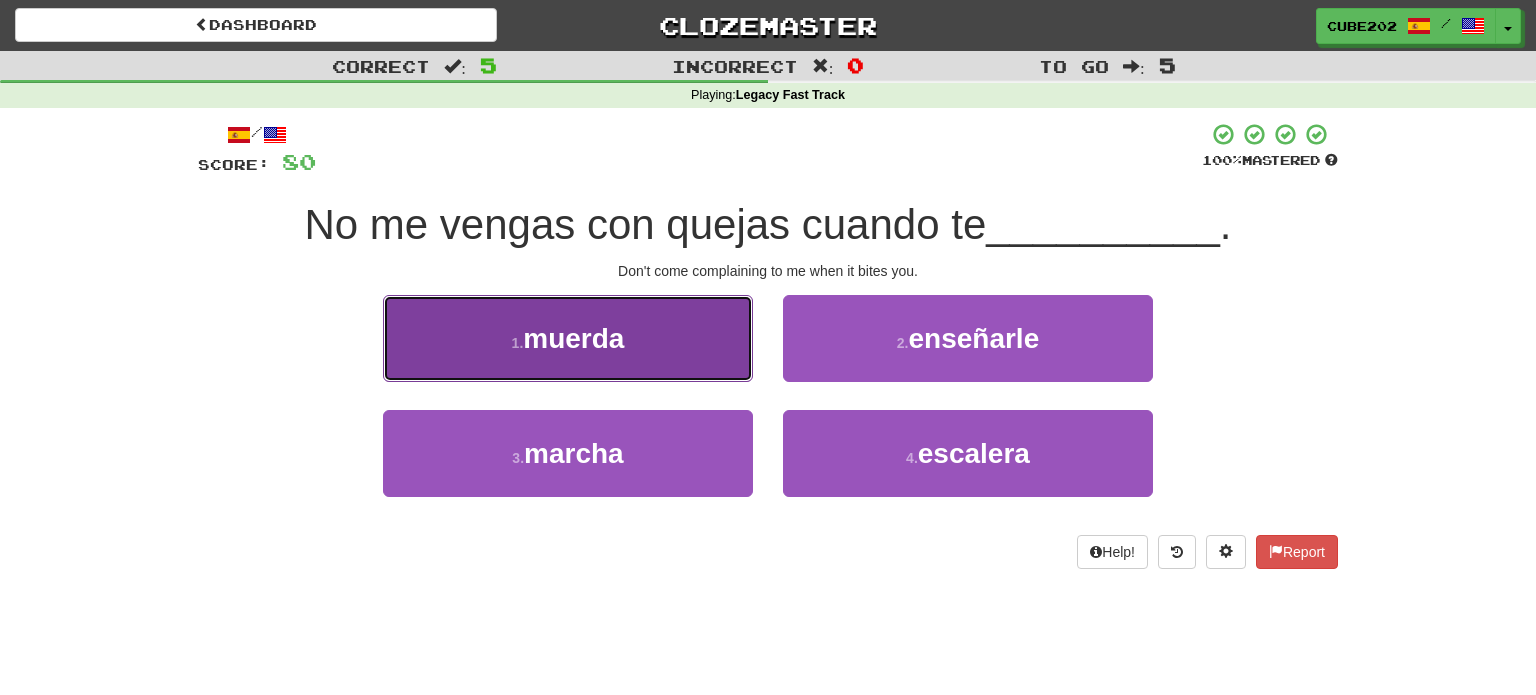 click on "1 .  muerda" at bounding box center [568, 338] 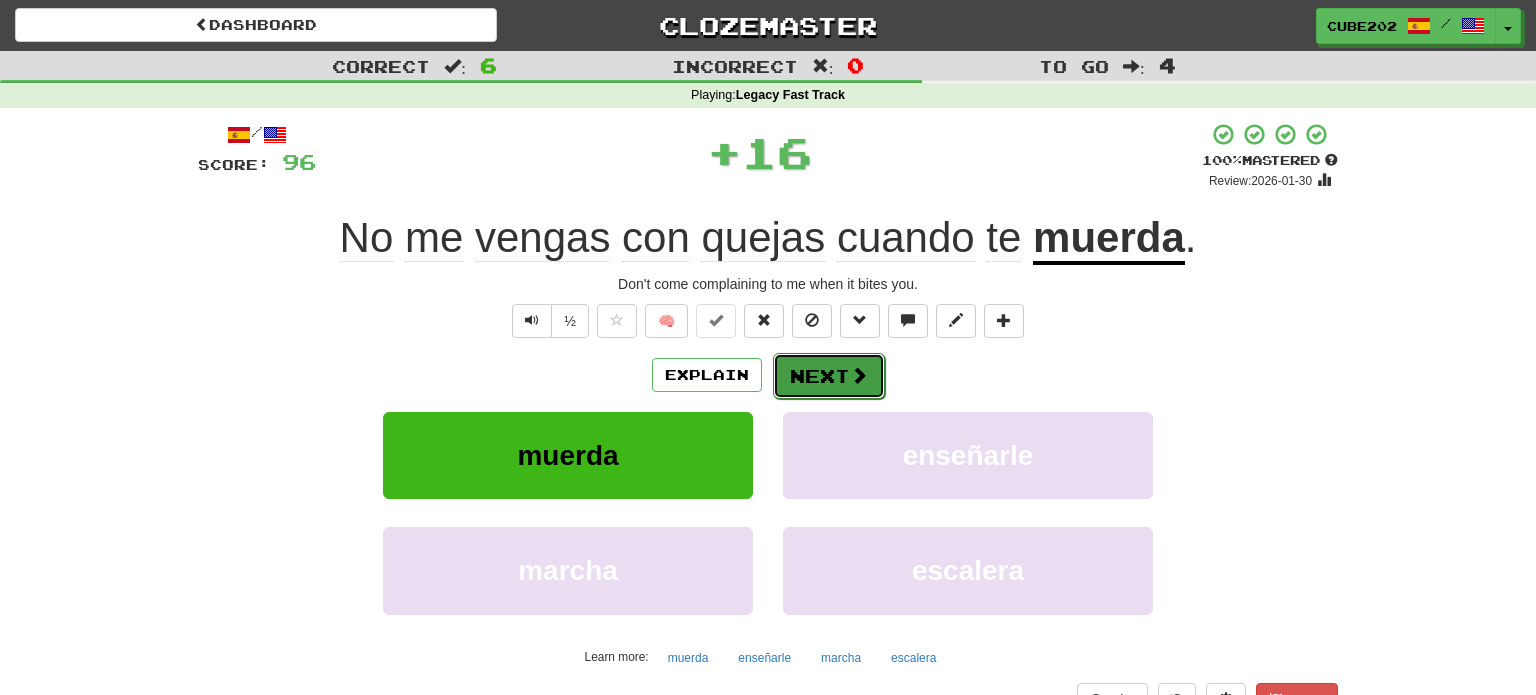 click on "Next" at bounding box center [829, 376] 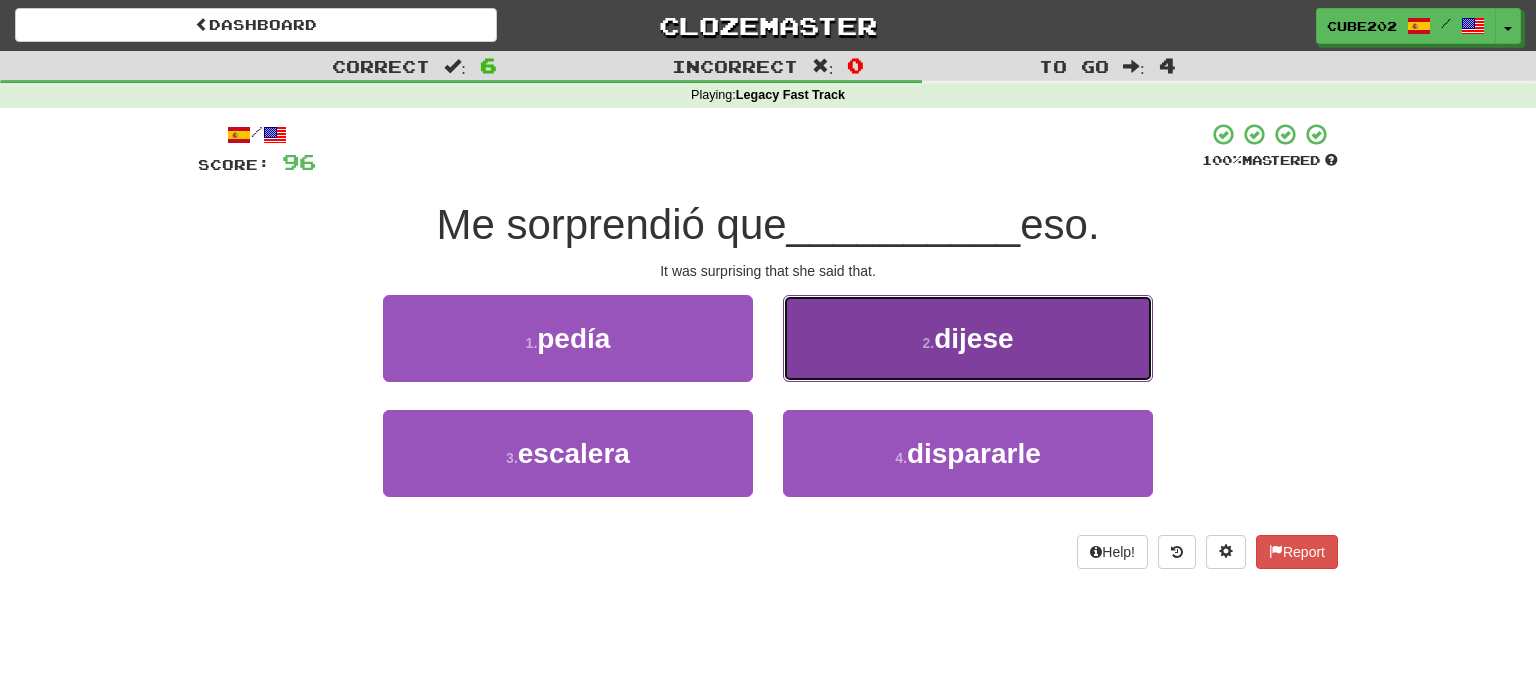 click on "2 .  dijese" at bounding box center (968, 338) 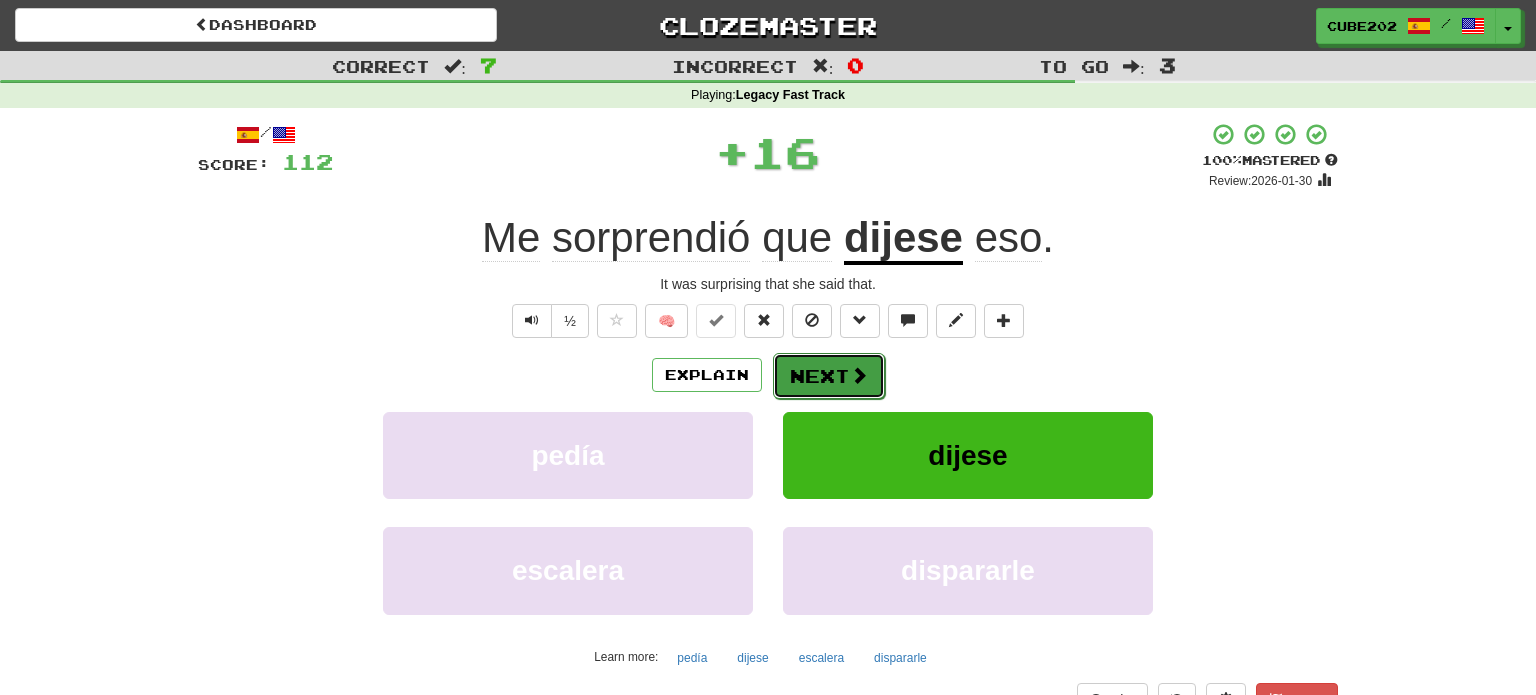 click on "Next" at bounding box center (829, 376) 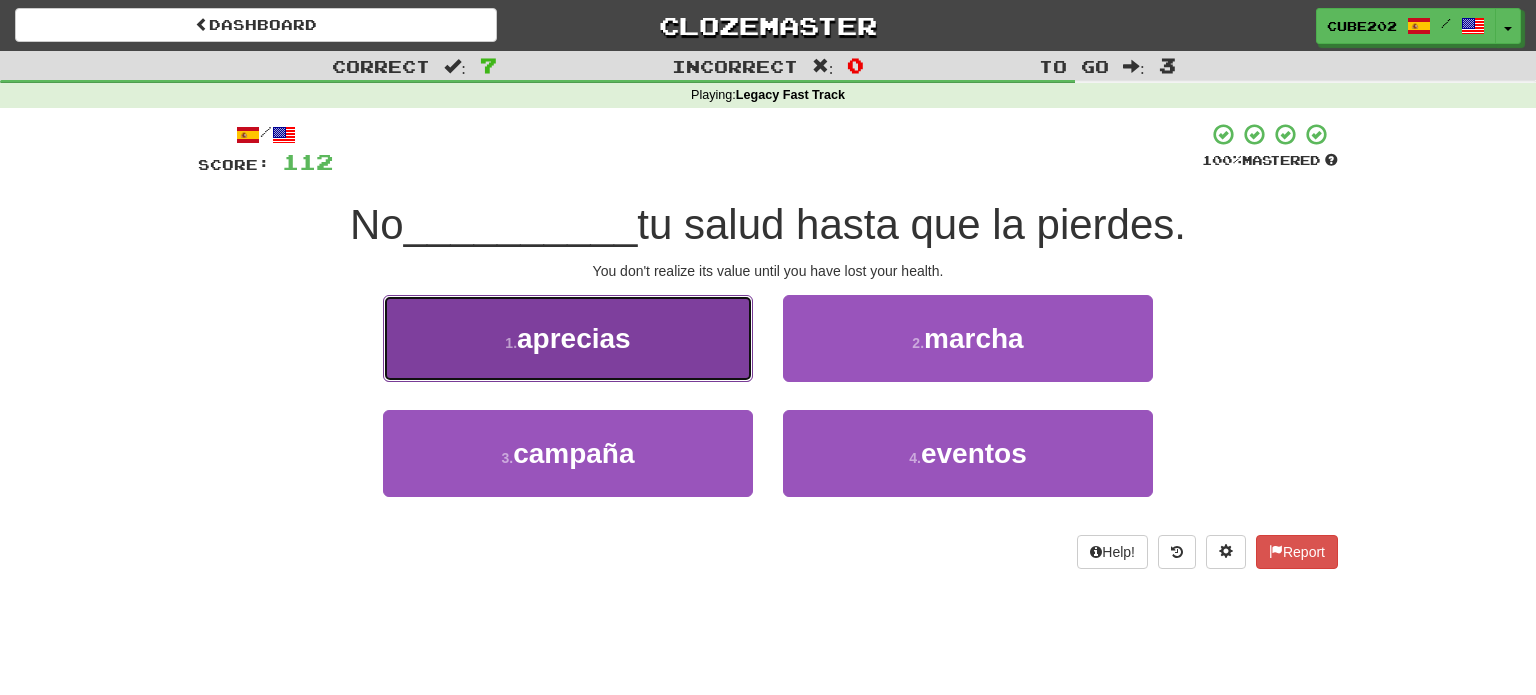click on "1 .  aprecias" at bounding box center [568, 338] 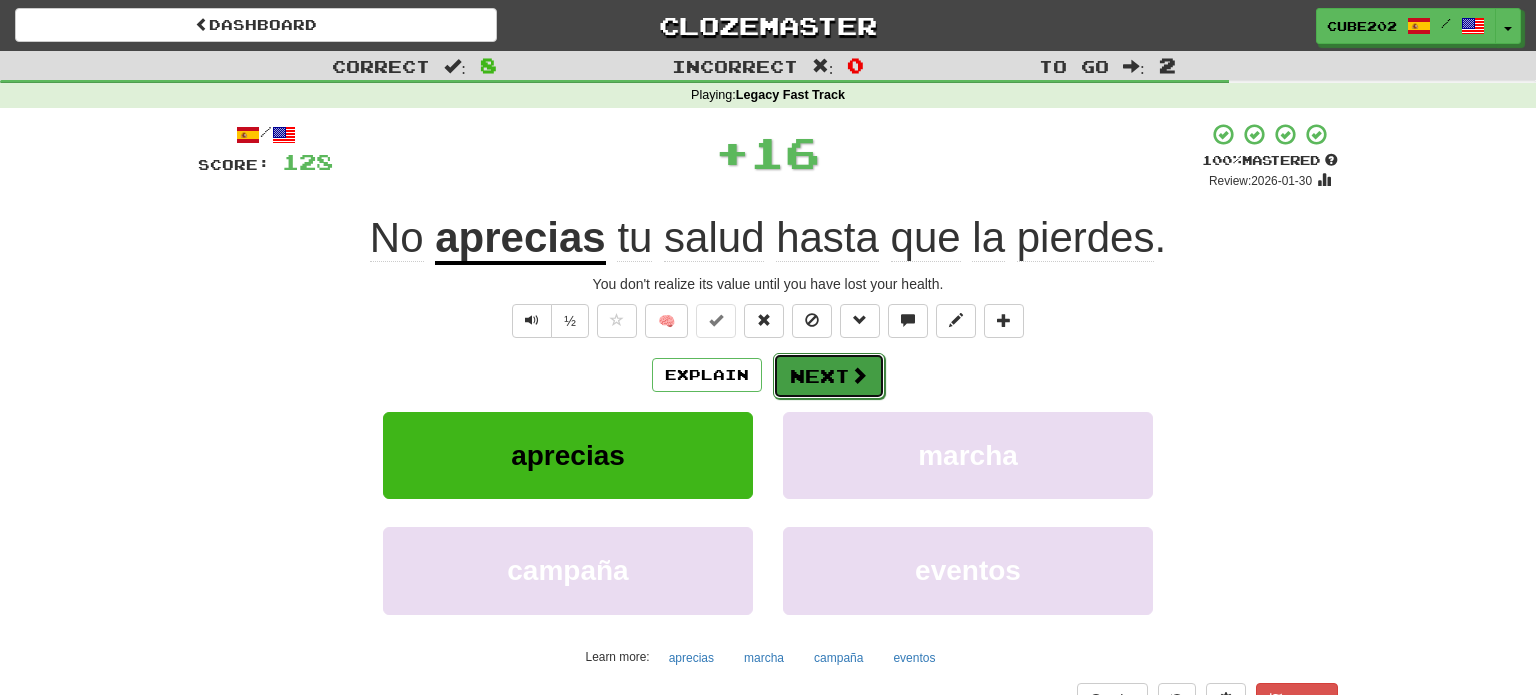 click on "Next" at bounding box center (829, 376) 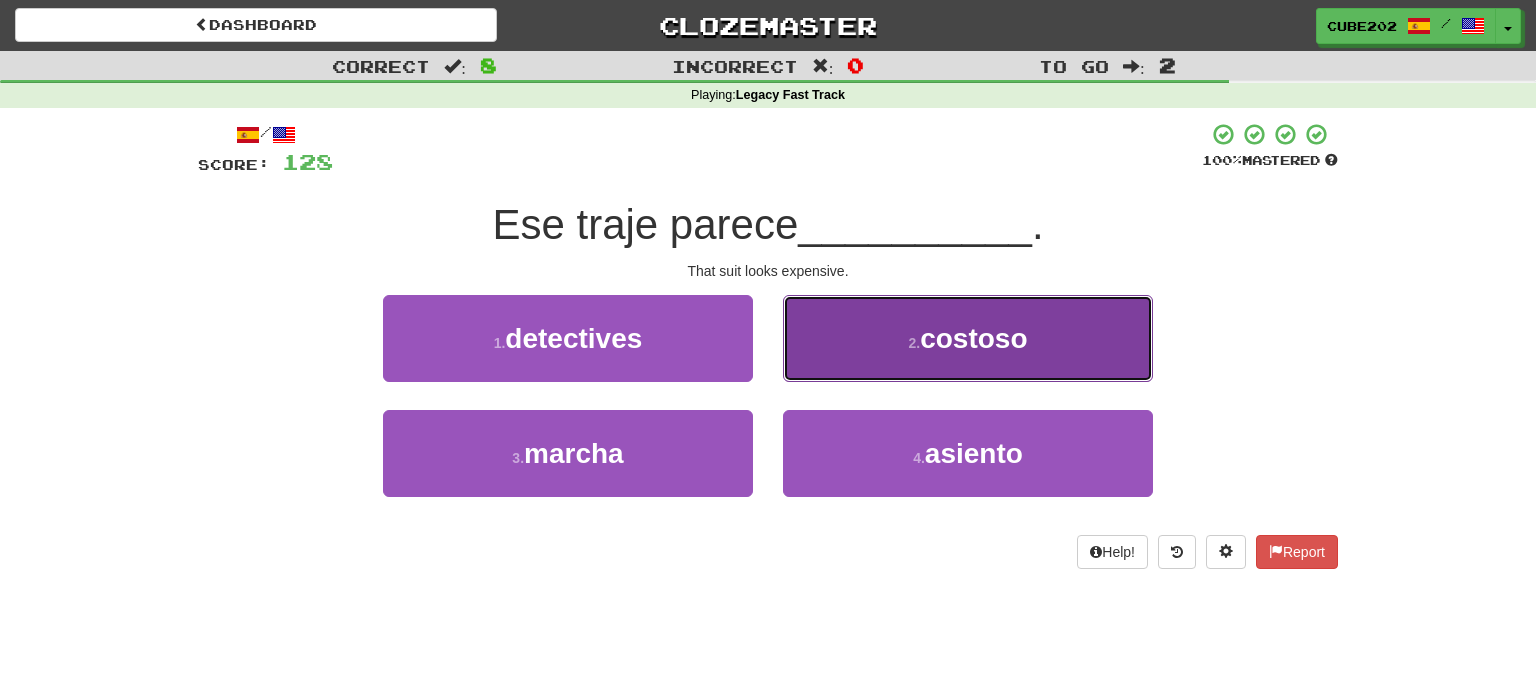 click on "2 .  costoso" at bounding box center (968, 338) 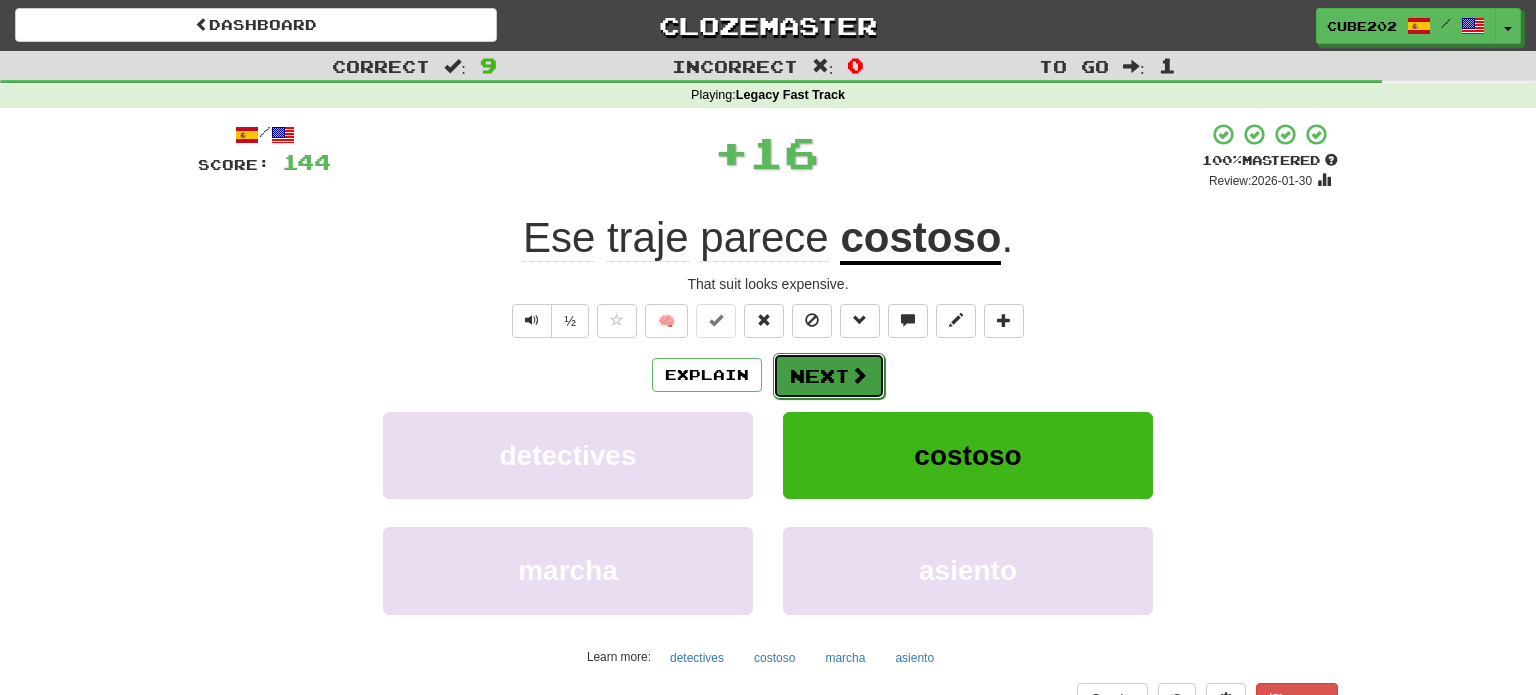 click on "Next" at bounding box center [829, 376] 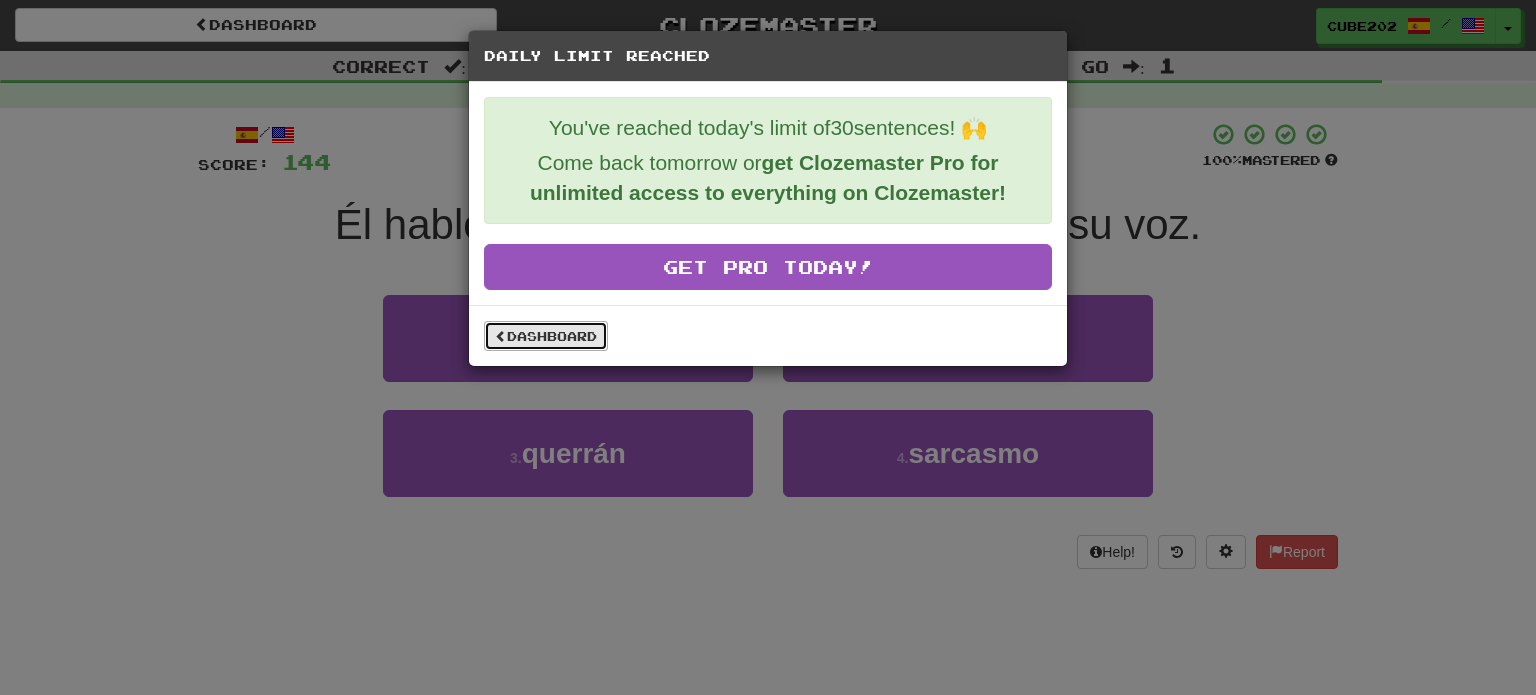 click on "Dashboard" at bounding box center [546, 336] 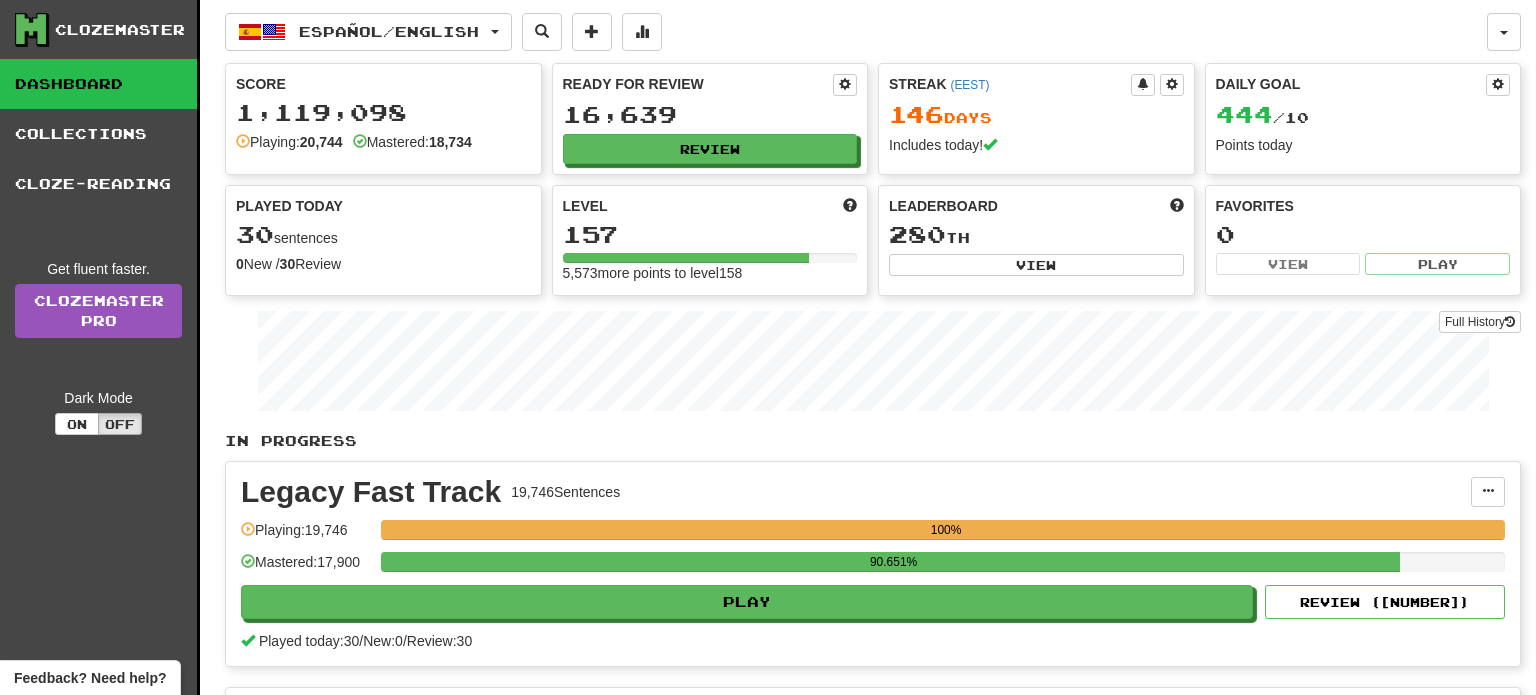 scroll, scrollTop: 0, scrollLeft: 0, axis: both 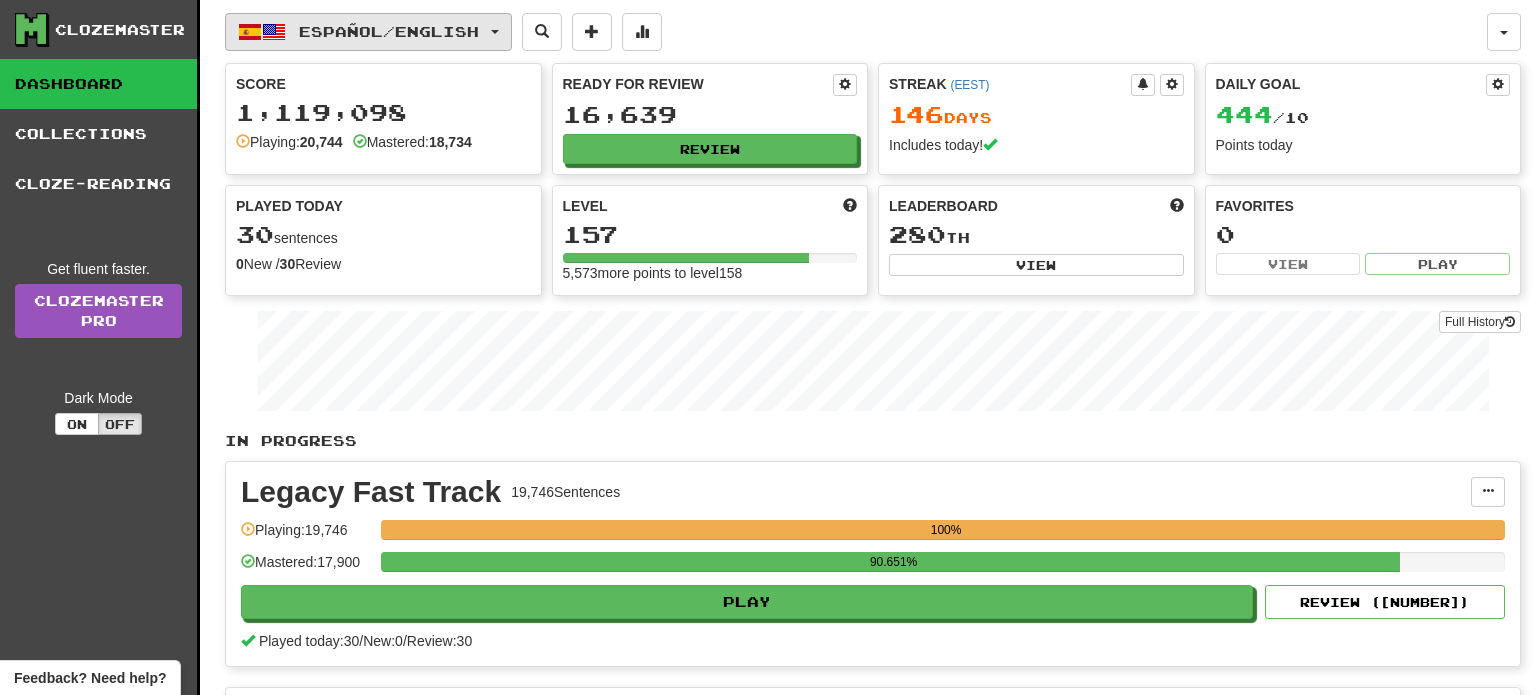click on "Español  /  English" at bounding box center (368, 32) 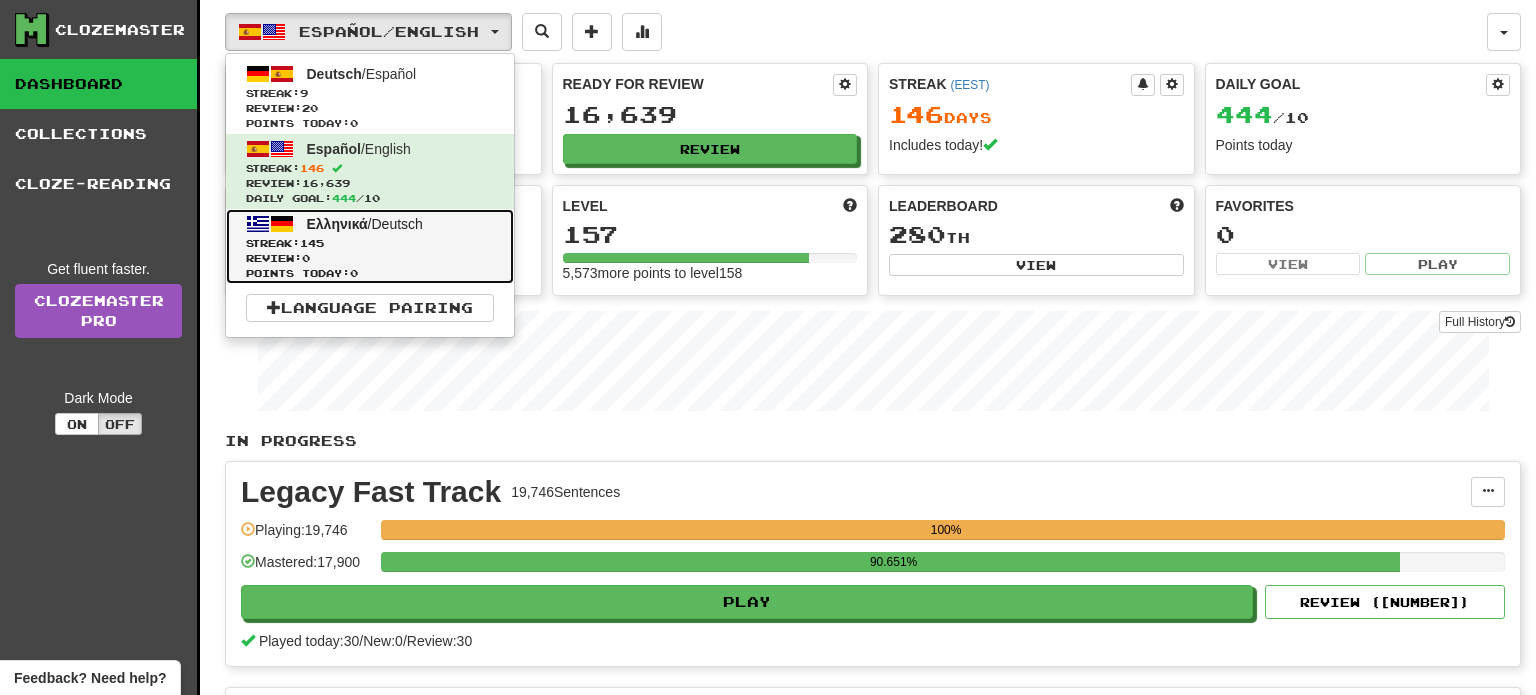 click on "Review:  0" at bounding box center [370, 258] 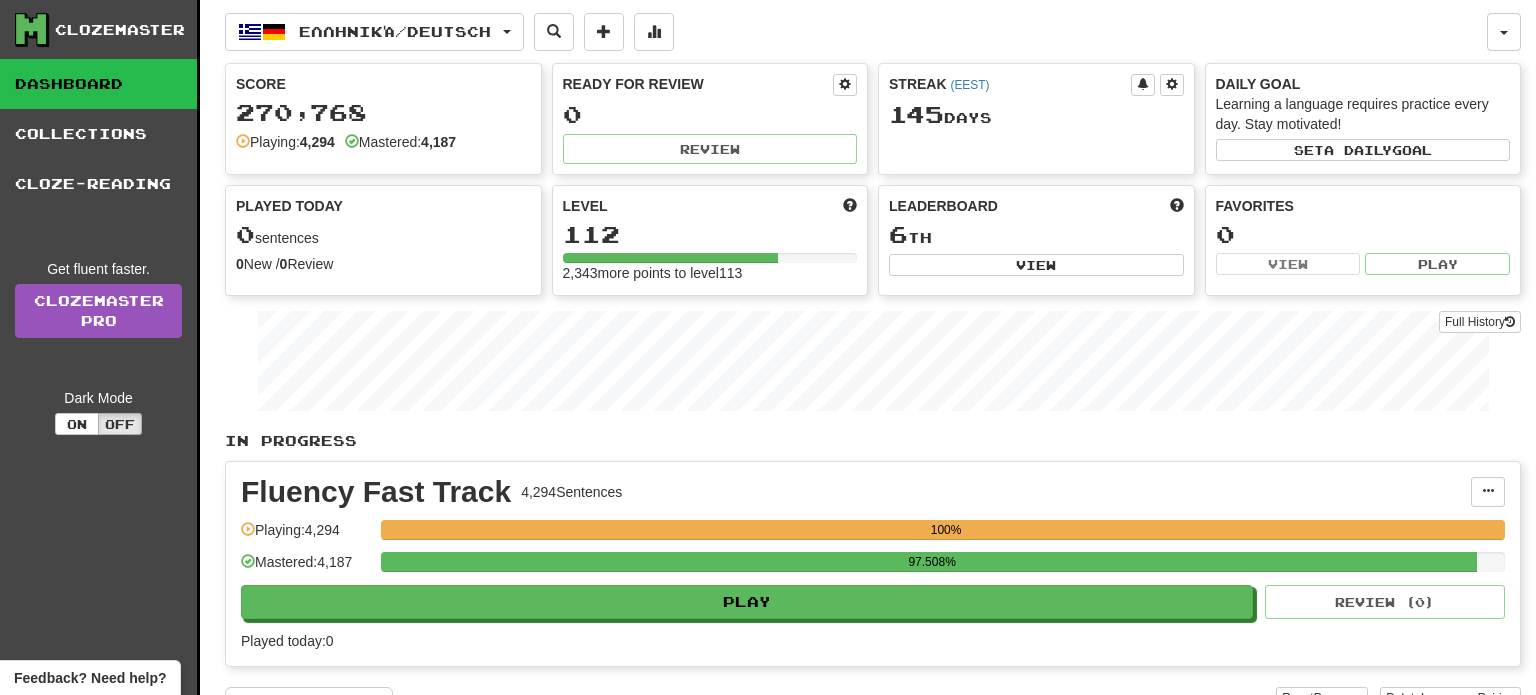 scroll, scrollTop: 0, scrollLeft: 0, axis: both 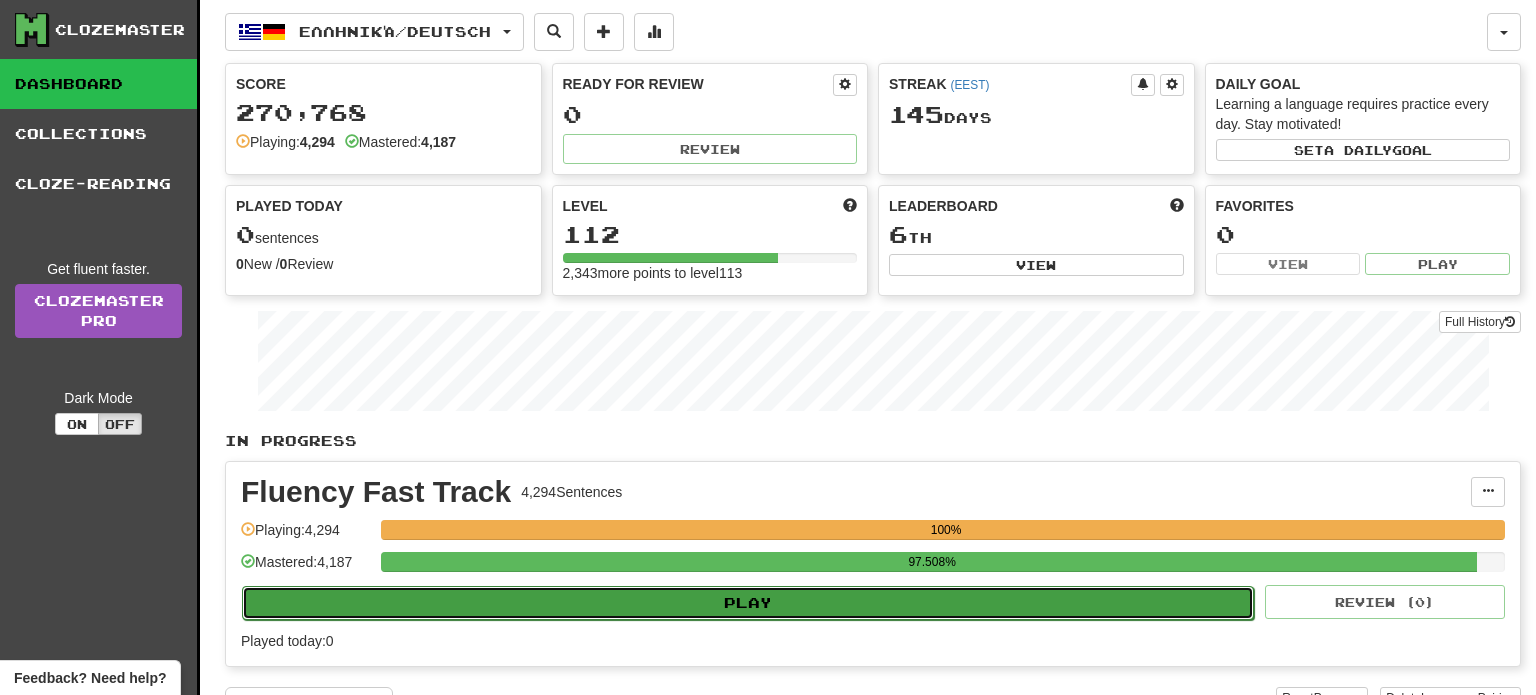 click on "Play" at bounding box center [748, 603] 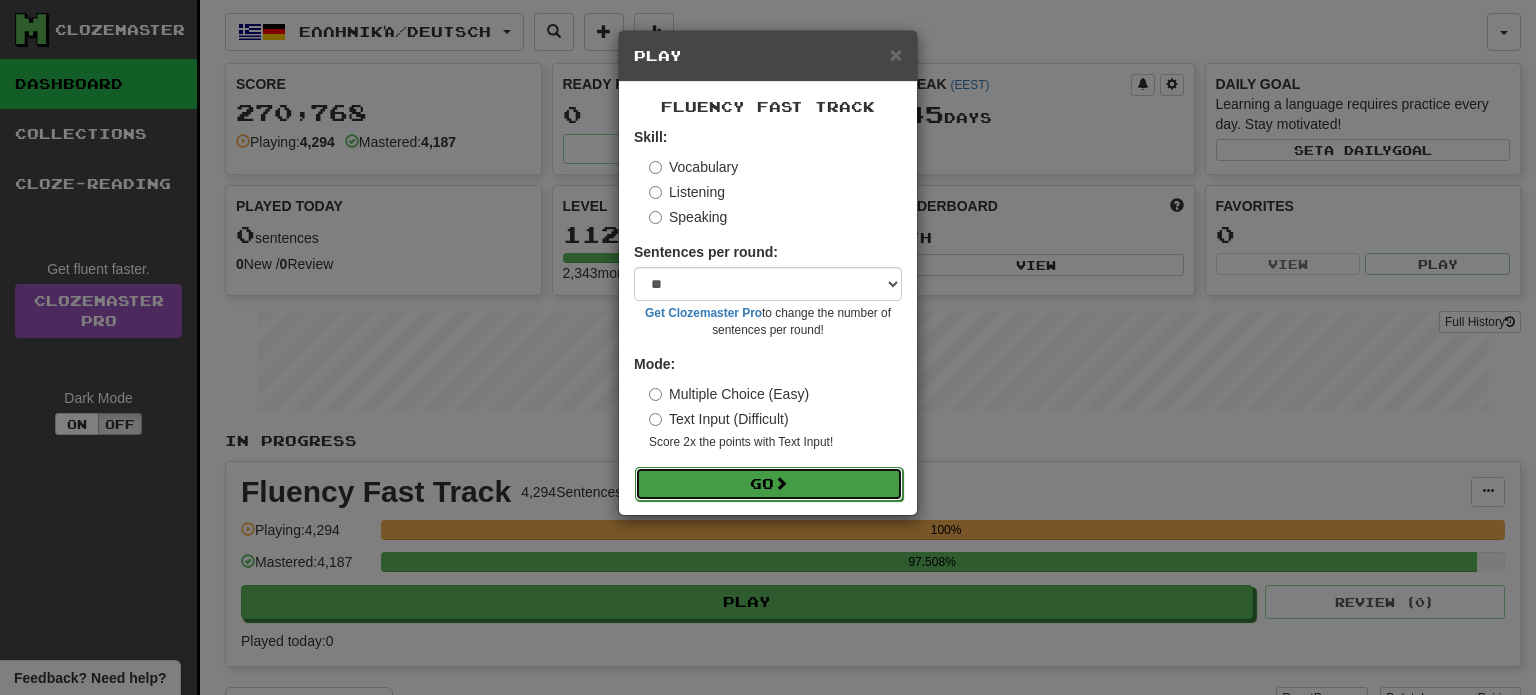 click on "Go" at bounding box center [769, 484] 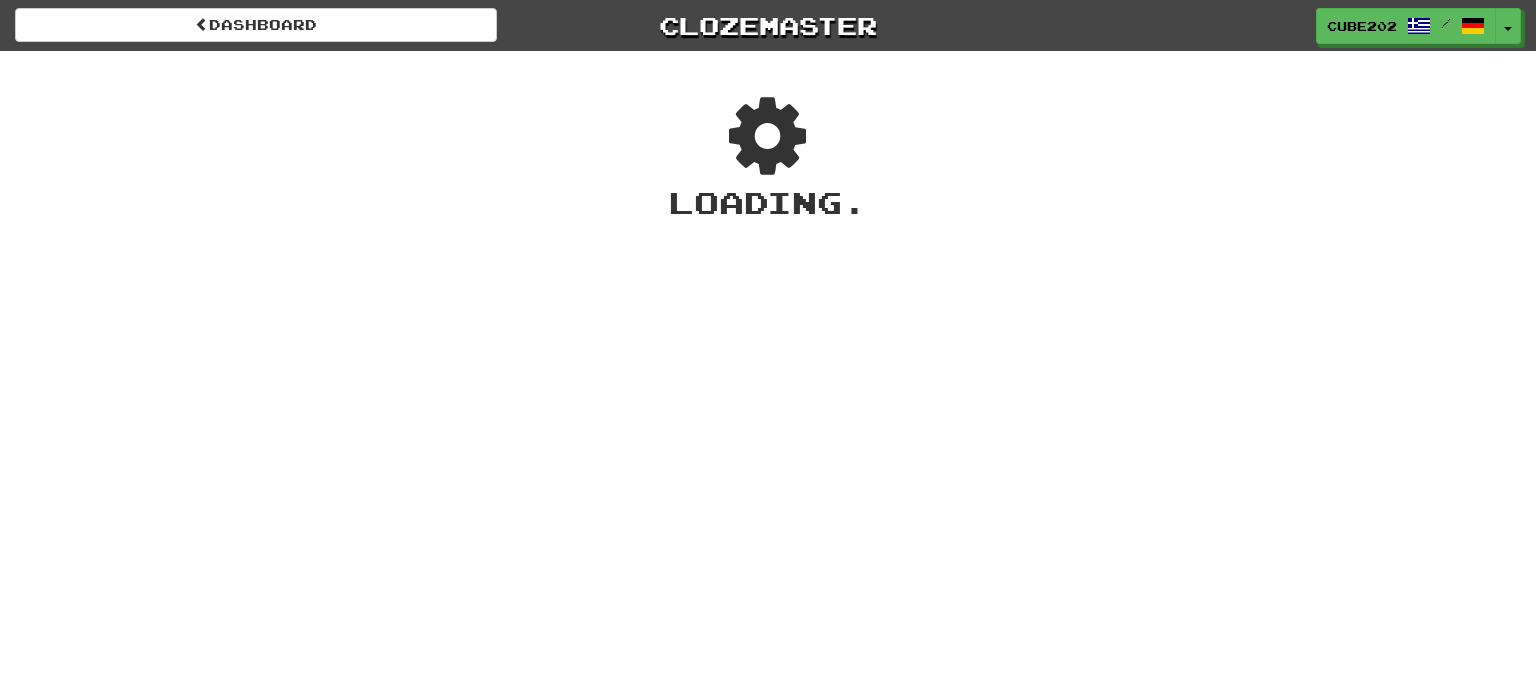 scroll, scrollTop: 0, scrollLeft: 0, axis: both 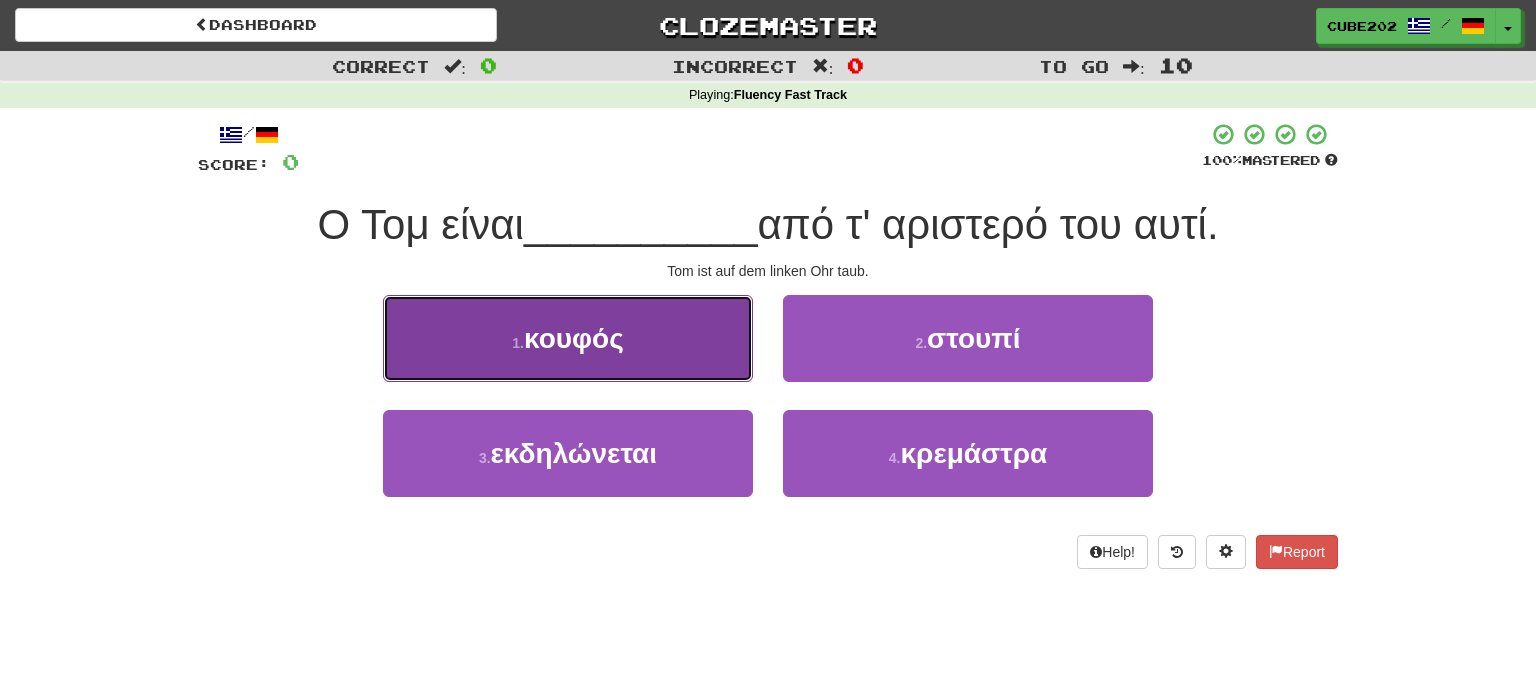 click on "1 .  κουφός" at bounding box center [568, 338] 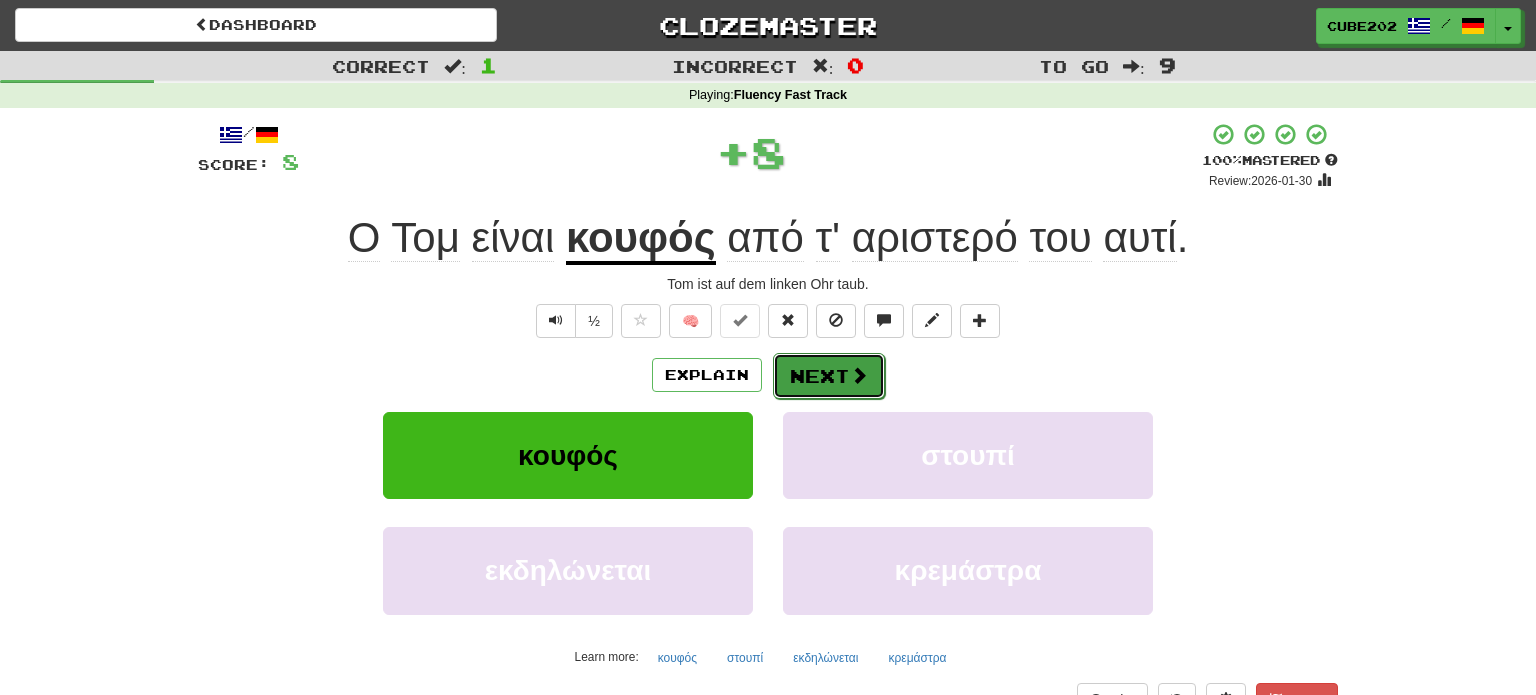 click on "Next" at bounding box center (829, 376) 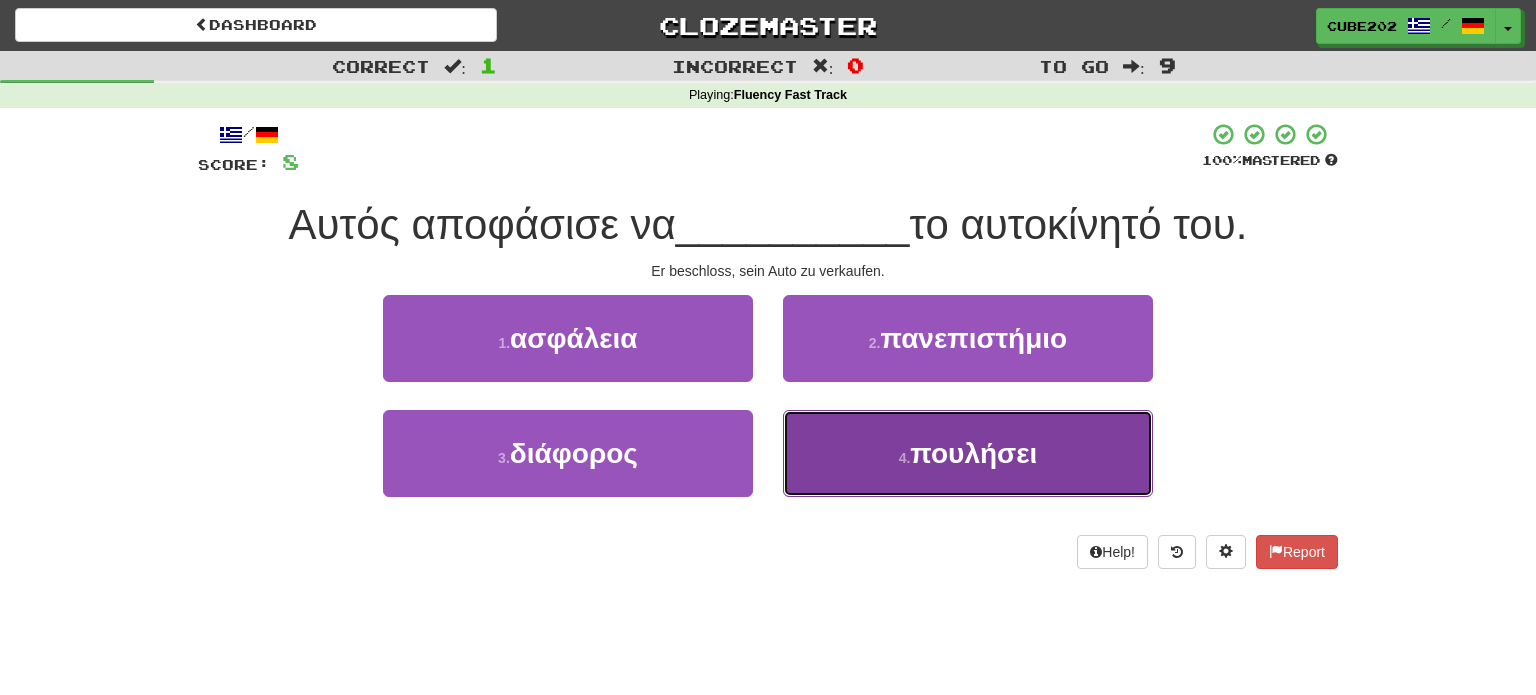 click on "4 .  πουλήσει" at bounding box center (968, 453) 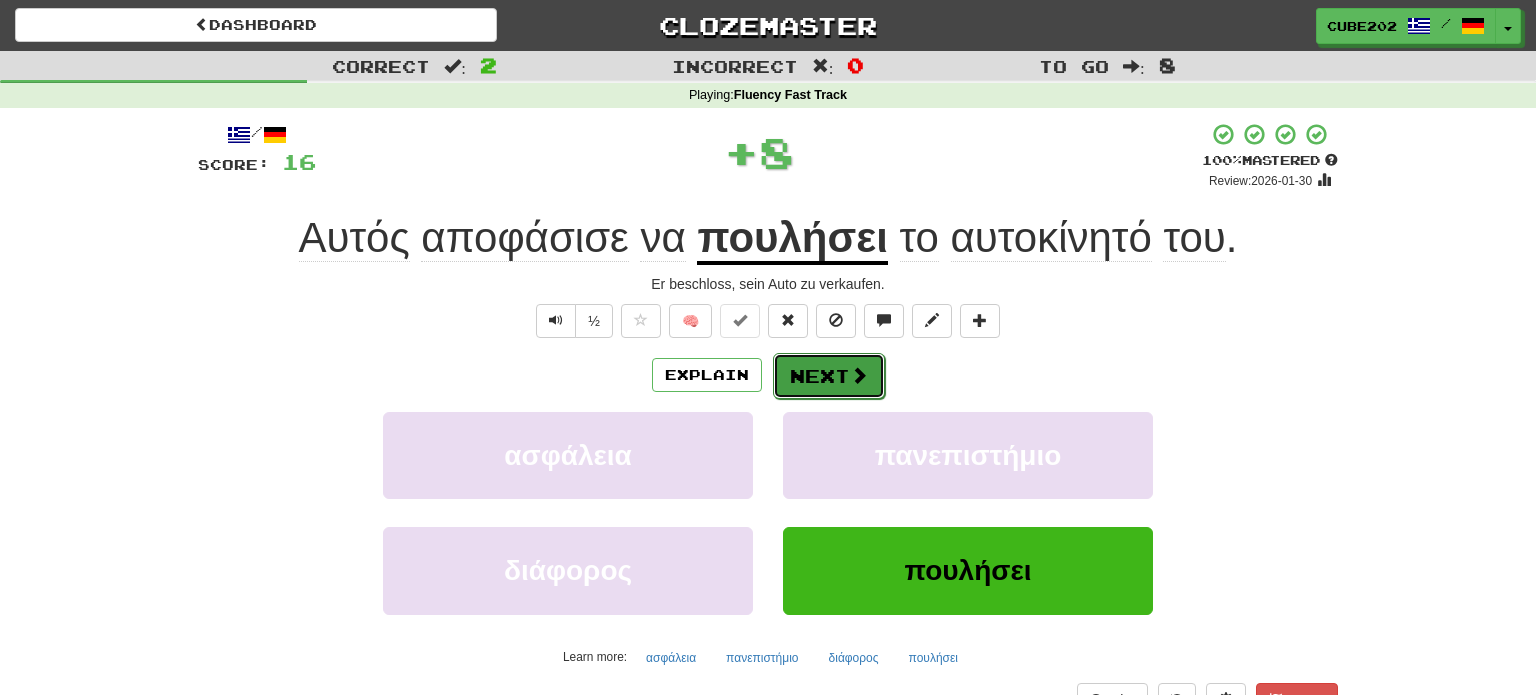 click on "Next" at bounding box center (829, 376) 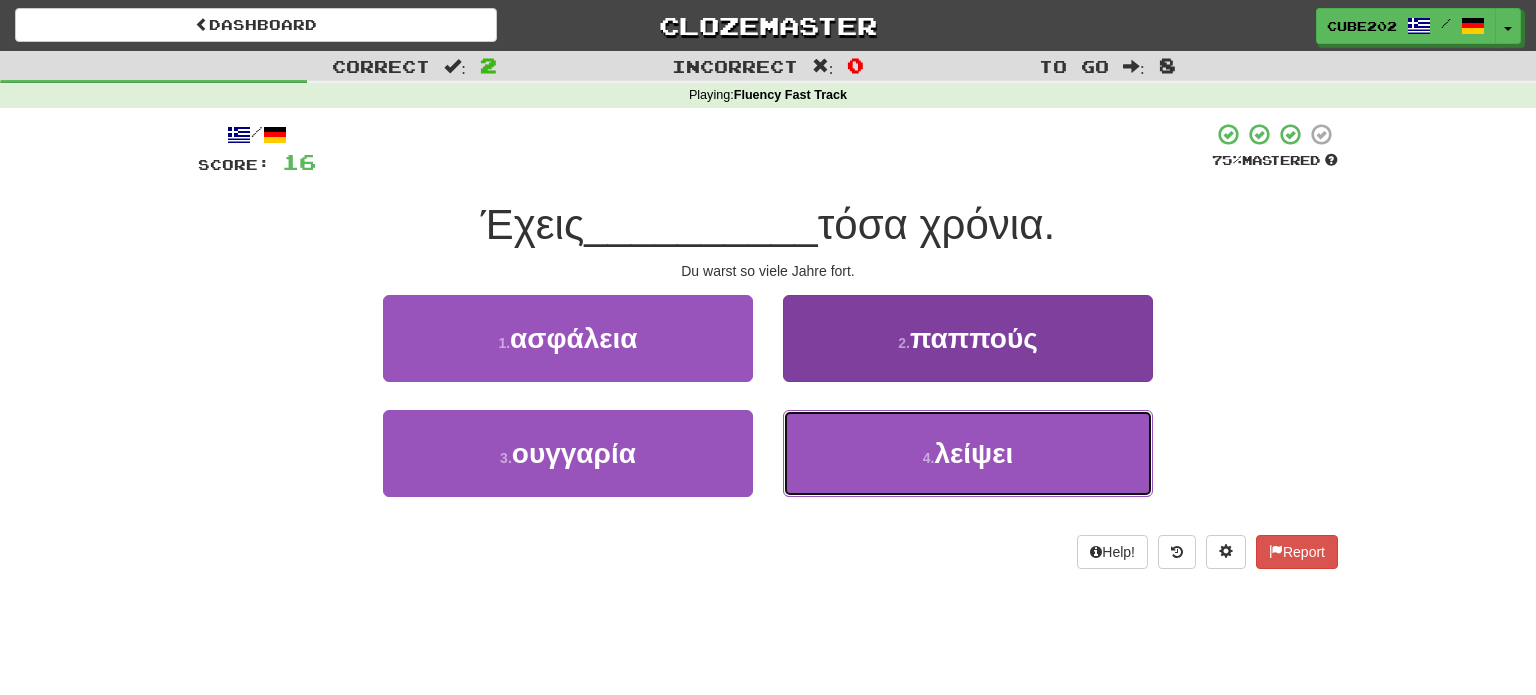 click on "4 .  λείψει" at bounding box center [968, 453] 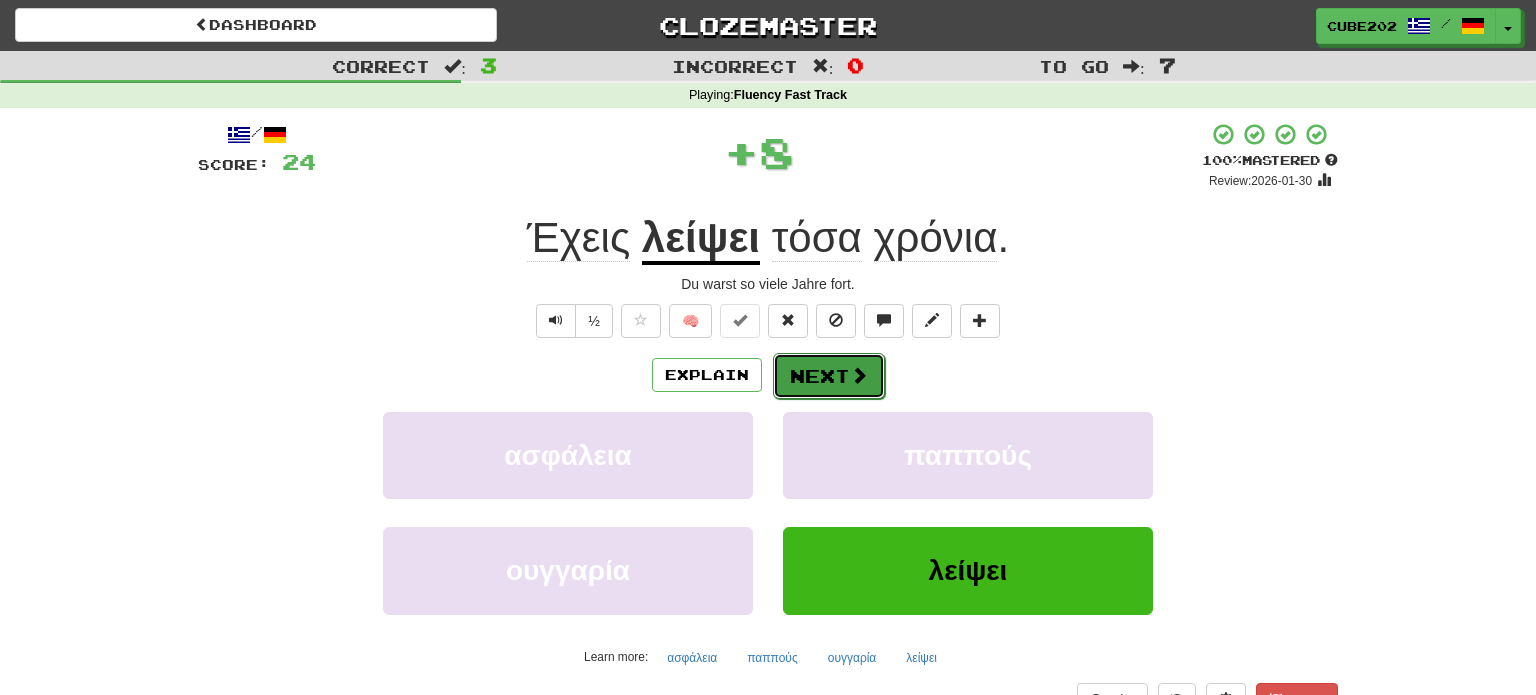 click on "Next" at bounding box center (829, 376) 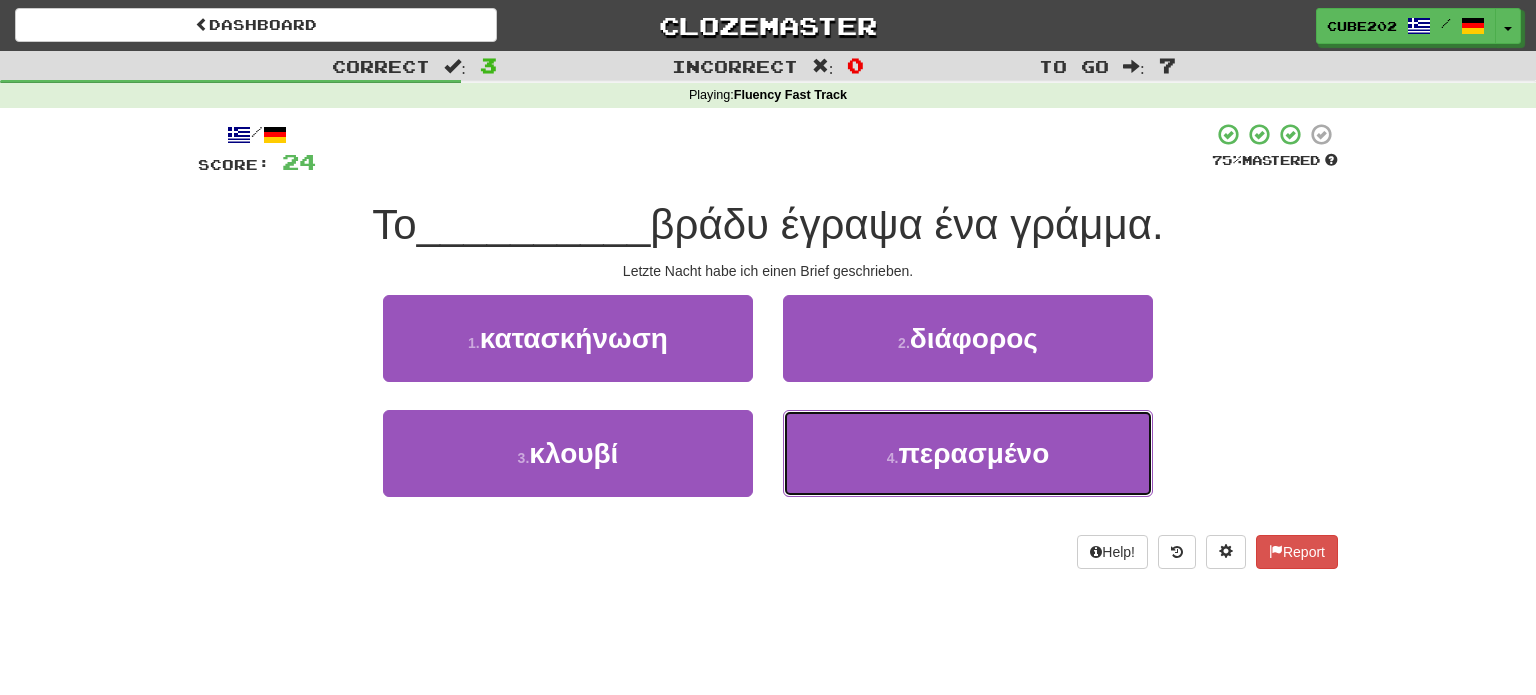 drag, startPoint x: 843, startPoint y: 454, endPoint x: 832, endPoint y: 405, distance: 50.219517 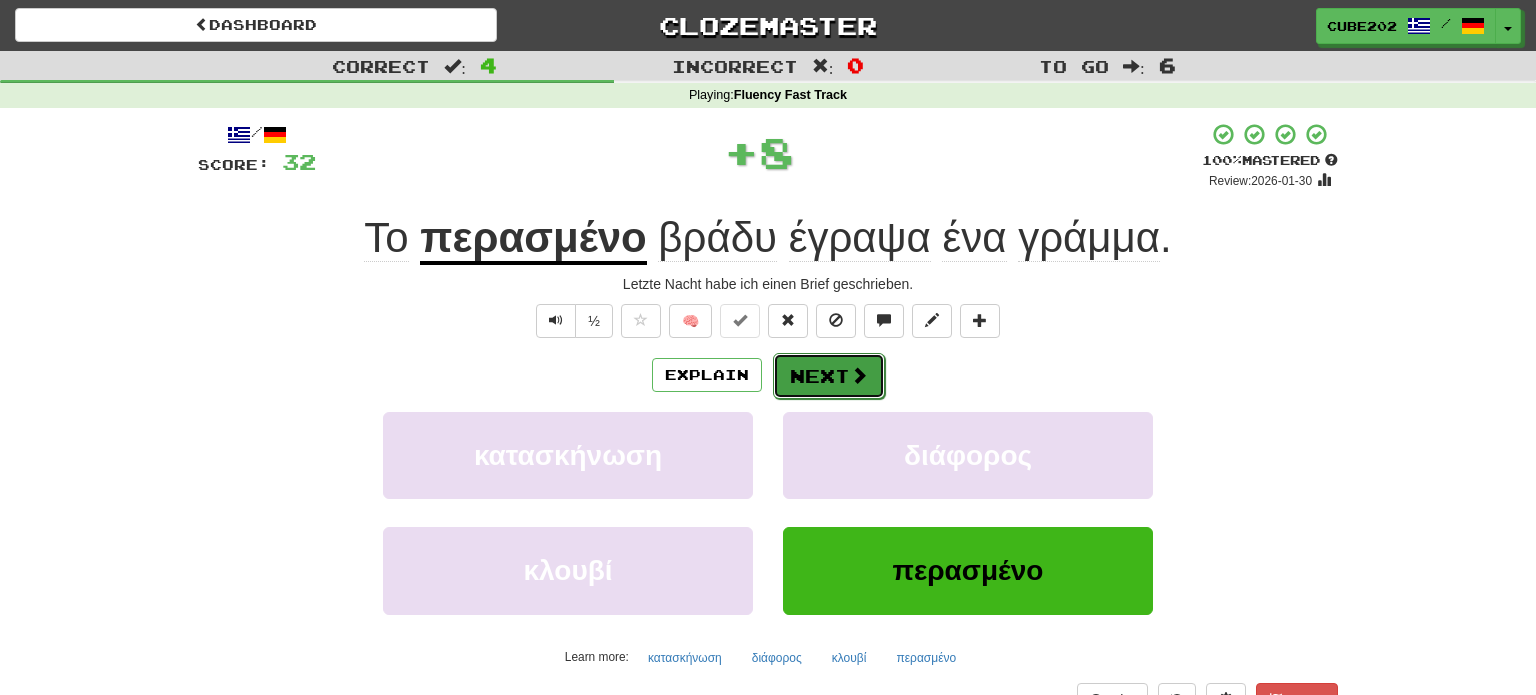 click on "Next" at bounding box center (829, 376) 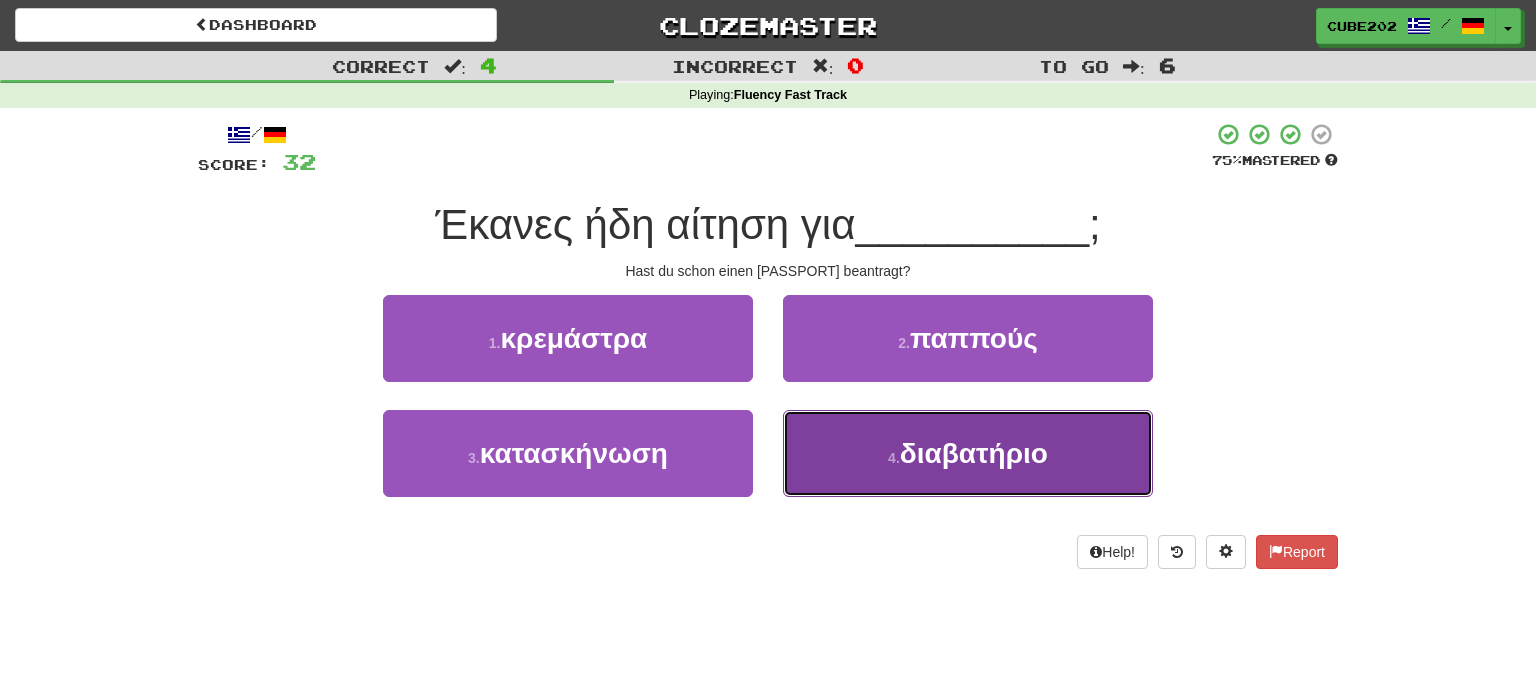 click on "4 .  διαβατήριο" at bounding box center [968, 453] 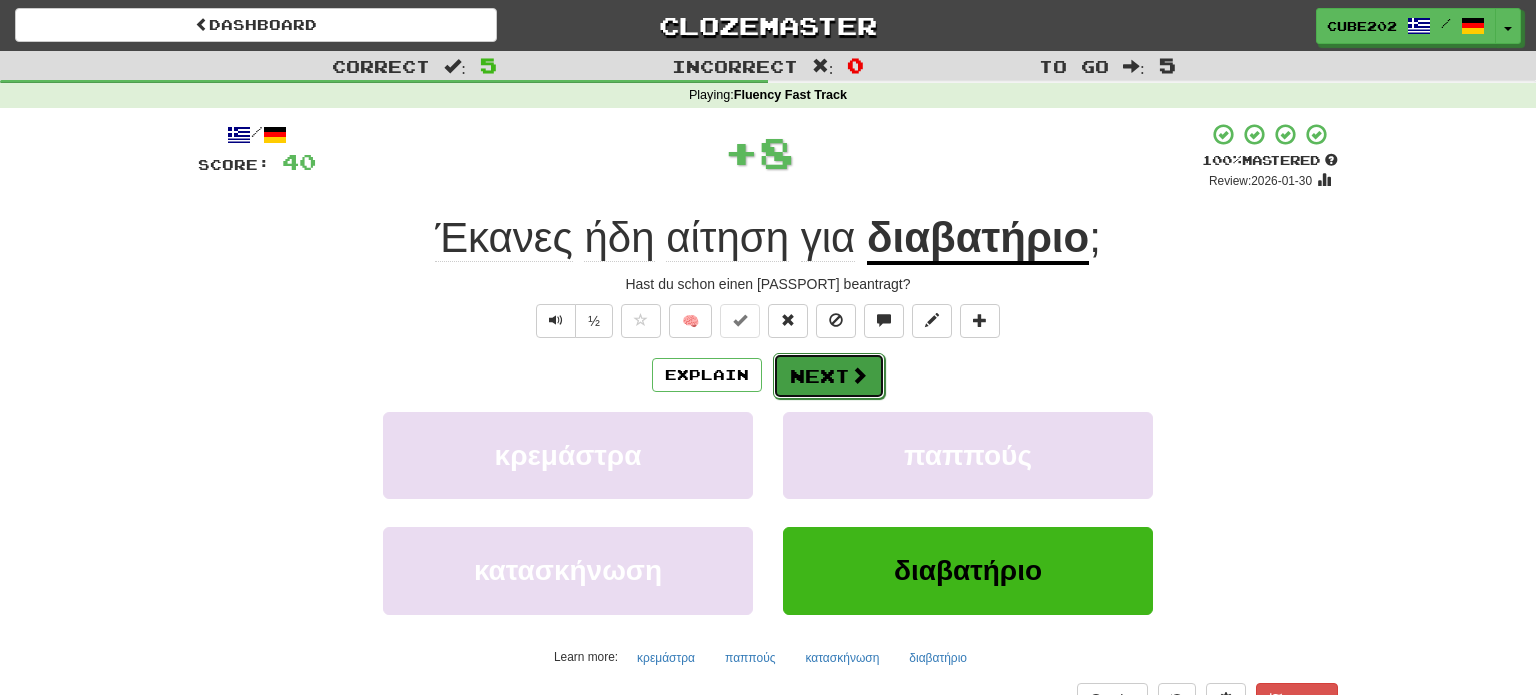 click on "Next" at bounding box center [829, 376] 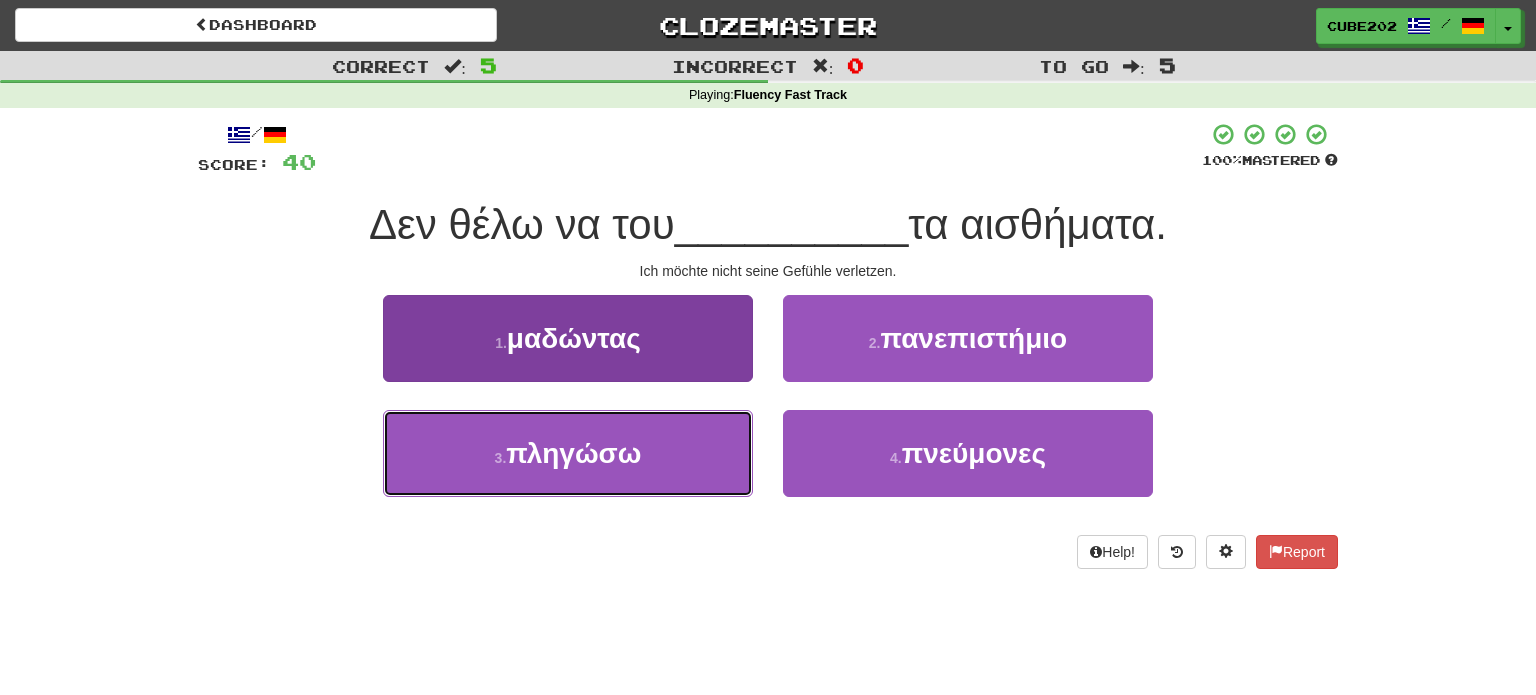 click on "3 .  πληγώσω" at bounding box center [568, 453] 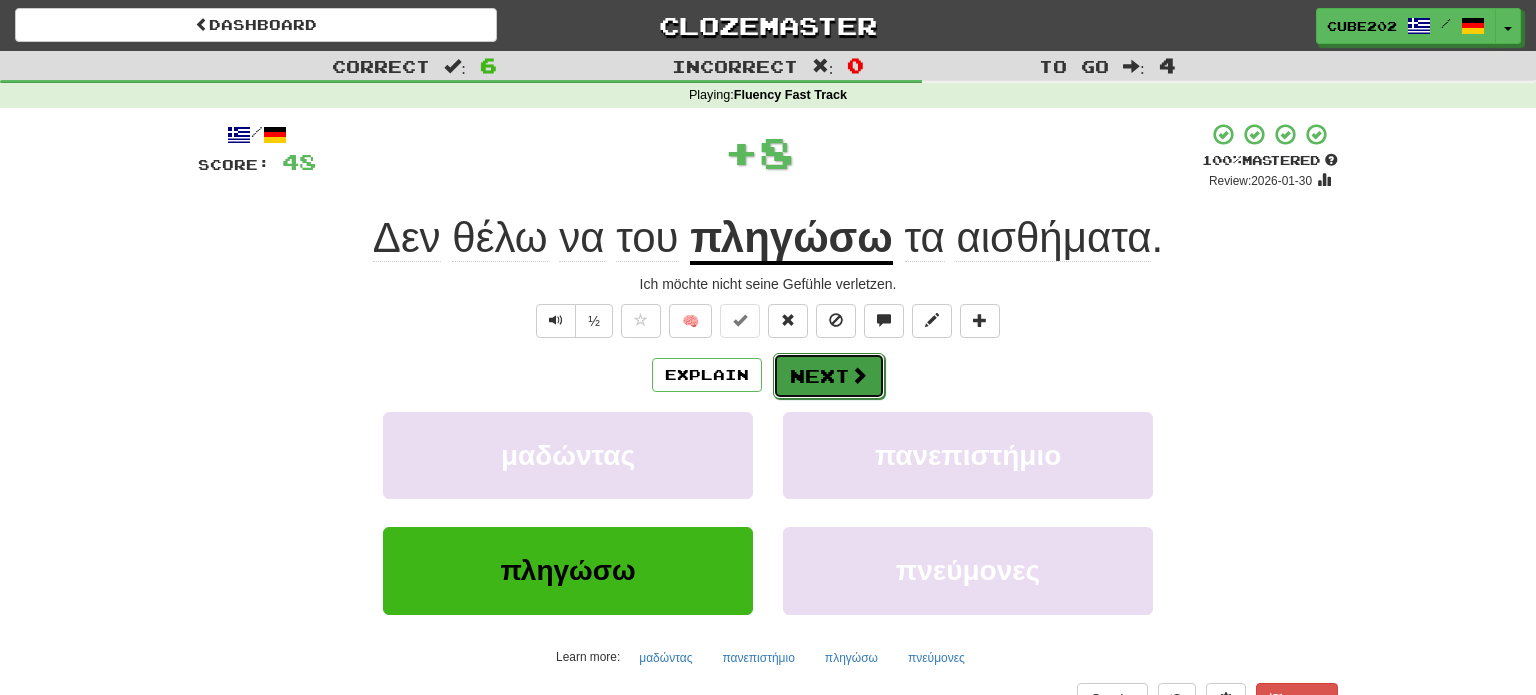 click on "Next" at bounding box center [829, 376] 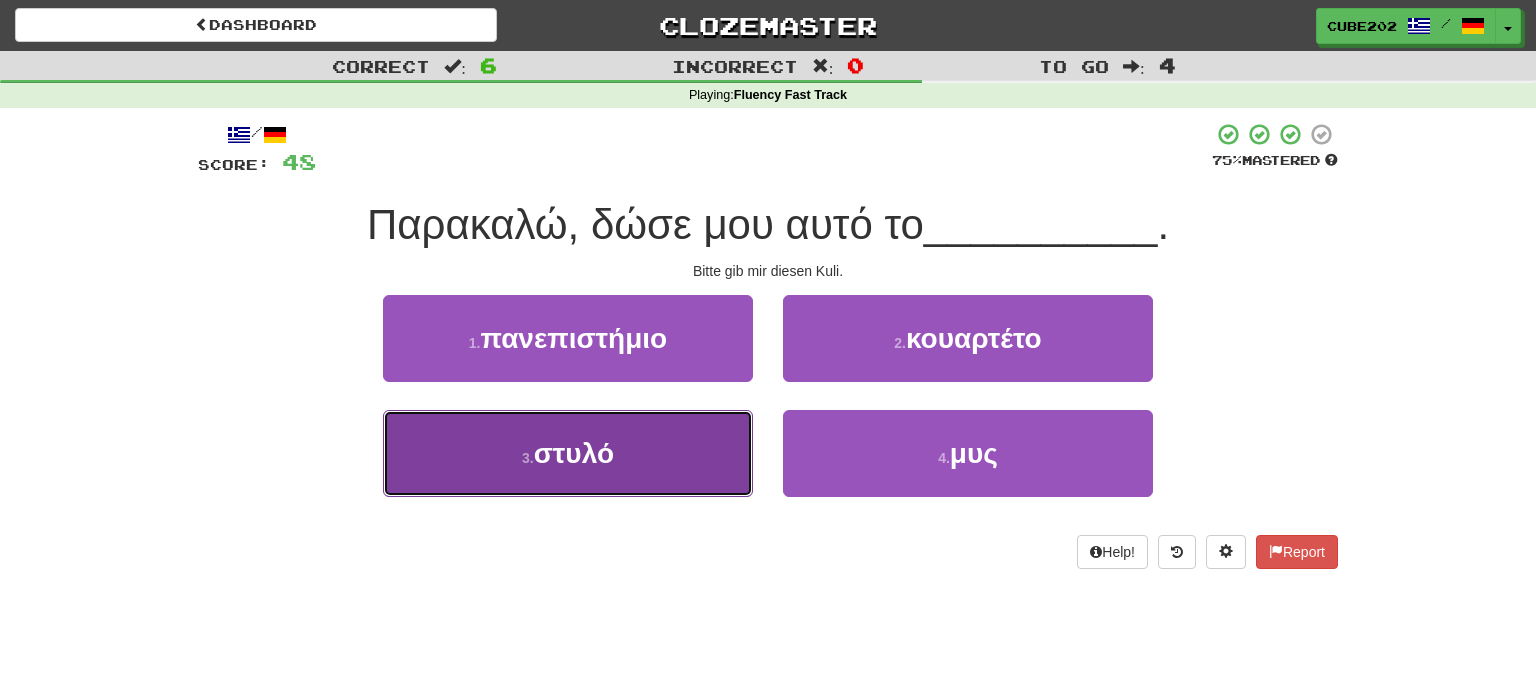 click on "3 .  στυλό" at bounding box center [568, 453] 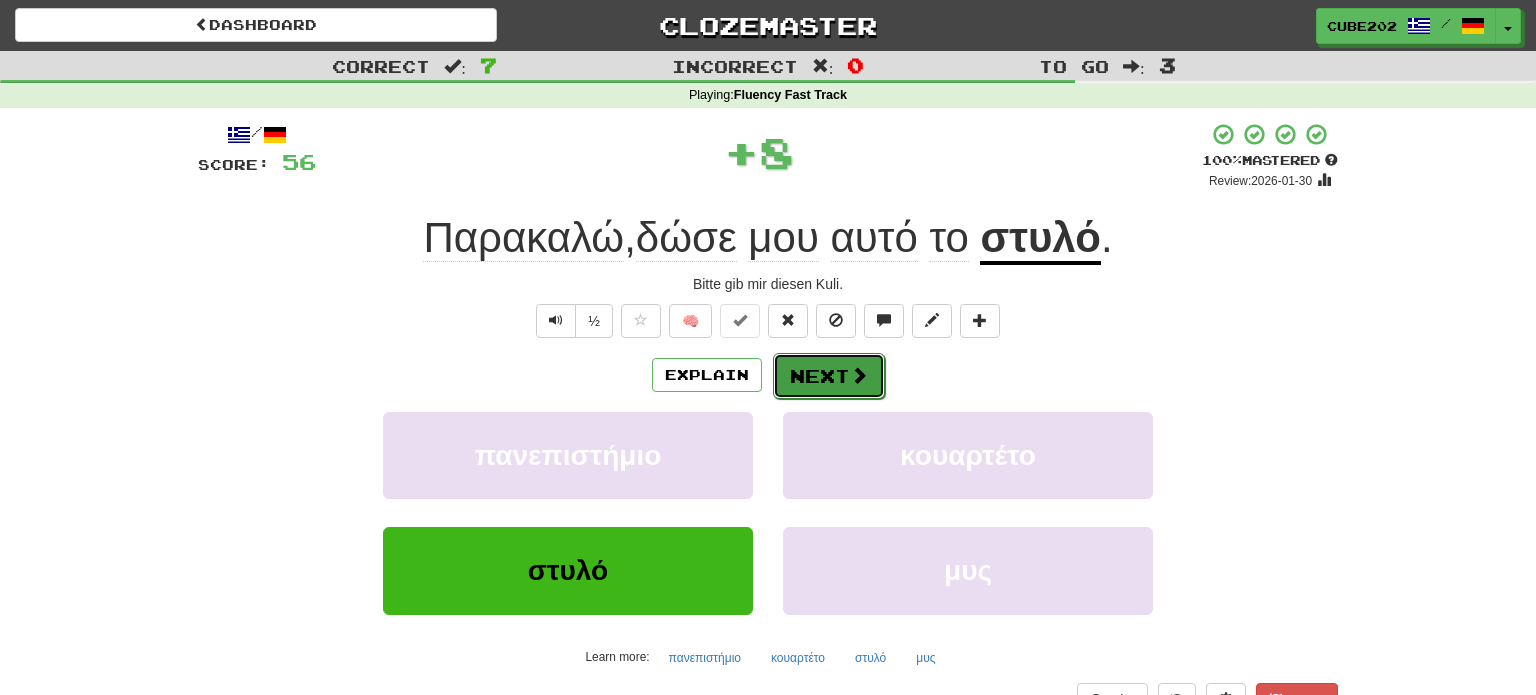 click on "Next" at bounding box center [829, 376] 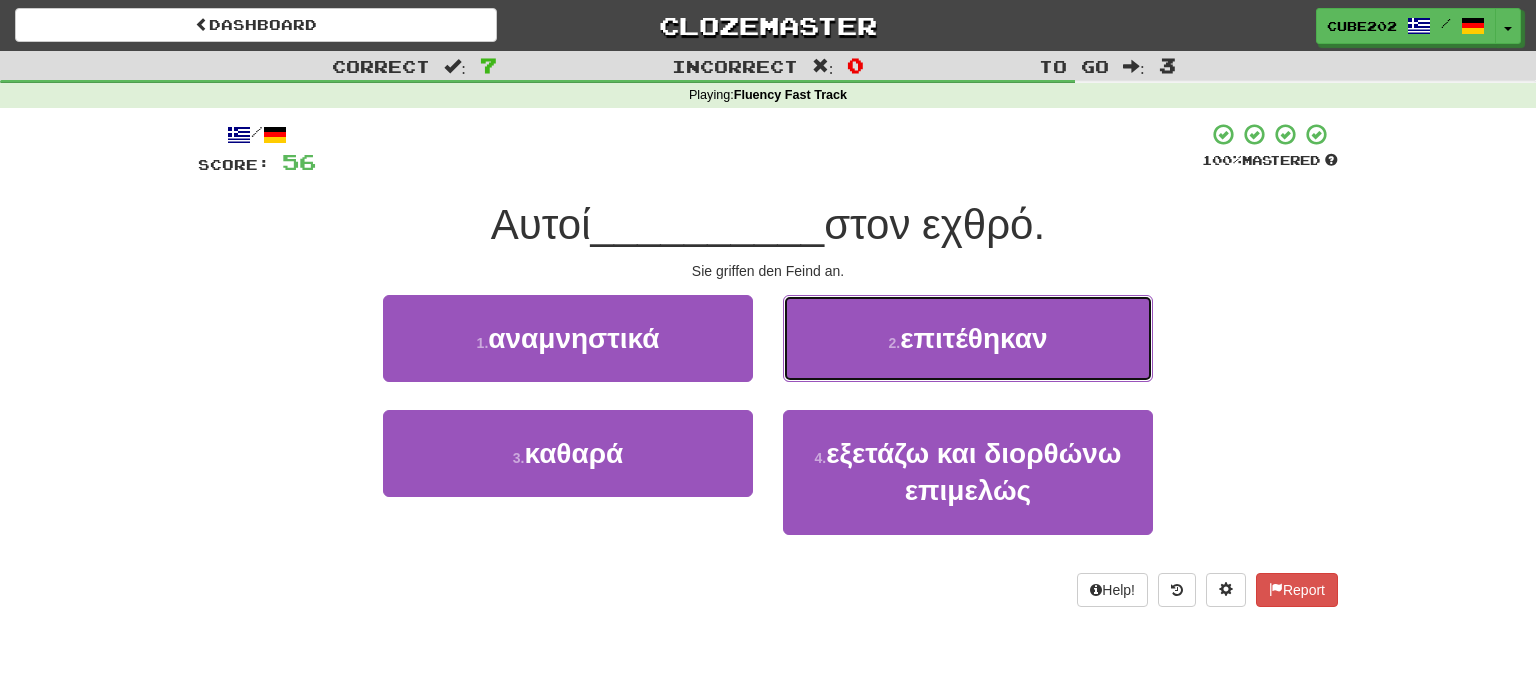 click on "επιτέθηκαν" at bounding box center (973, 338) 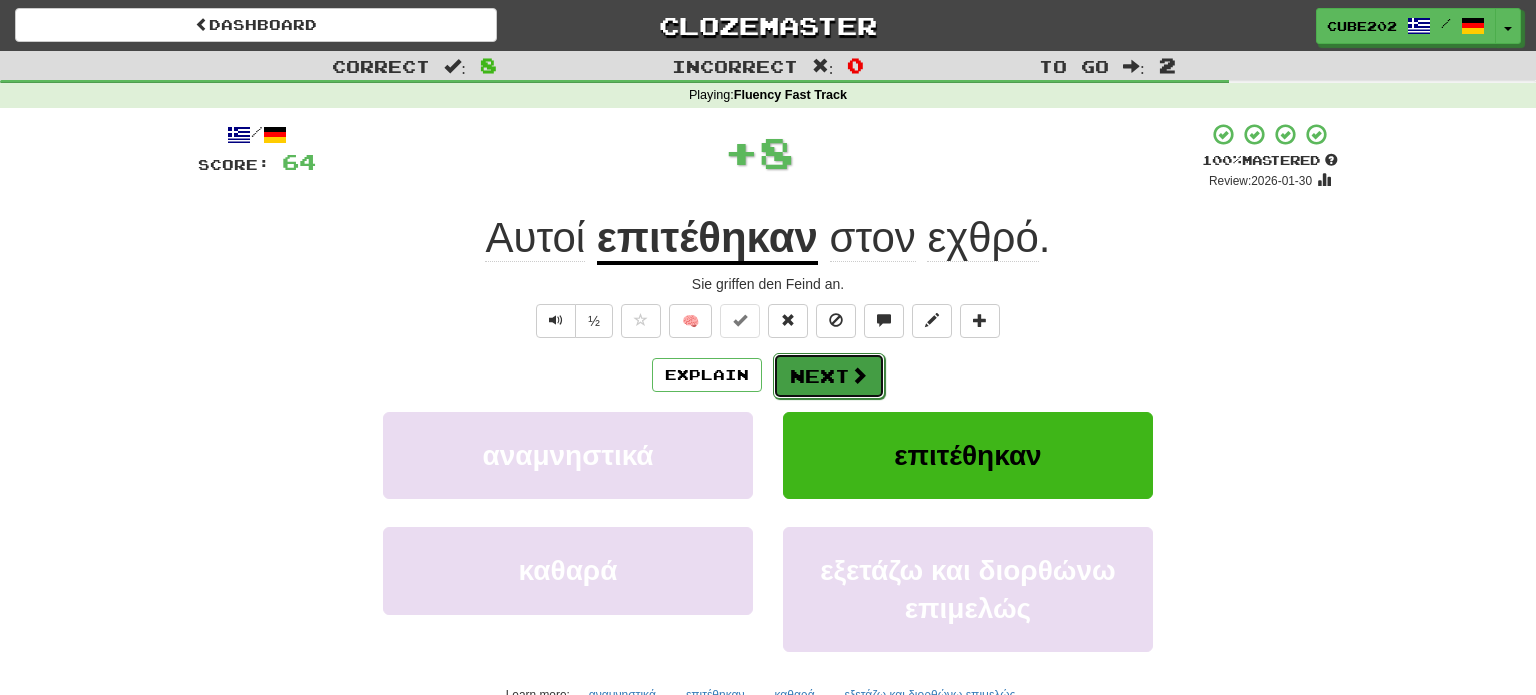 click on "Next" at bounding box center [829, 376] 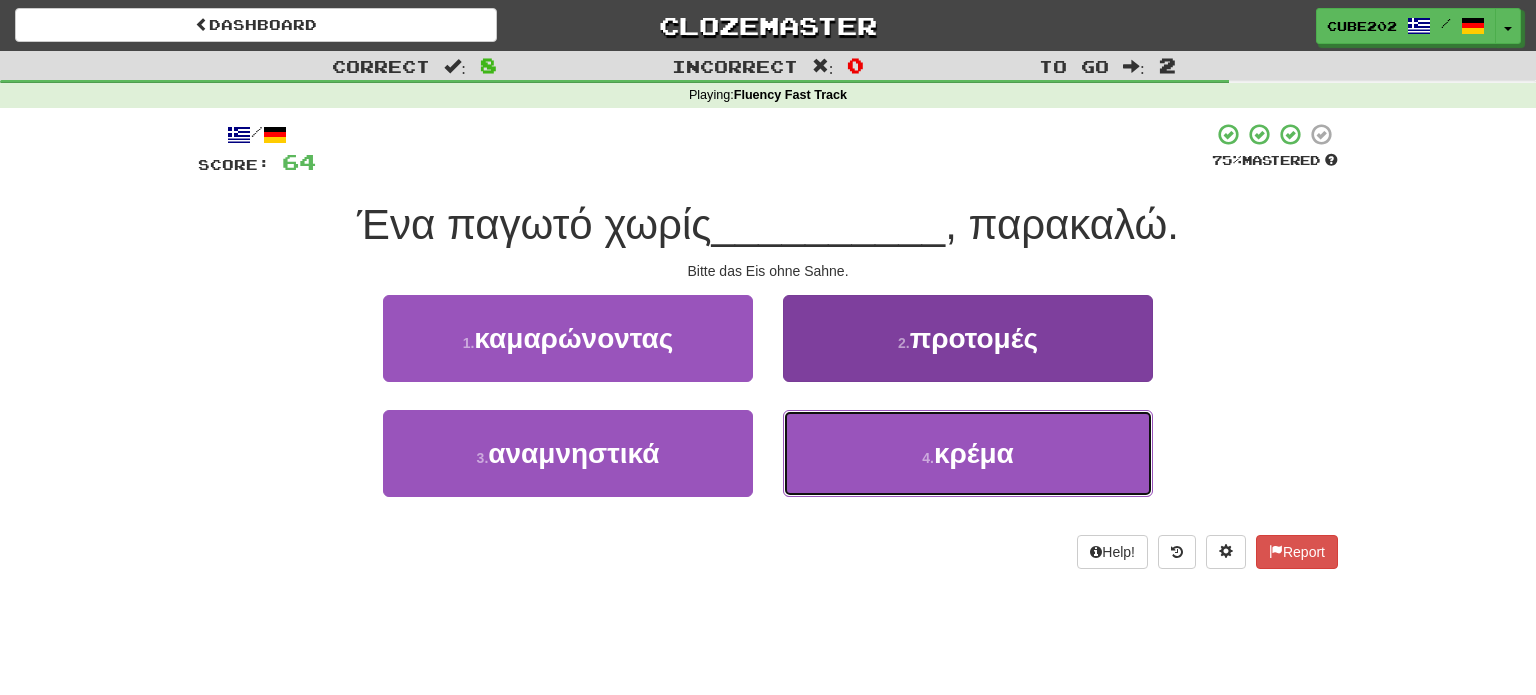 click on "4 .  κρέμα" at bounding box center (968, 453) 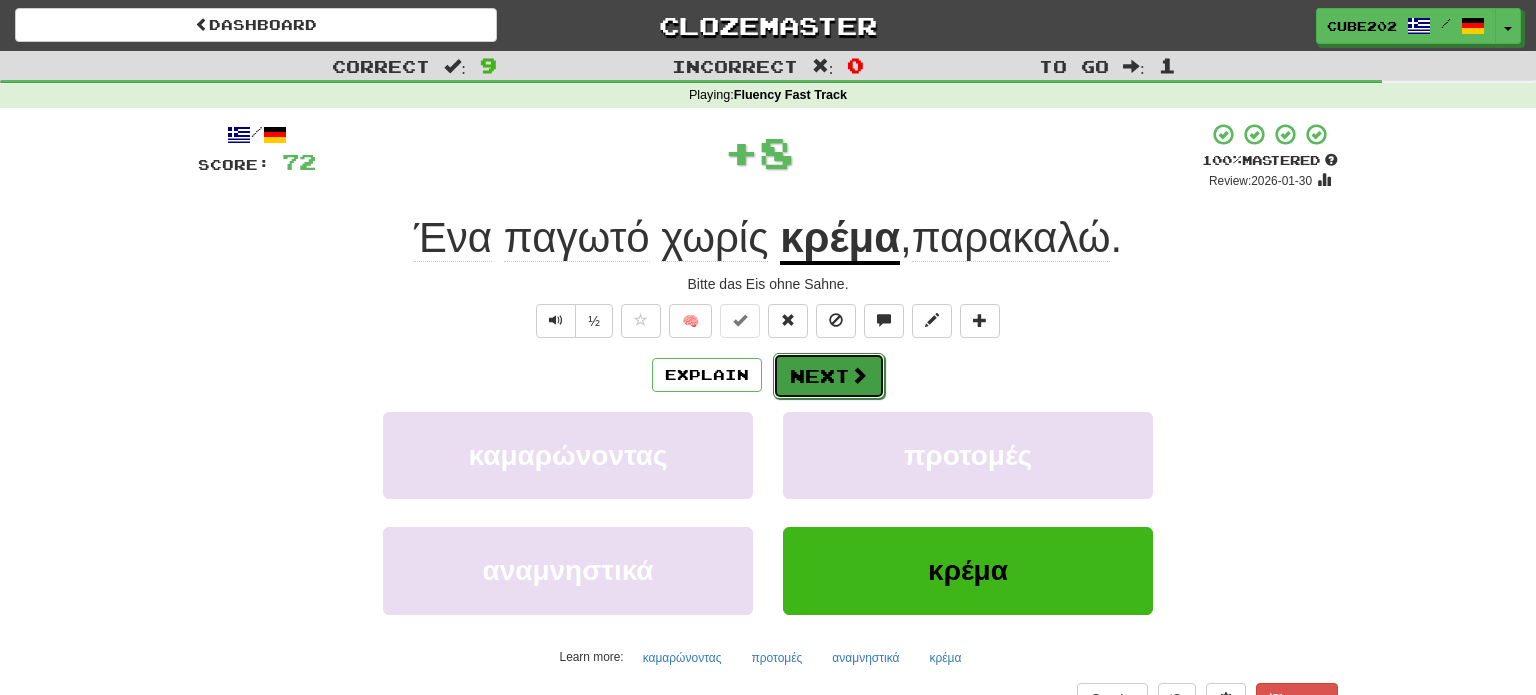 click on "Next" at bounding box center [829, 376] 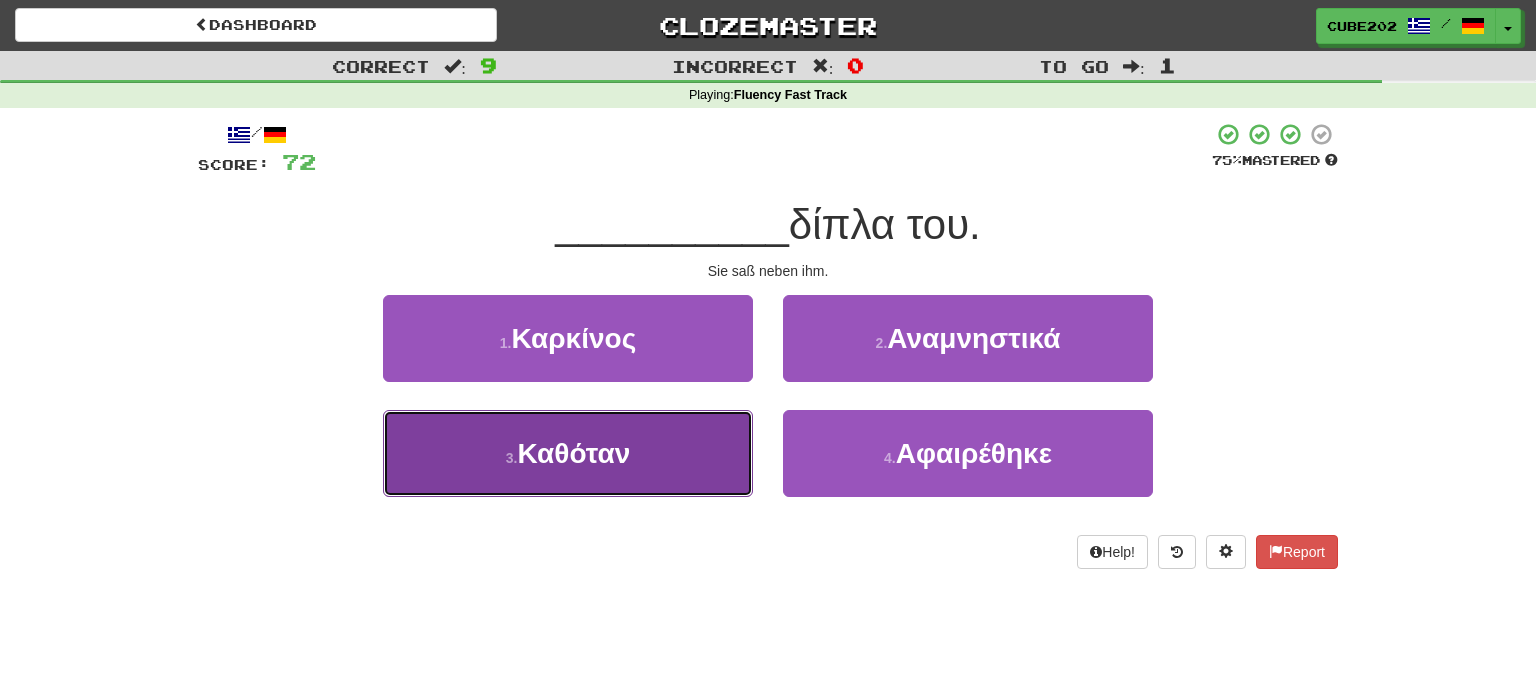 click on "3 .  Καθόταν" at bounding box center [568, 453] 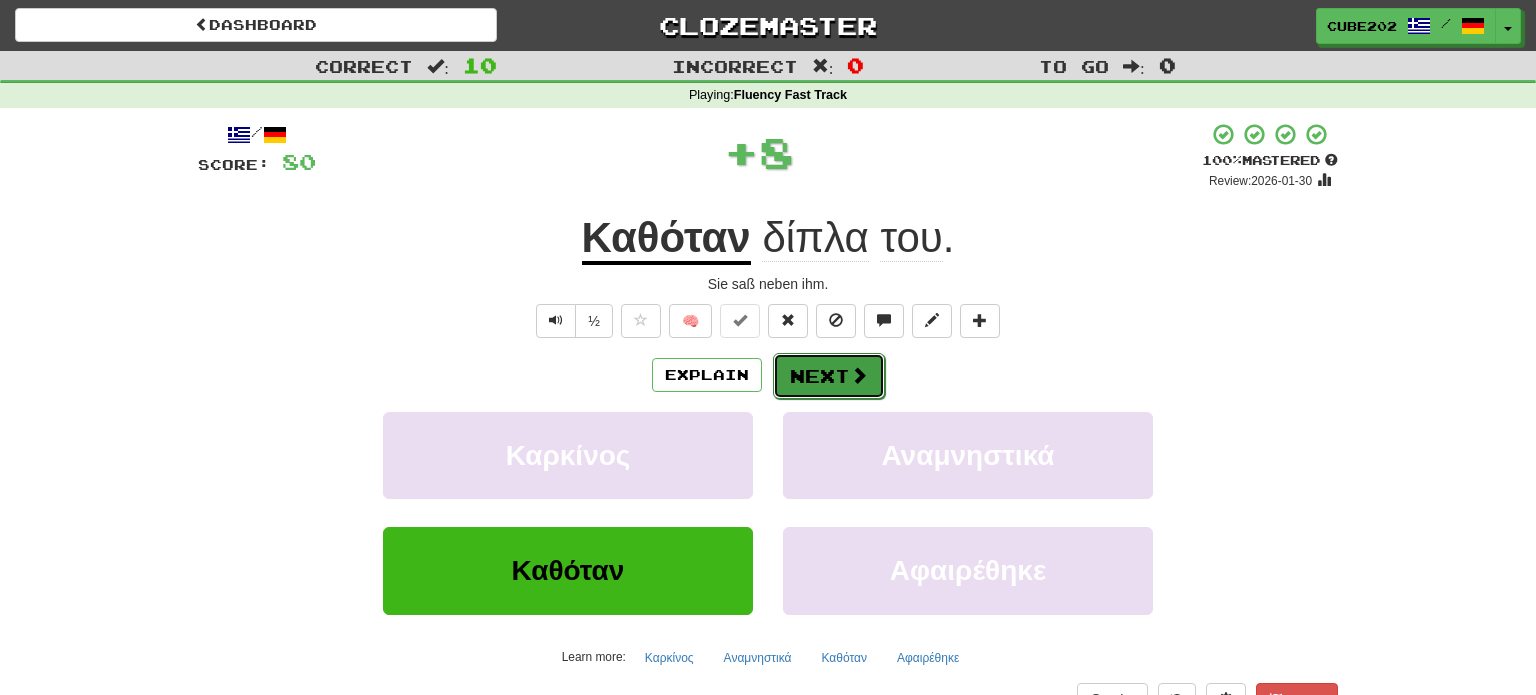 click on "Next" at bounding box center (829, 376) 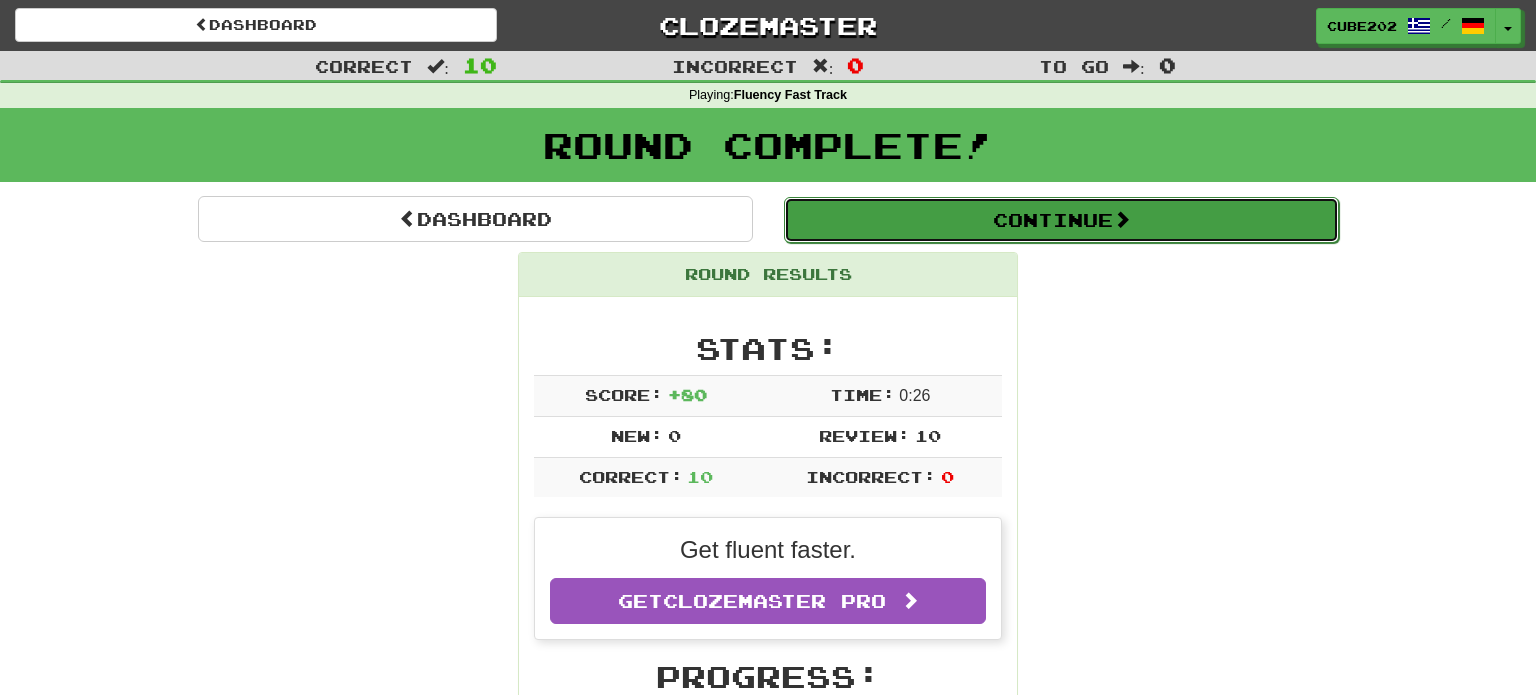 click on "Continue" at bounding box center [1061, 220] 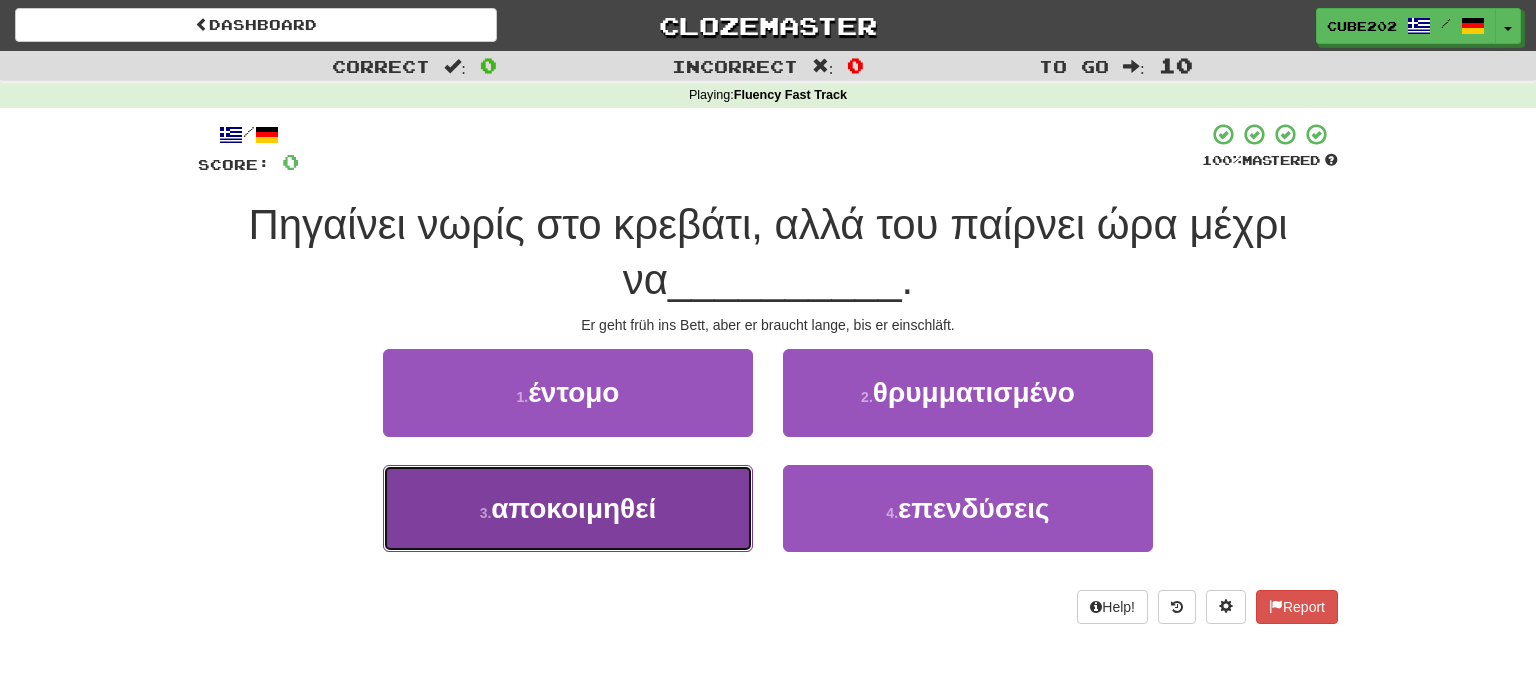 click on "3 .  αποκοιμηθεί" at bounding box center [568, 508] 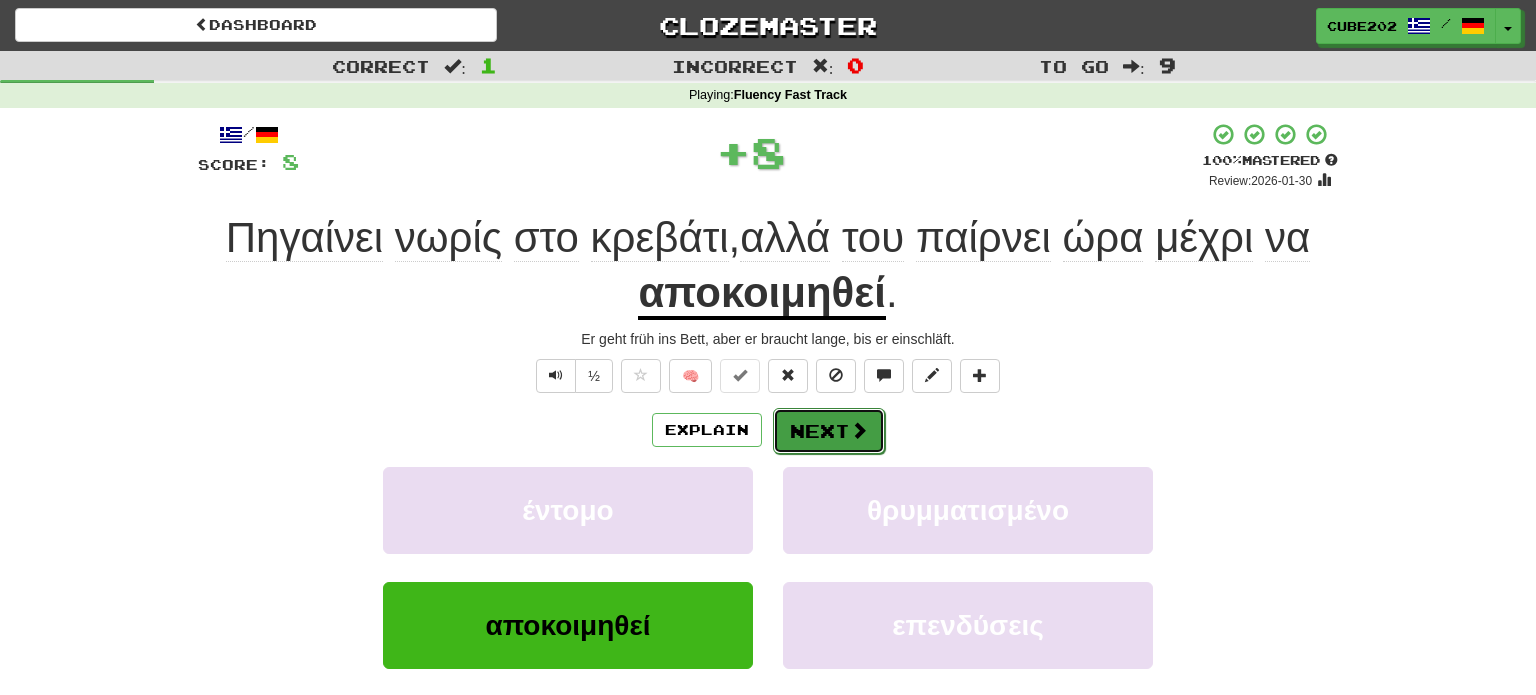 click on "Next" at bounding box center [829, 431] 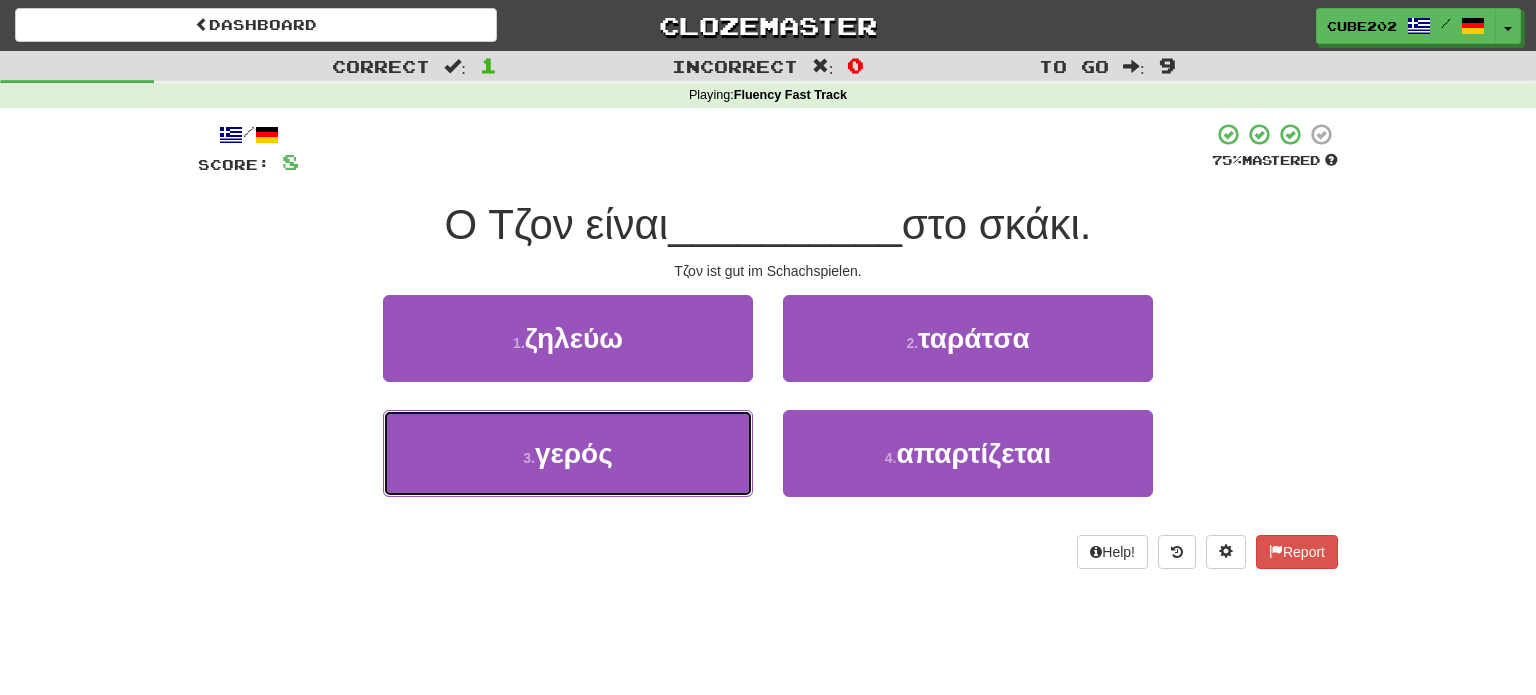 drag, startPoint x: 693, startPoint y: 428, endPoint x: 736, endPoint y: 405, distance: 48.76474 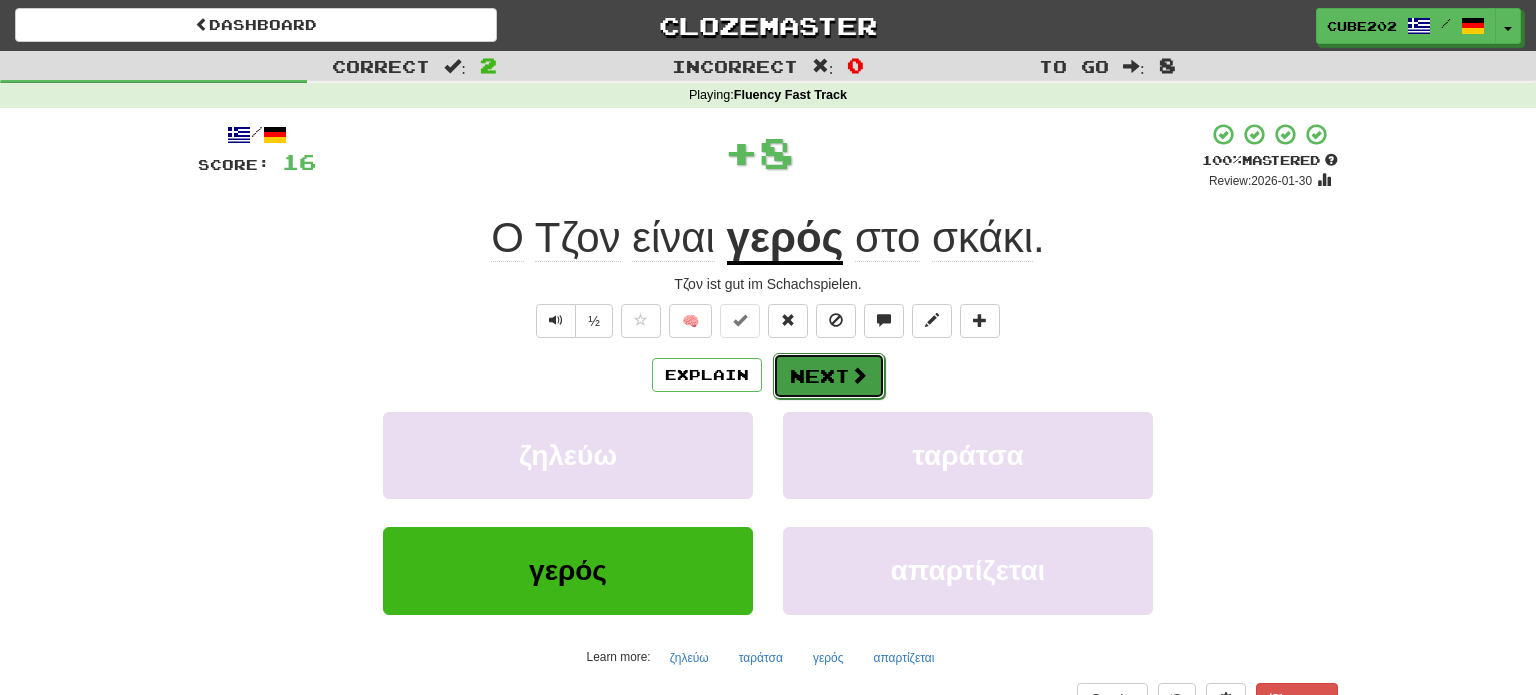 click on "Next" at bounding box center (829, 376) 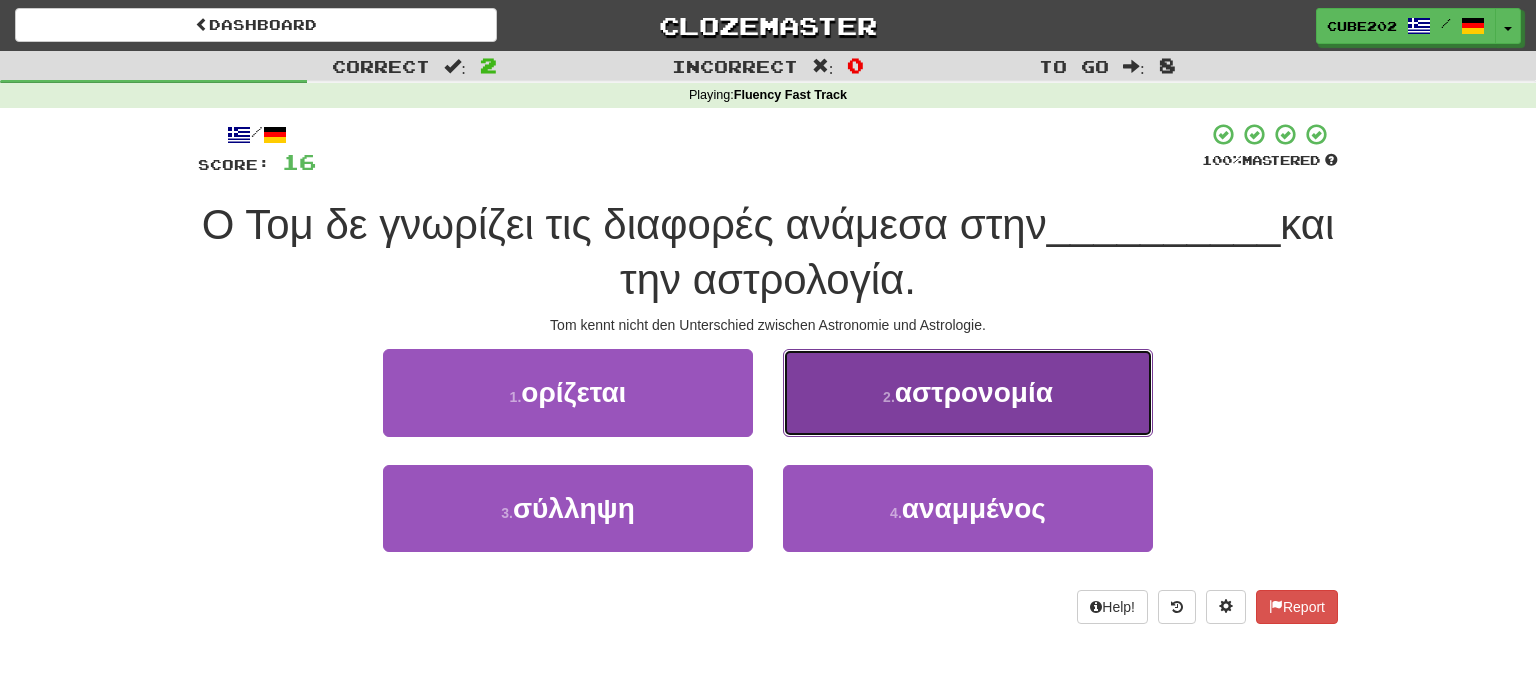 click on "2 ." at bounding box center [889, 397] 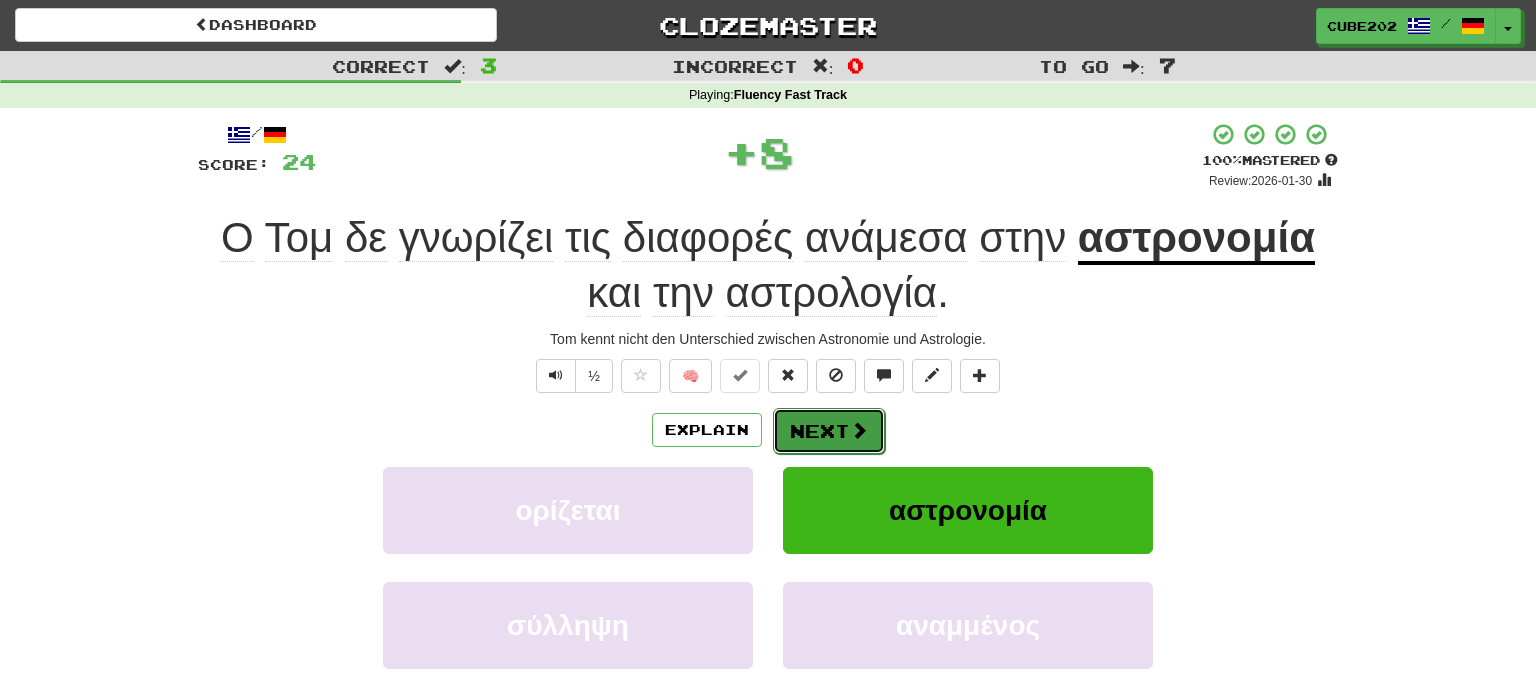 click on "Next" at bounding box center [829, 431] 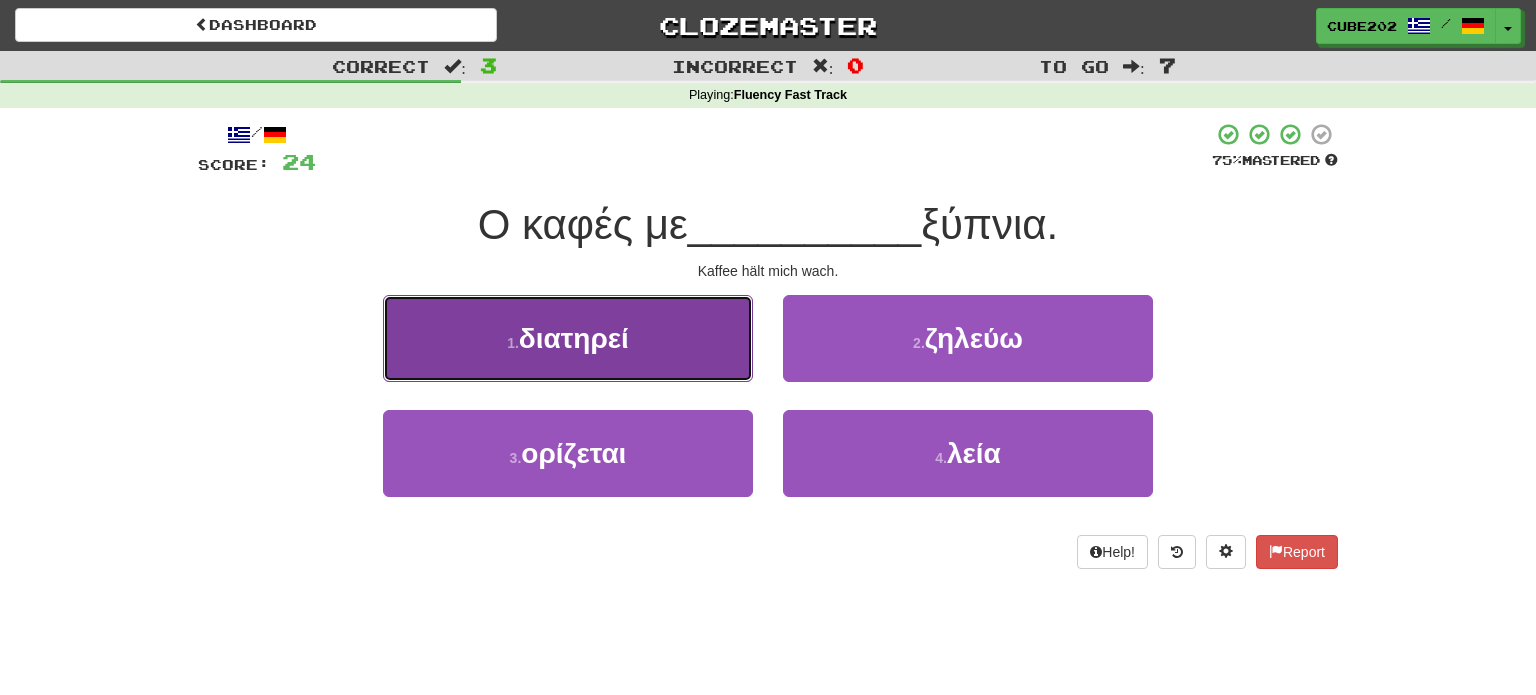 click on "1 .  διατηρεί" at bounding box center [568, 338] 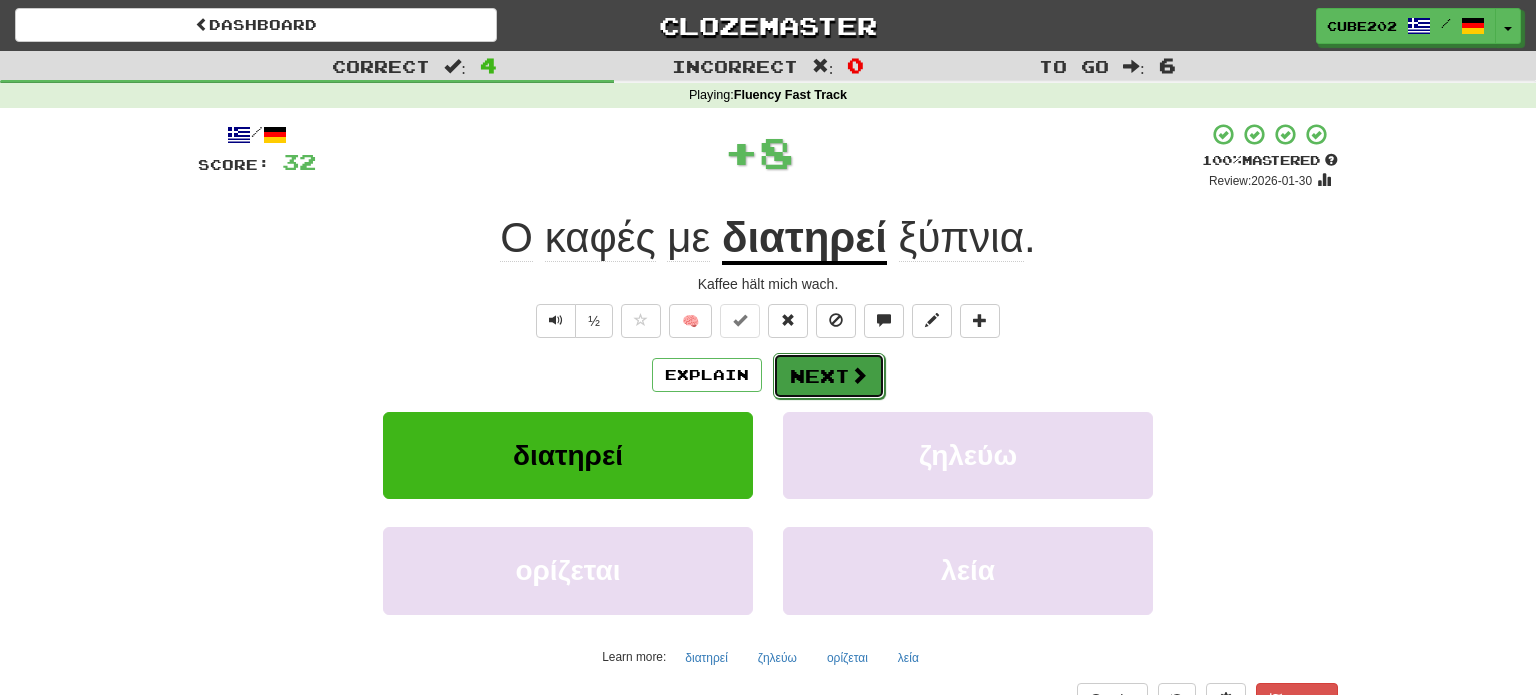 click on "Next" at bounding box center [829, 376] 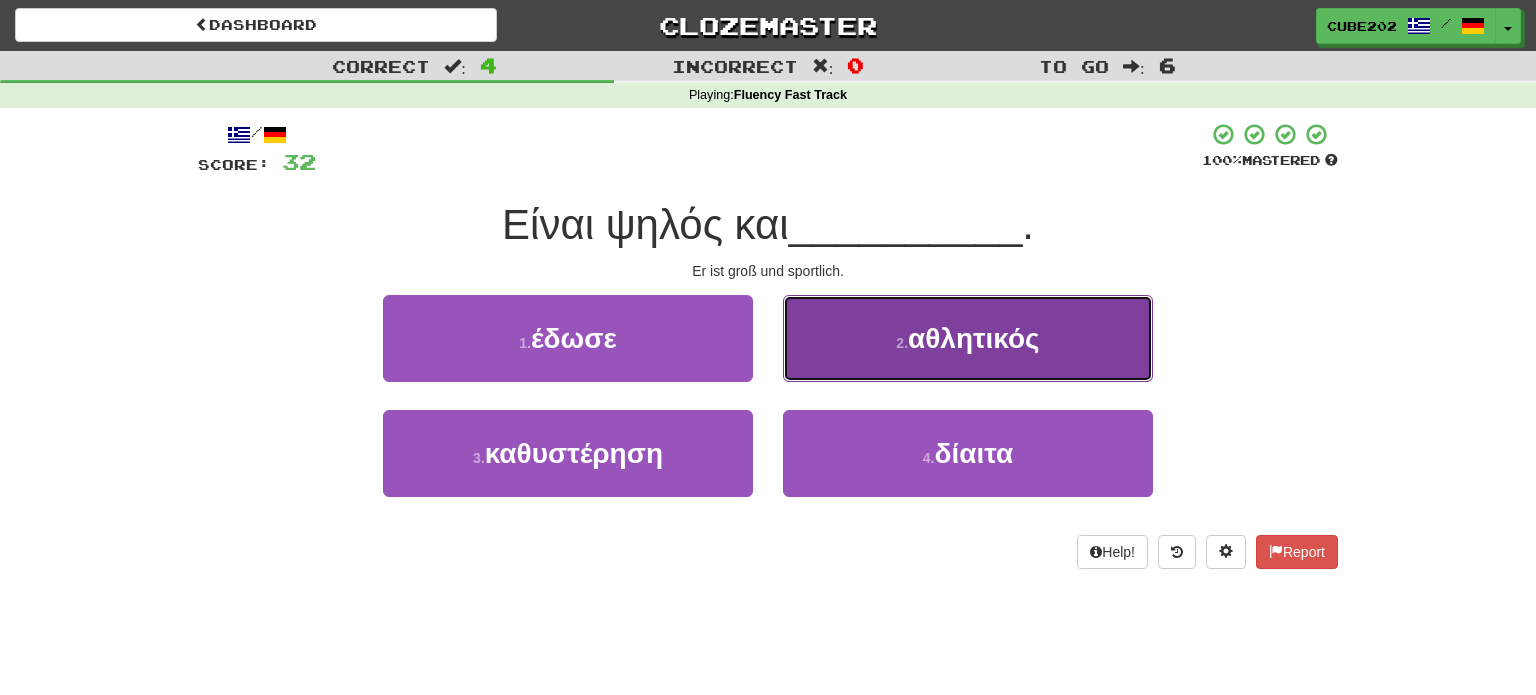 click on "2 .  αθλητικός" at bounding box center [968, 338] 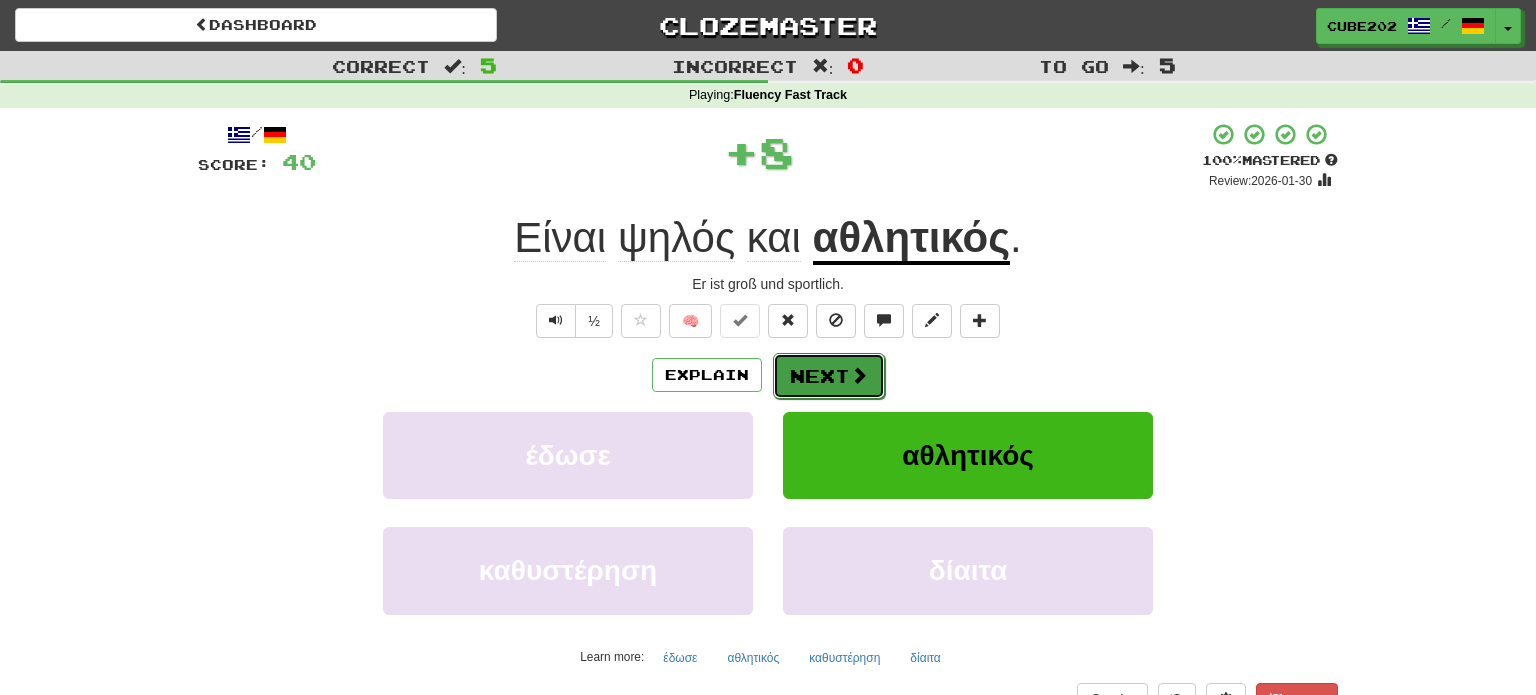 click on "Next" at bounding box center (829, 376) 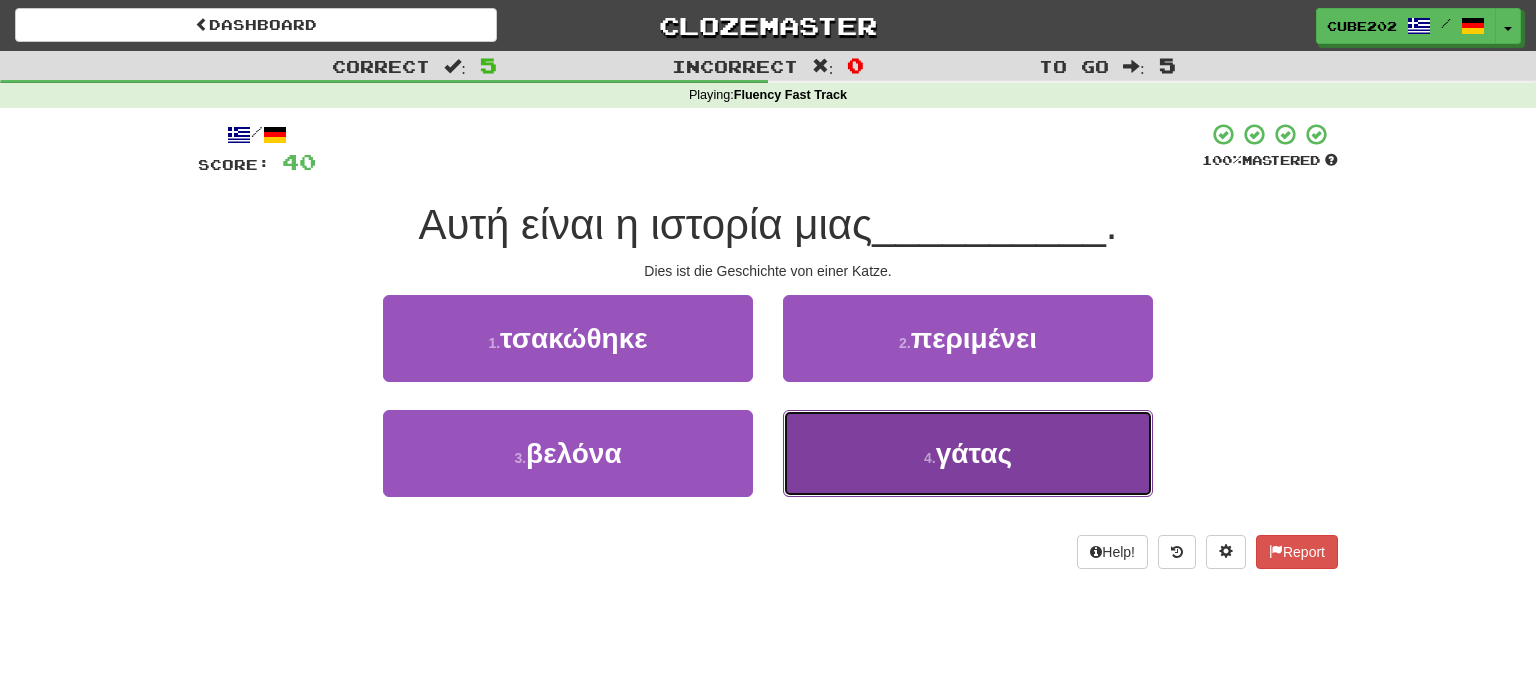 click on "4 .  γάτας" at bounding box center [968, 453] 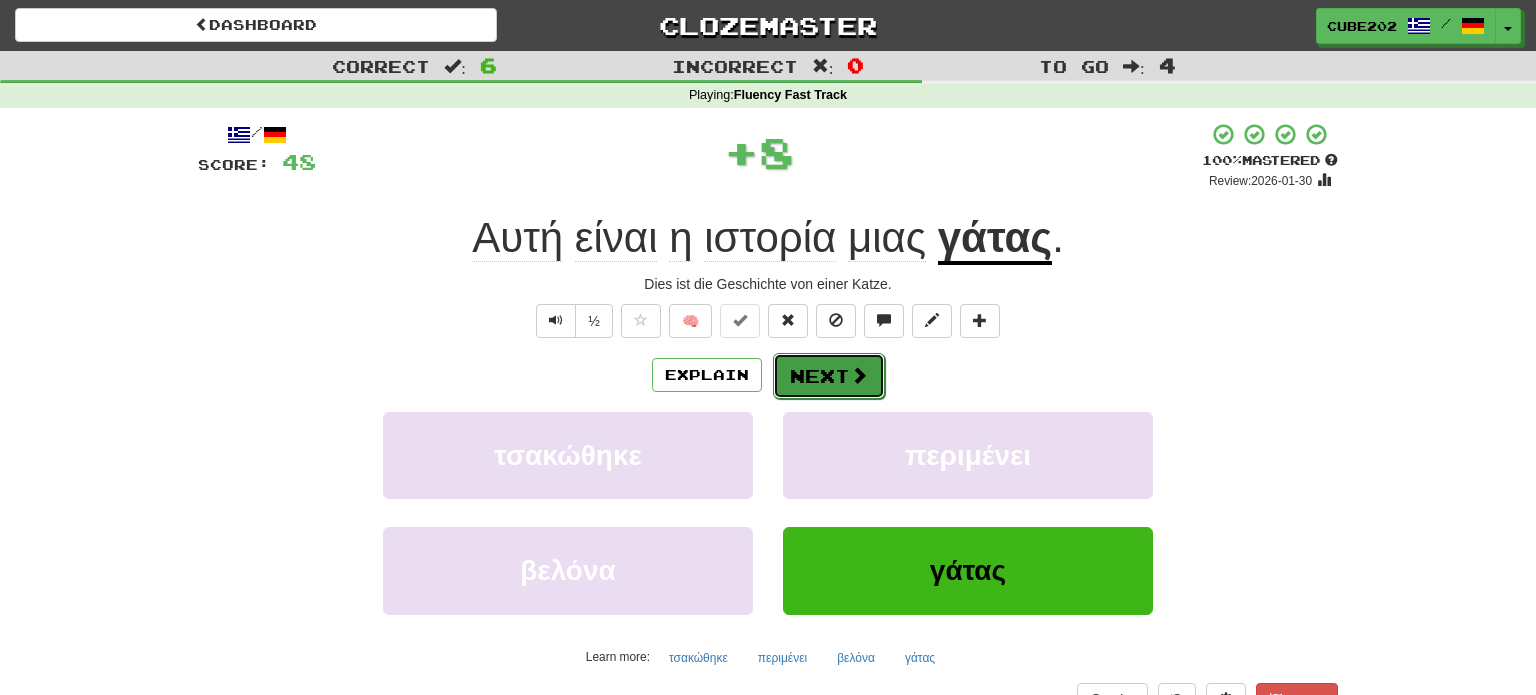 click on "Next" at bounding box center [829, 376] 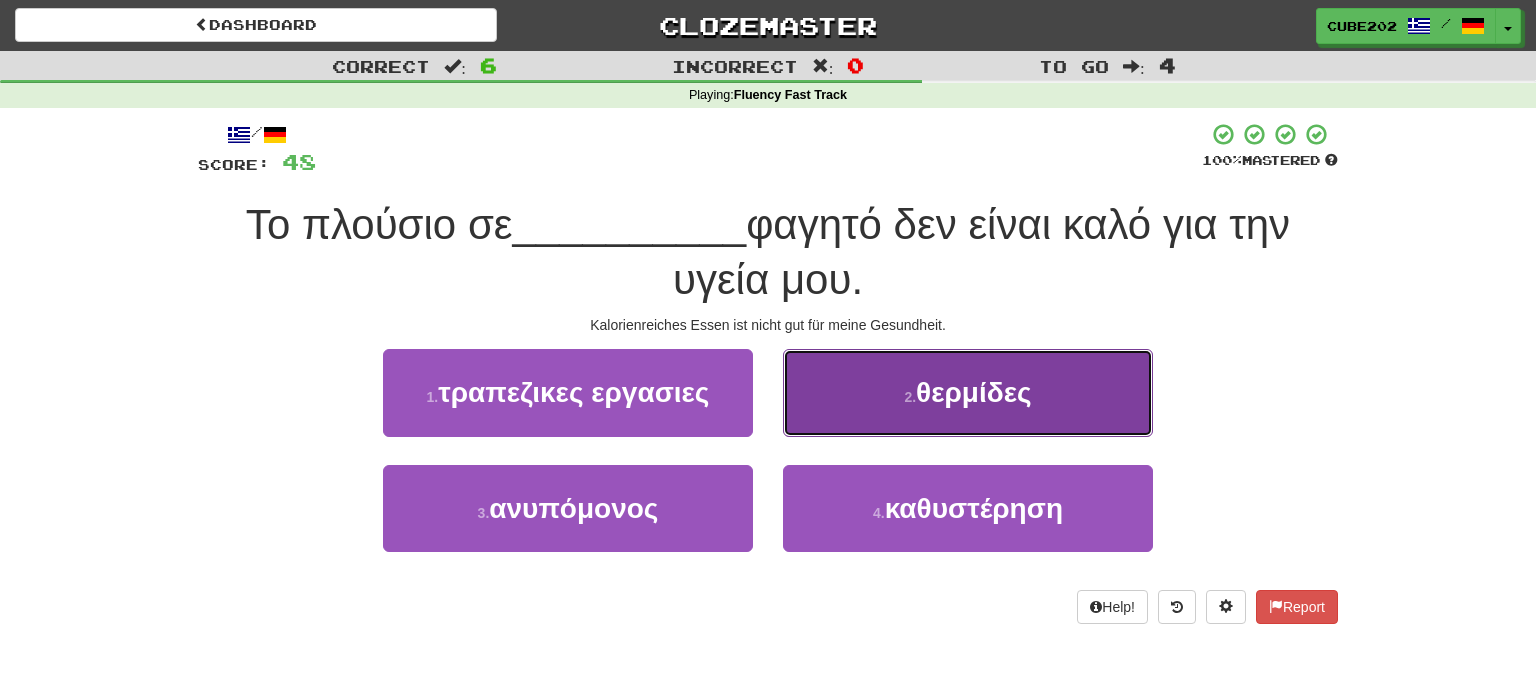 click on "2 .  θερμίδες" at bounding box center (968, 392) 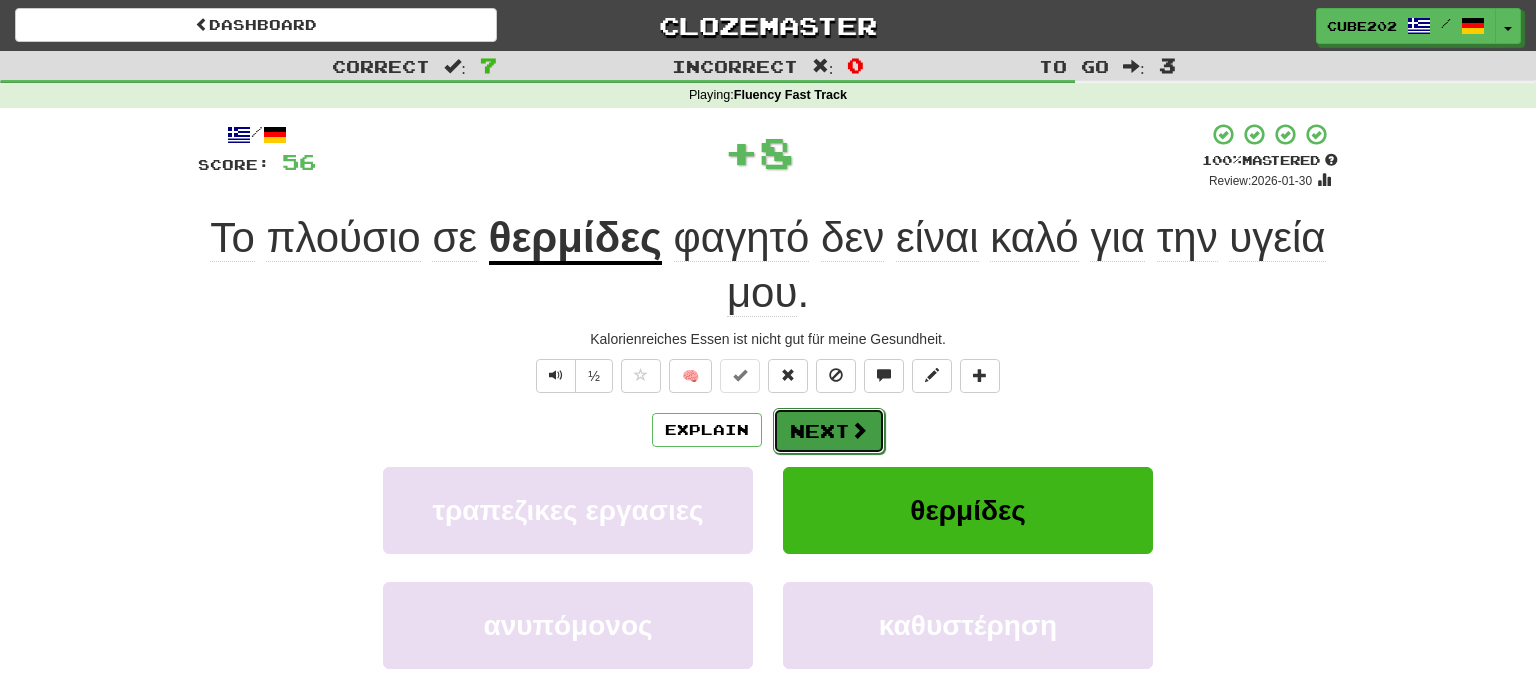 click on "Next" at bounding box center (829, 431) 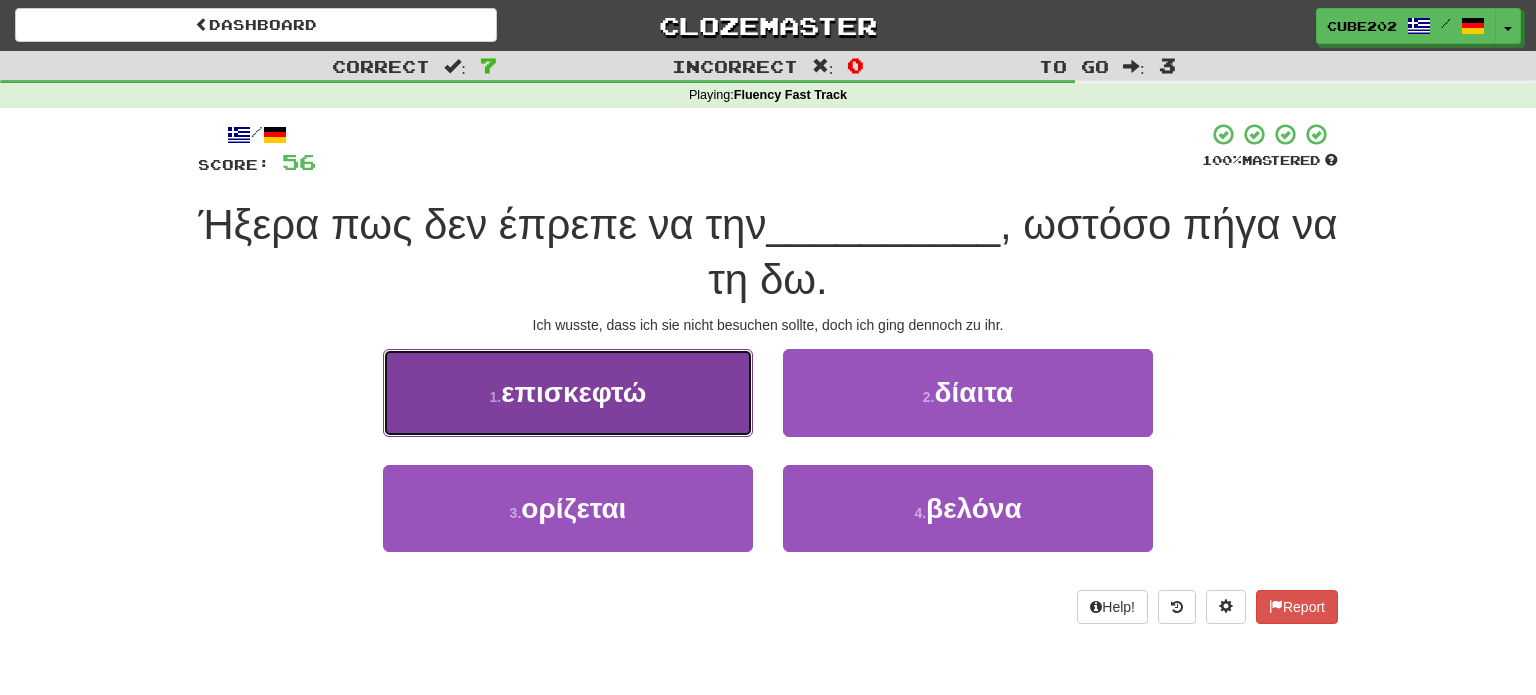 click on "1 .  επισκεφτώ" at bounding box center [568, 392] 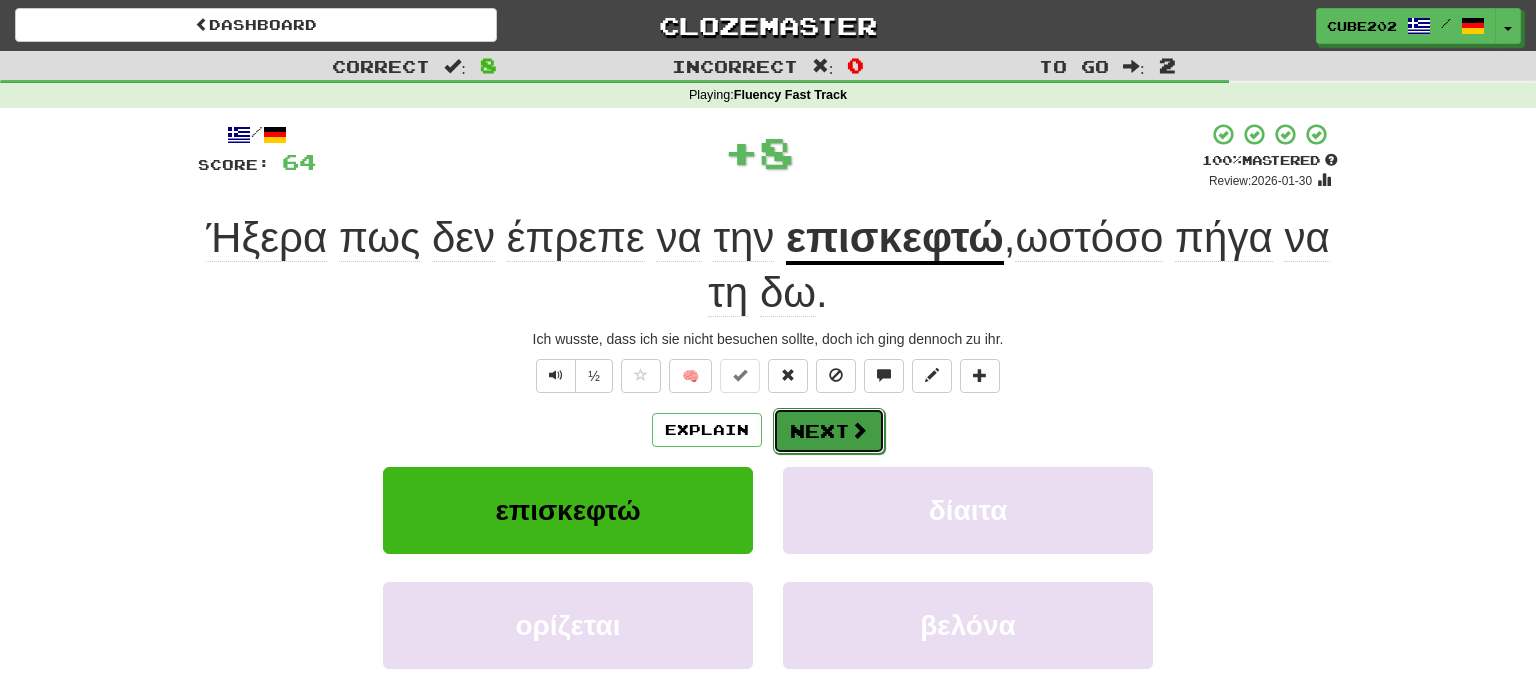 click on "Next" at bounding box center (829, 431) 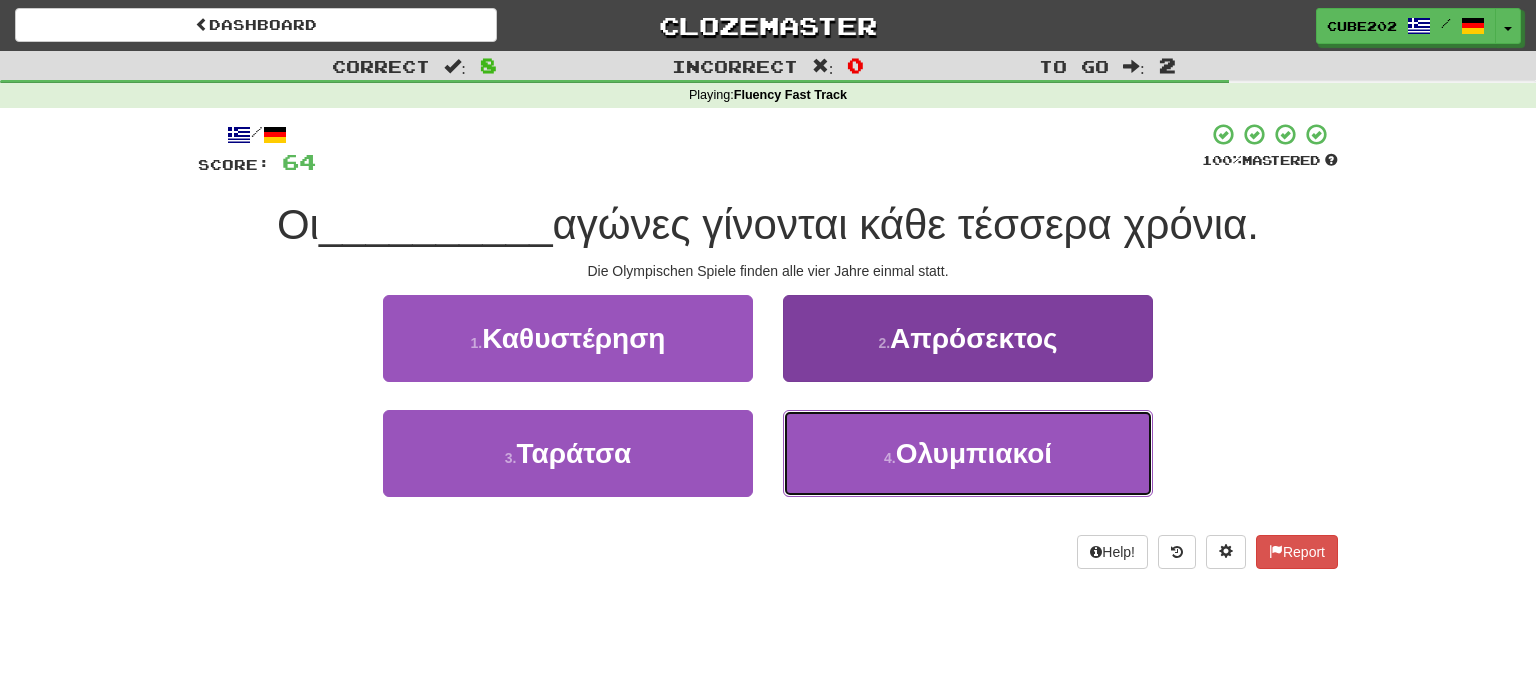 drag, startPoint x: 871, startPoint y: 448, endPoint x: 858, endPoint y: 426, distance: 25.553865 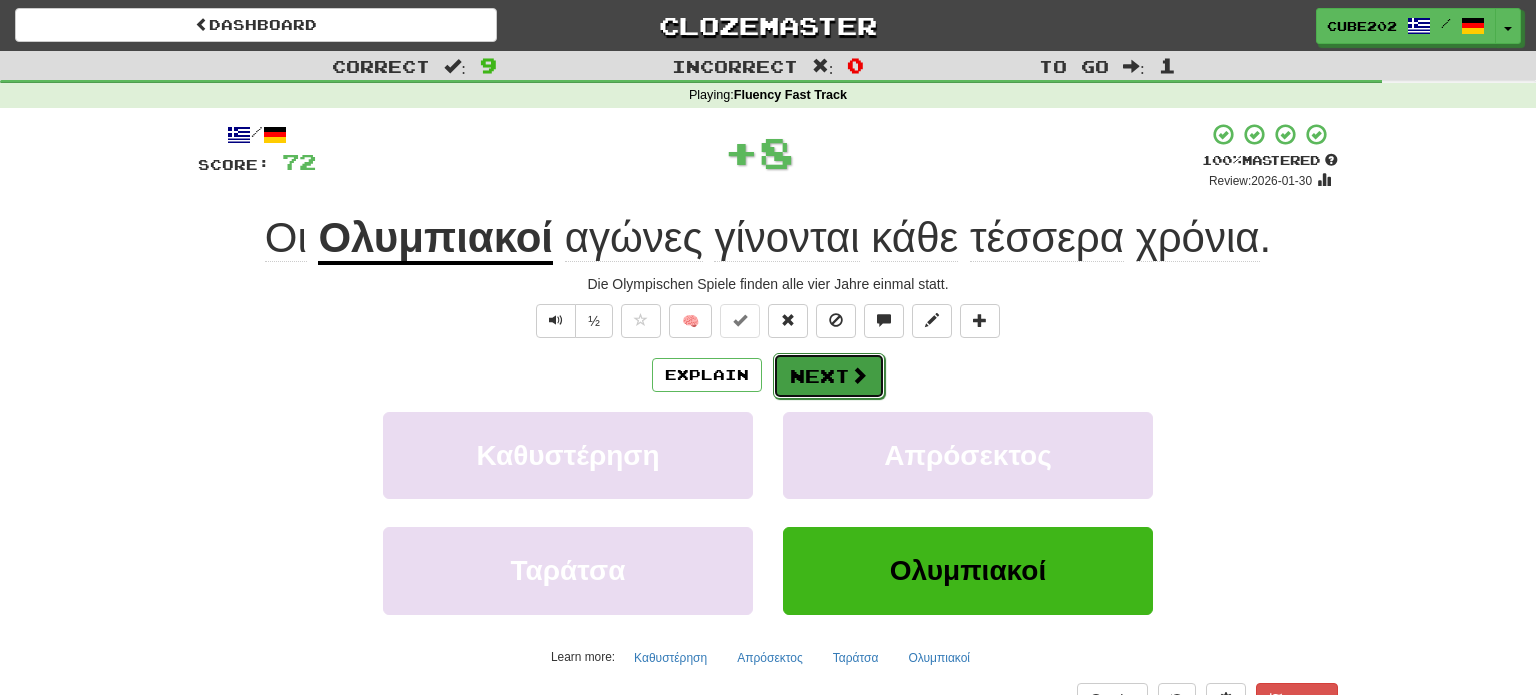 click on "Next" at bounding box center (829, 376) 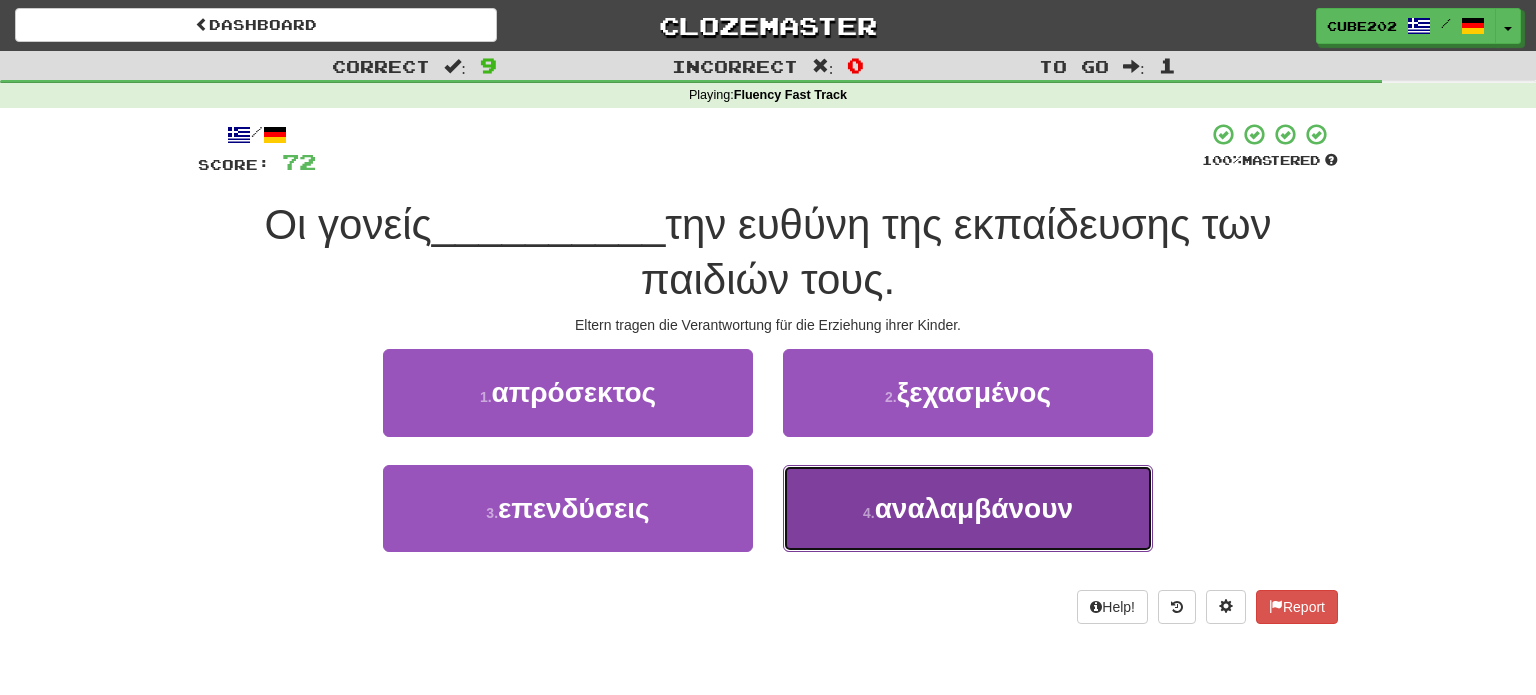 click on "αναλαμβάνουν" at bounding box center [974, 508] 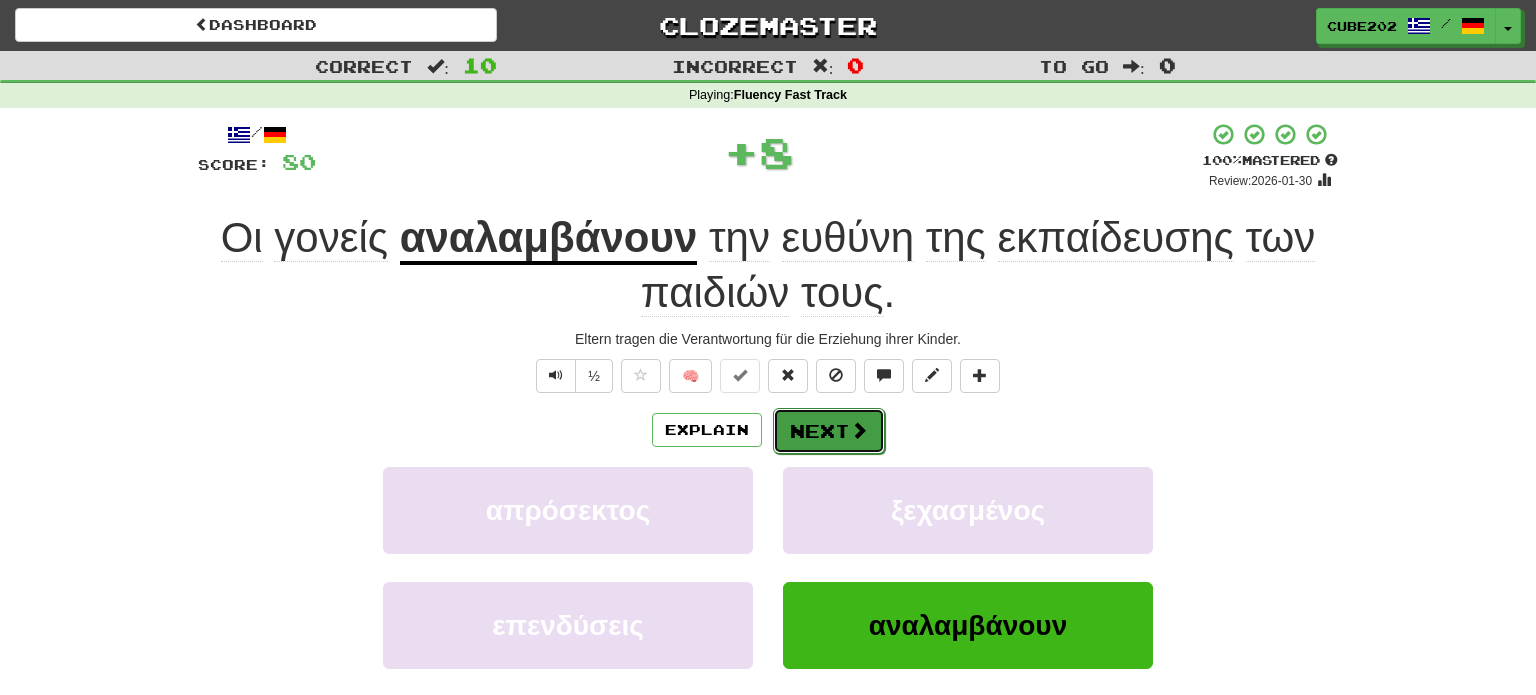 click on "Next" at bounding box center (829, 431) 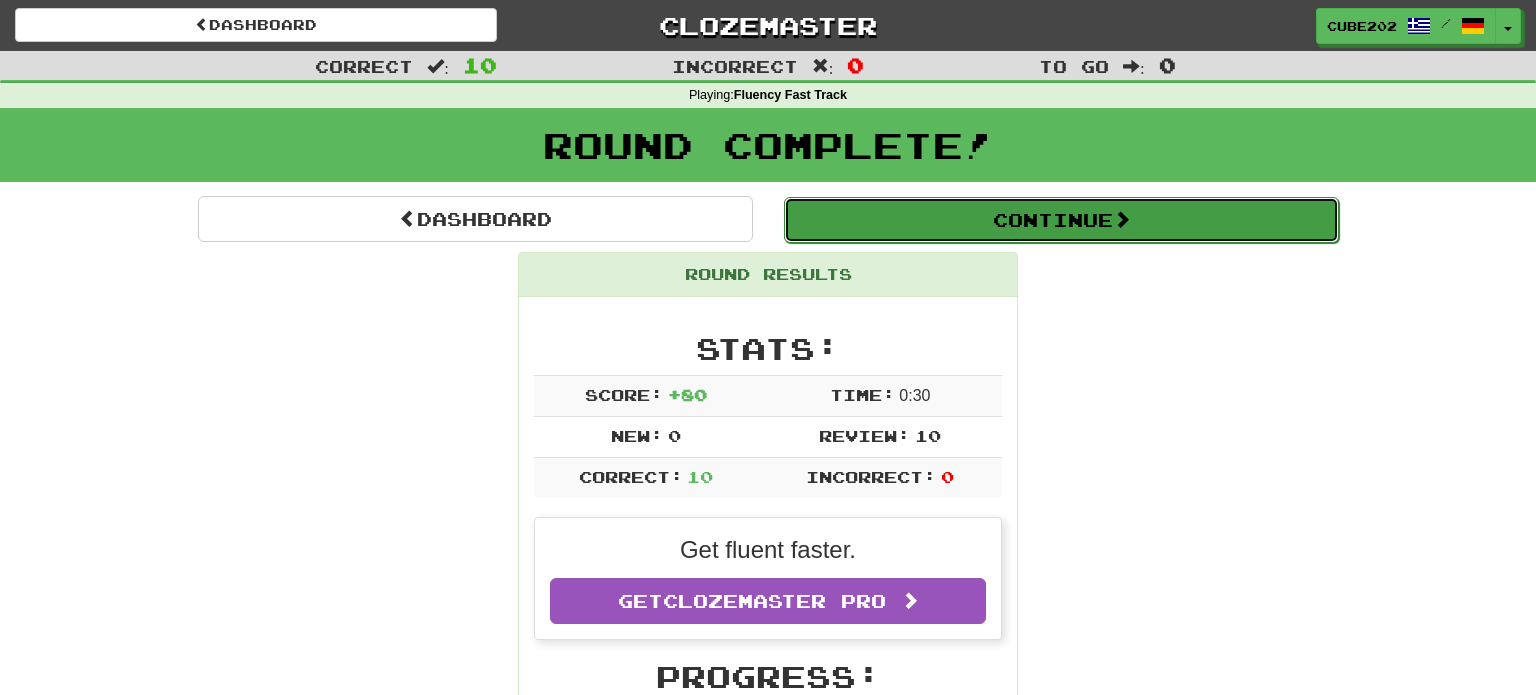 click on "Continue" at bounding box center [1061, 220] 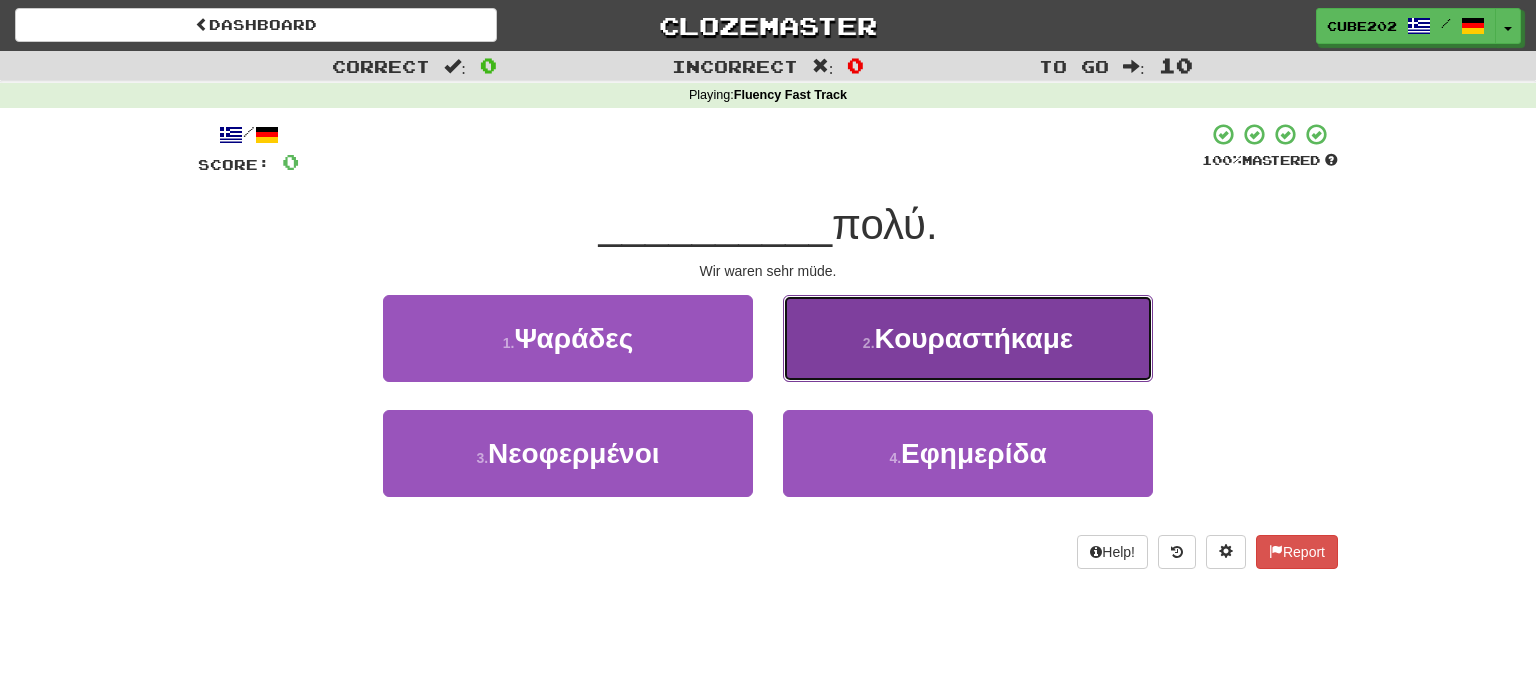 click on "Κουραστήκαμε" at bounding box center (974, 338) 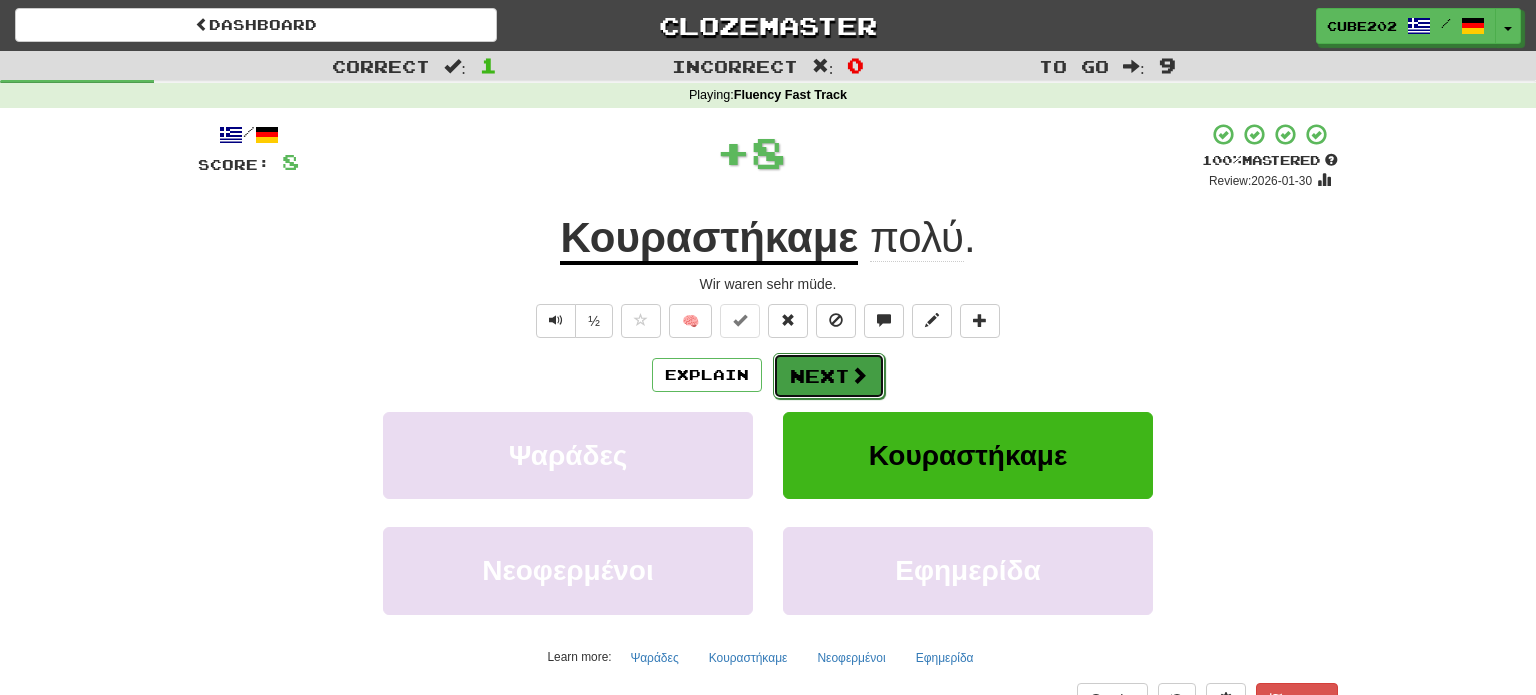 click on "Next" at bounding box center (829, 376) 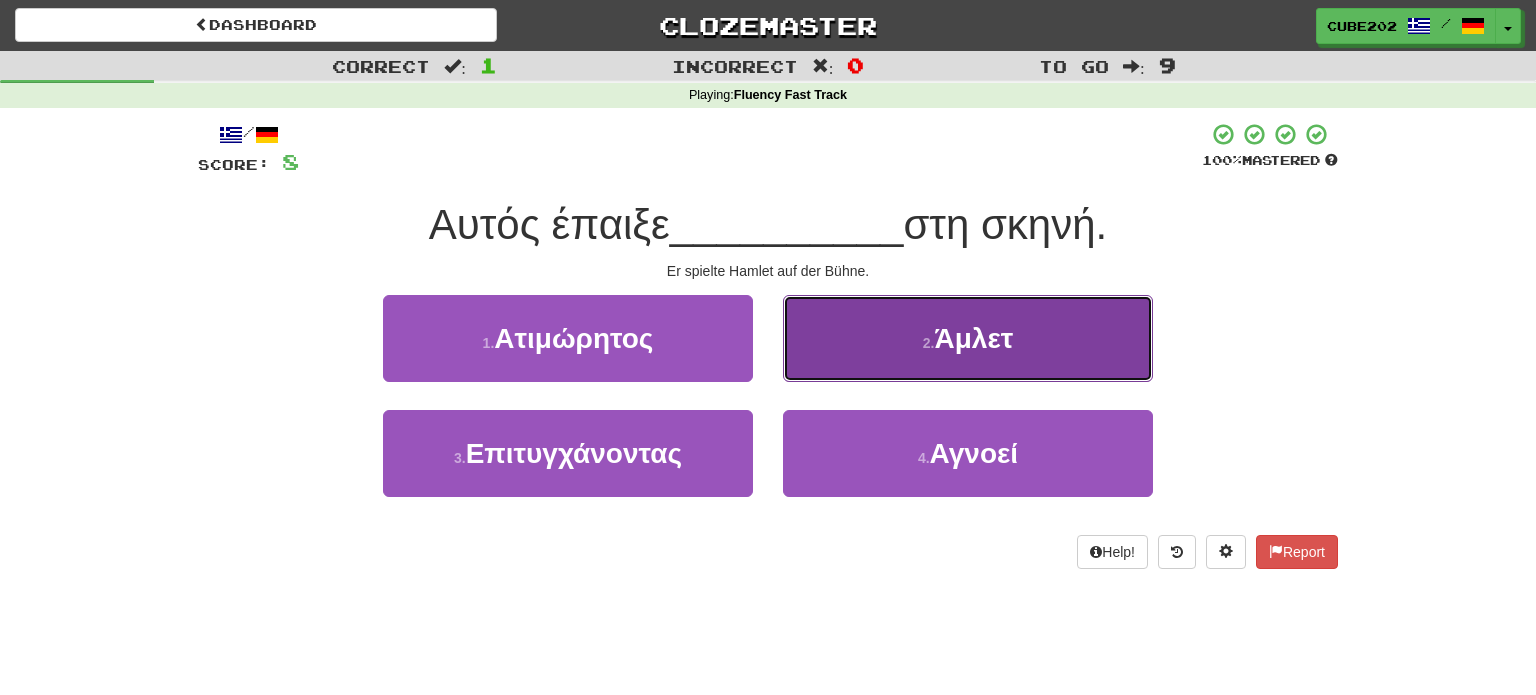 click on "2 .  Άμλετ" at bounding box center [968, 338] 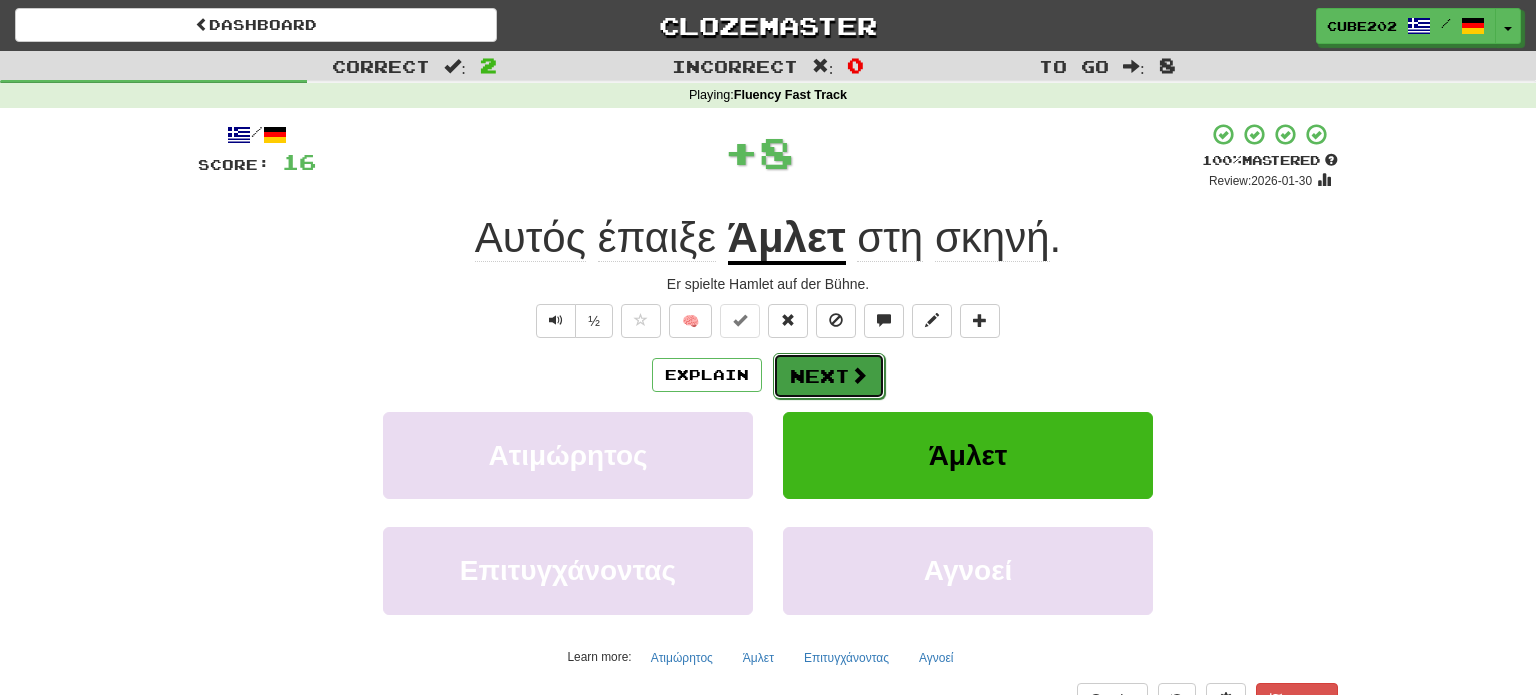click on "Next" at bounding box center [829, 376] 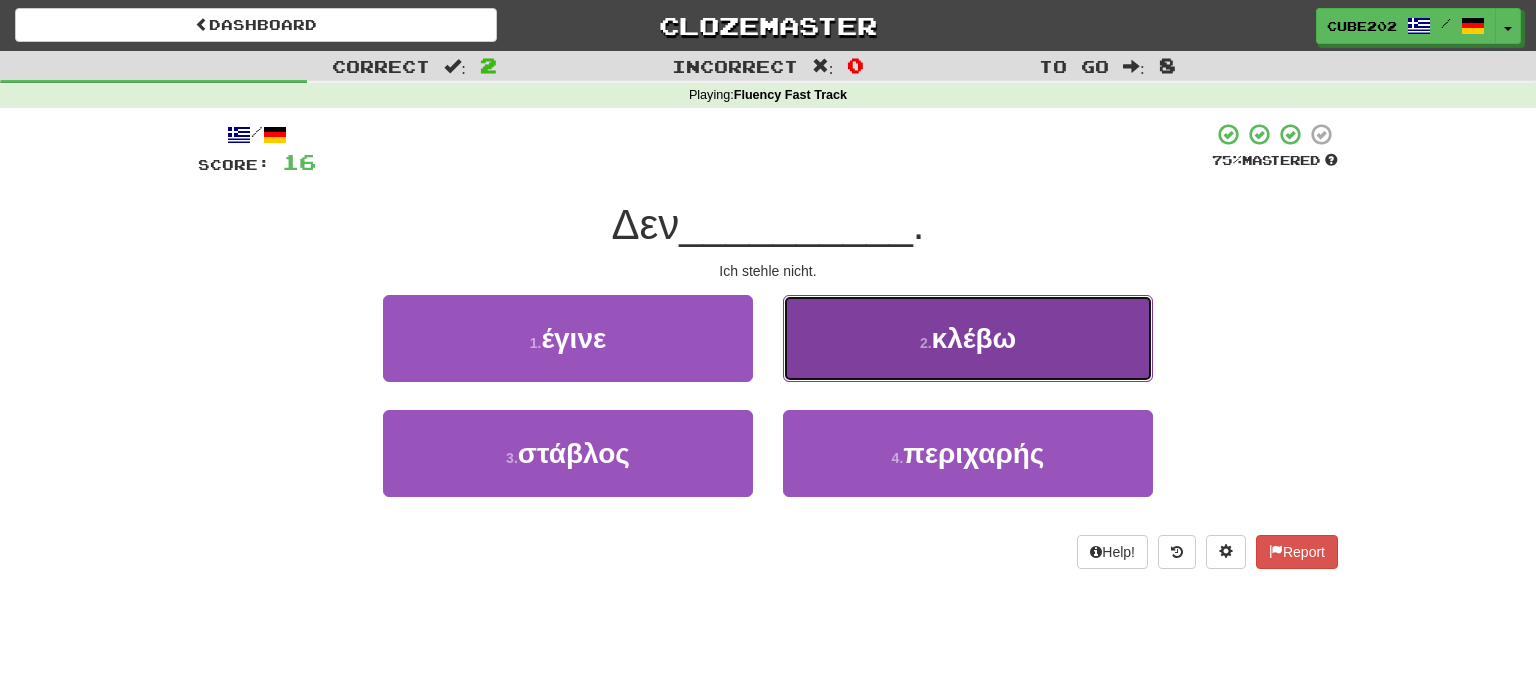 click on "2 .  κλέβω" at bounding box center [968, 338] 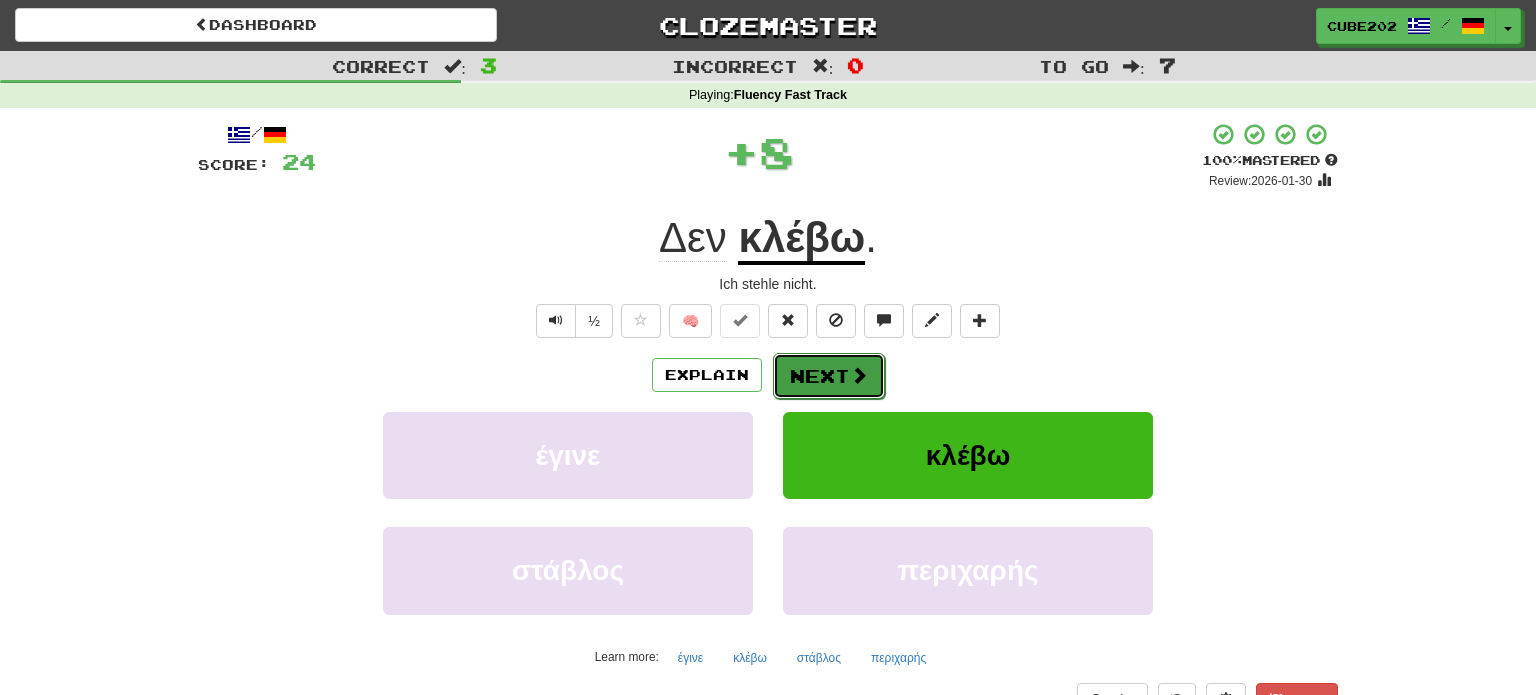 click on "Next" at bounding box center [829, 376] 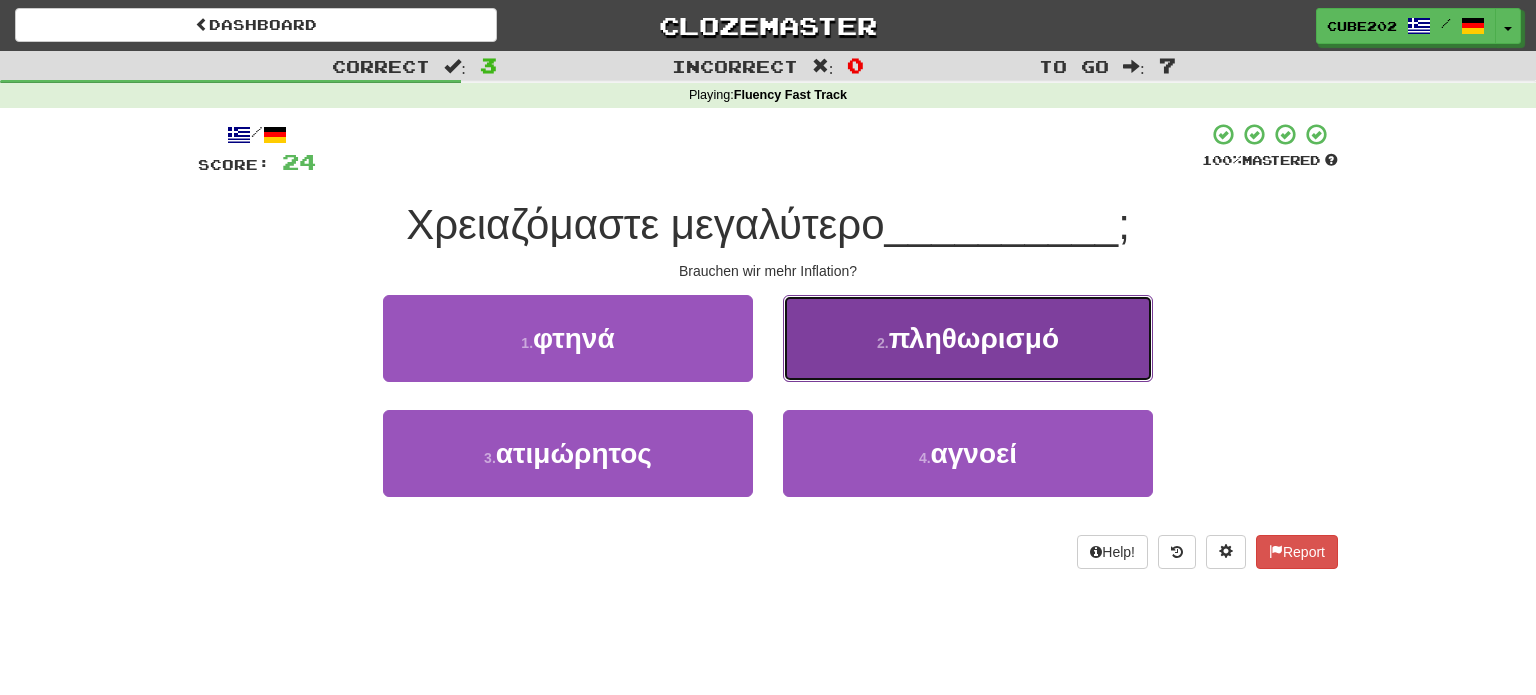 click on "πληθωρισμό" at bounding box center (974, 338) 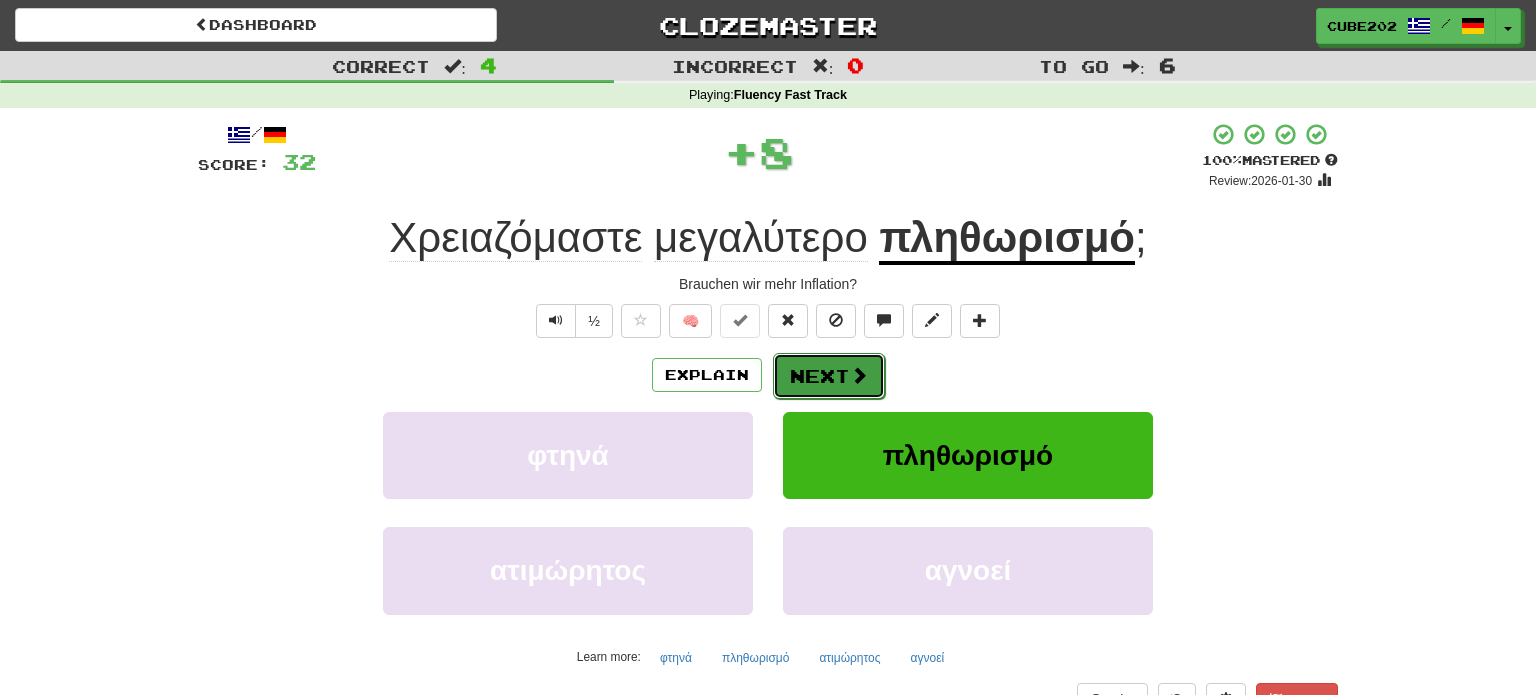 click on "Next" at bounding box center [829, 376] 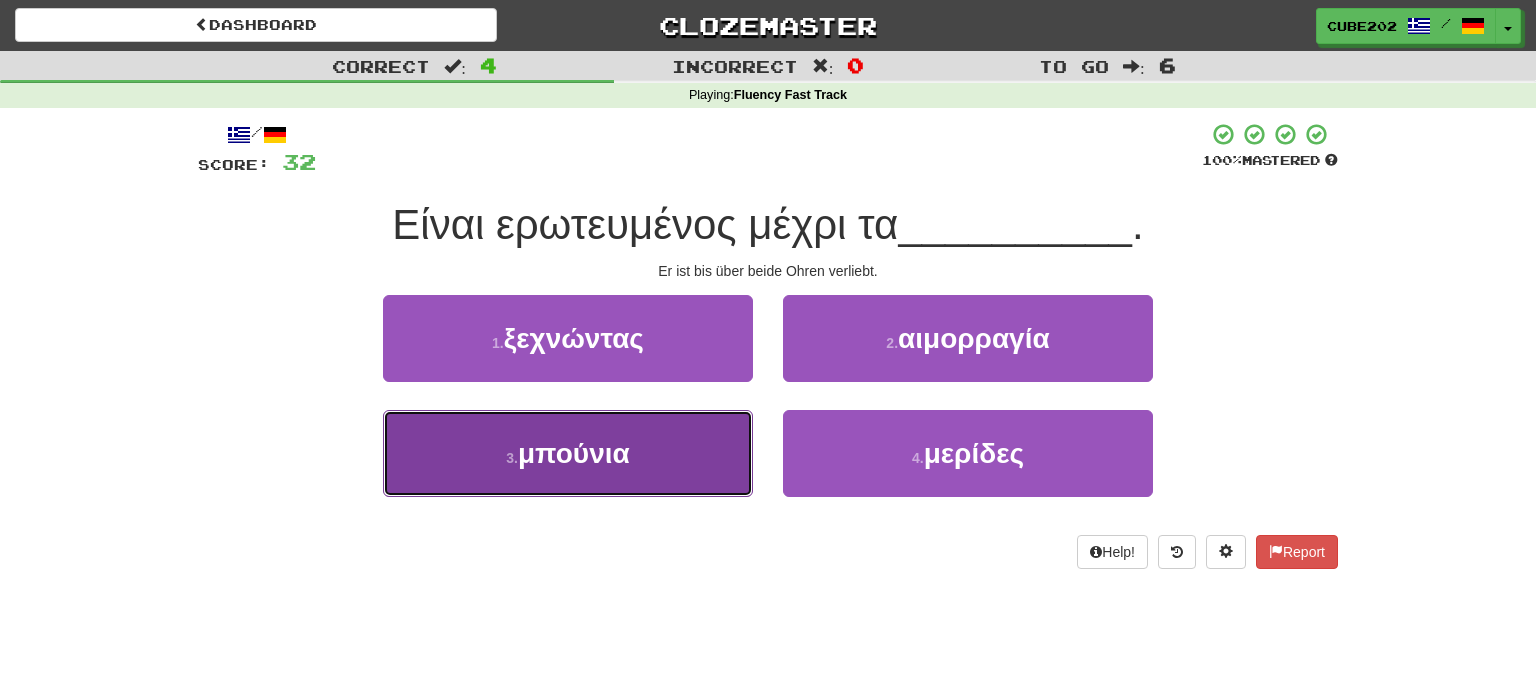 click on "3 .  μπούνια" at bounding box center [568, 453] 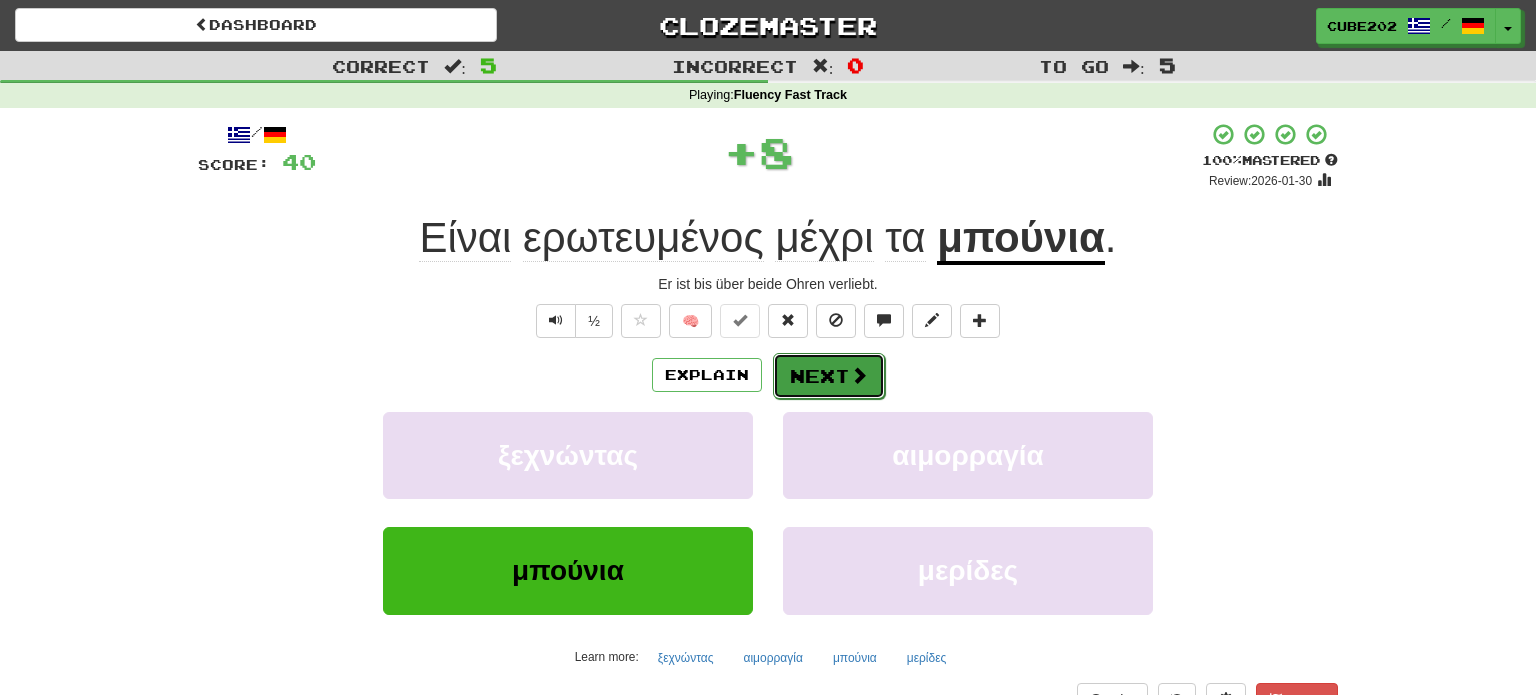 click on "Next" at bounding box center [829, 376] 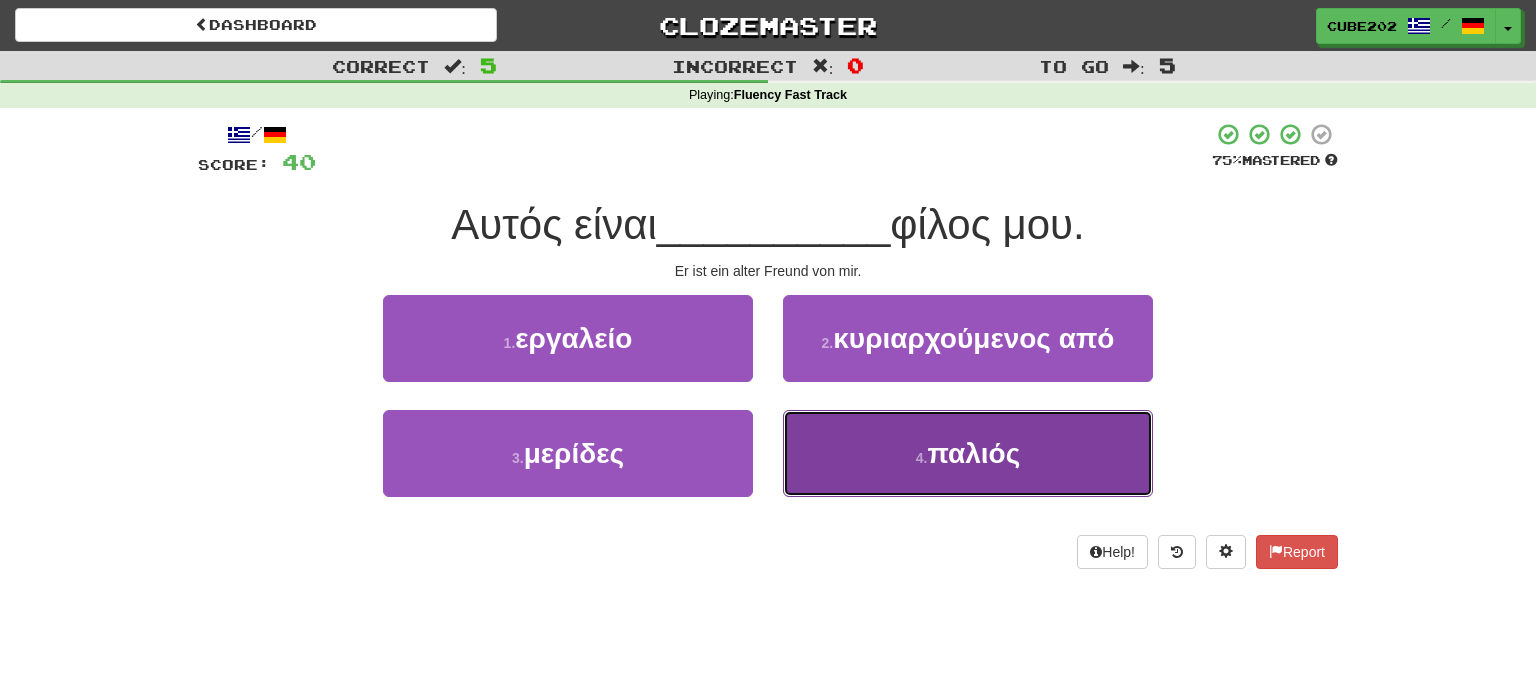 click on "4 .  παλιός" at bounding box center [968, 453] 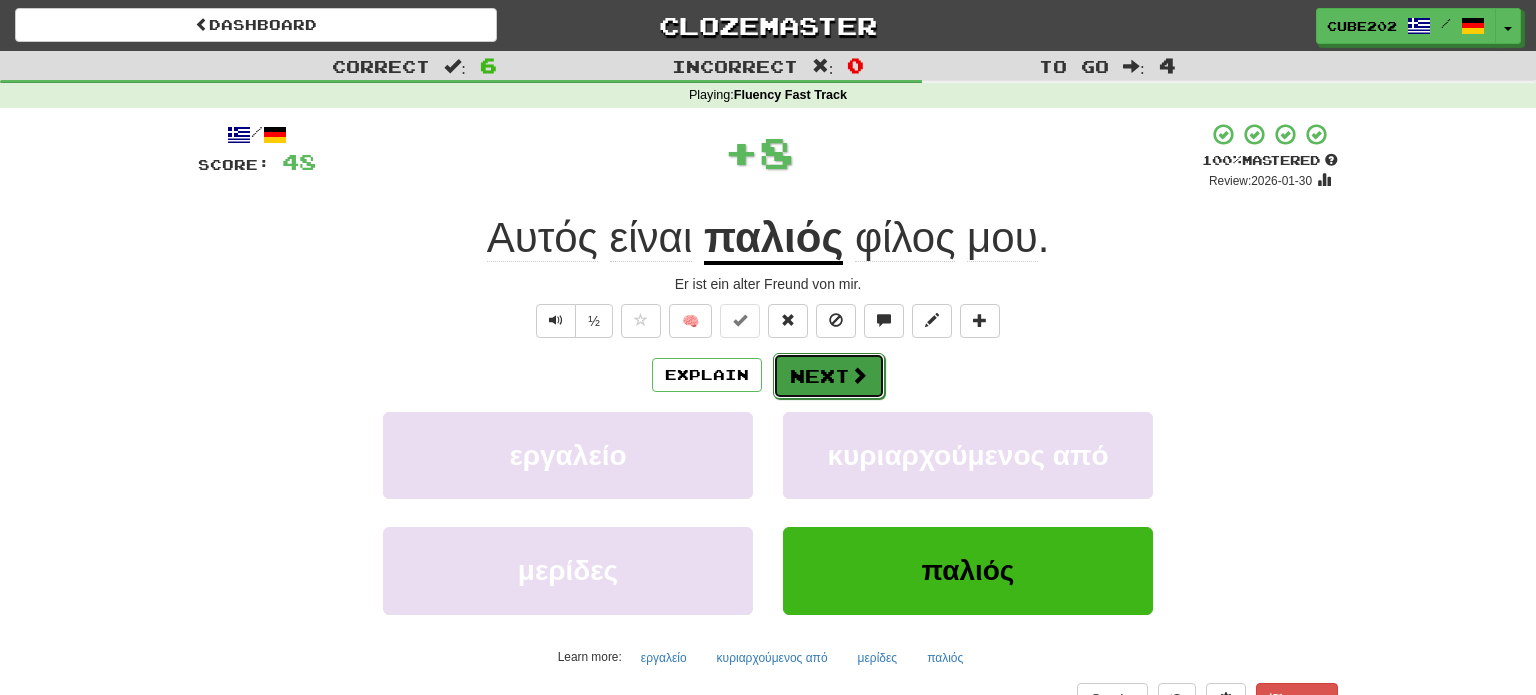 click on "Next" at bounding box center [829, 376] 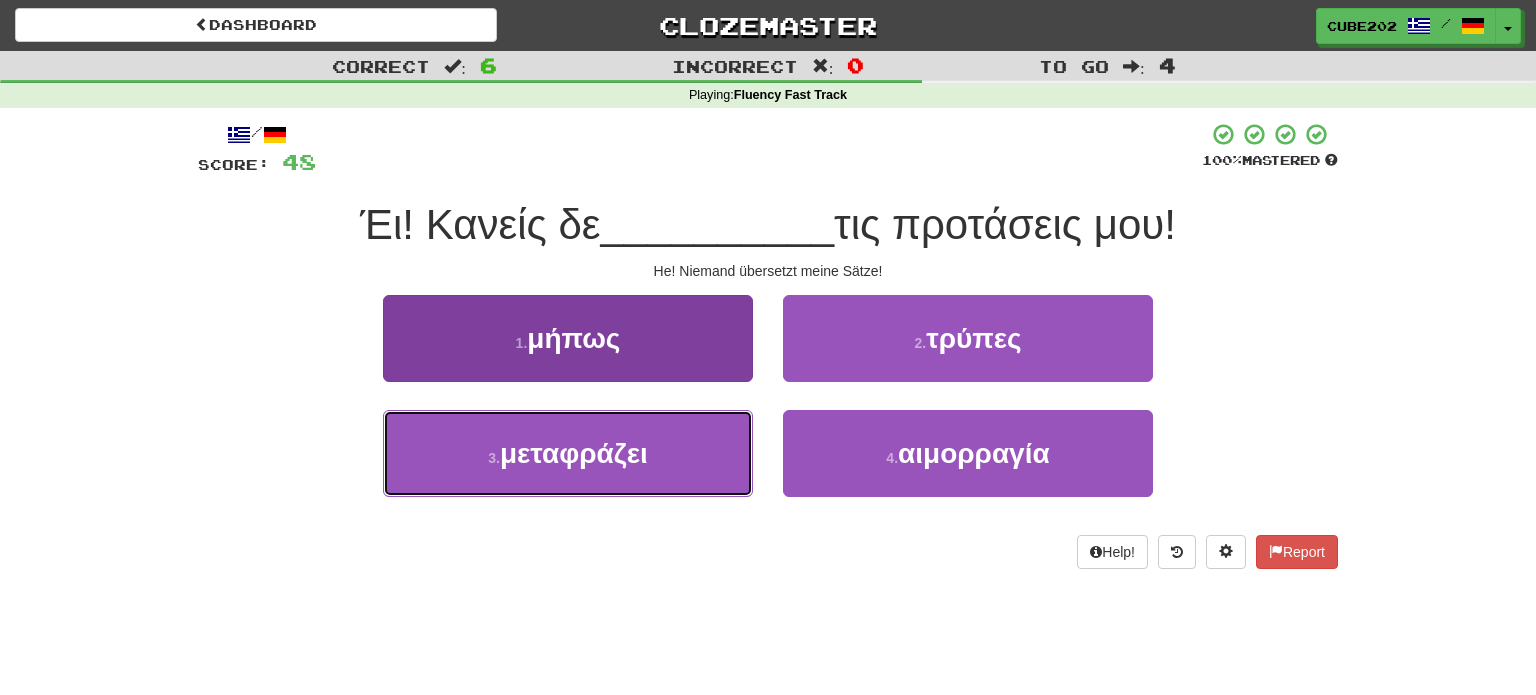 click on "3 .  μεταφράζει" at bounding box center [568, 453] 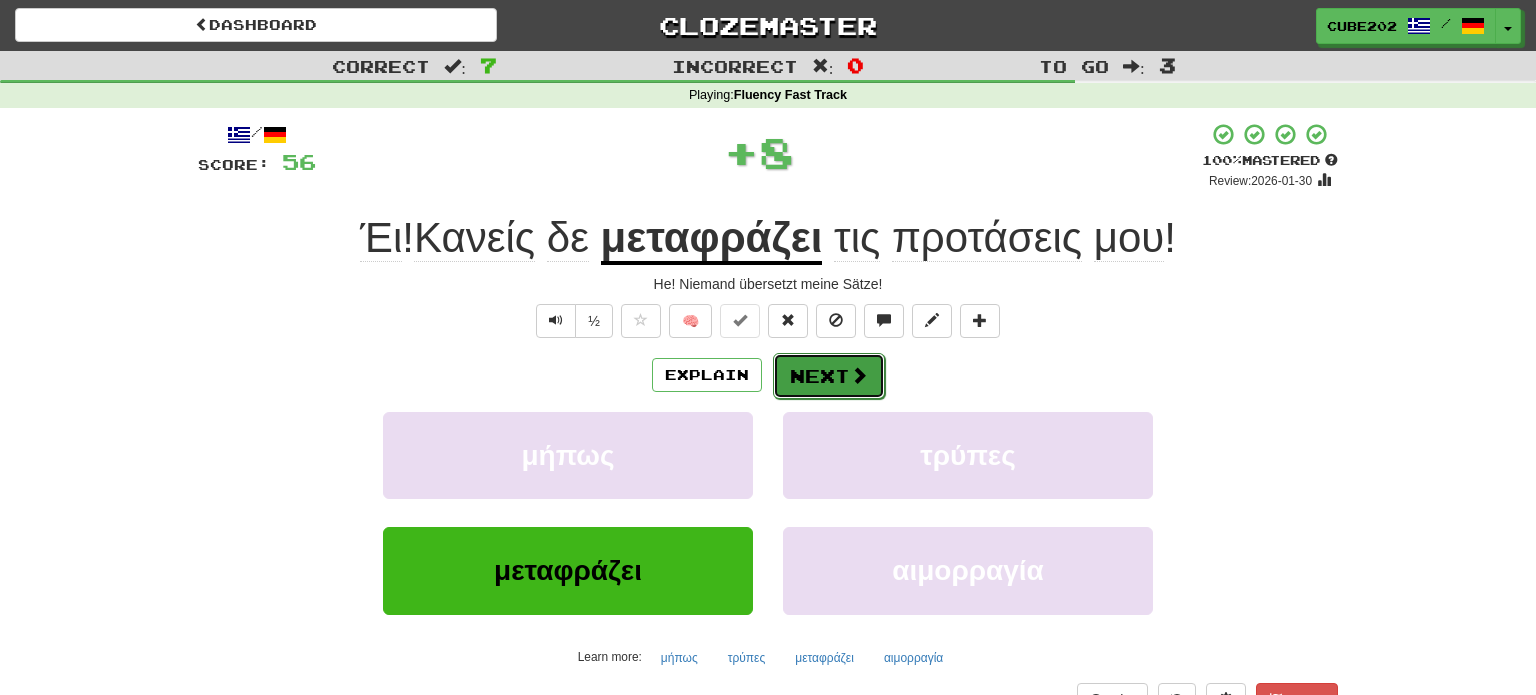 click at bounding box center [859, 375] 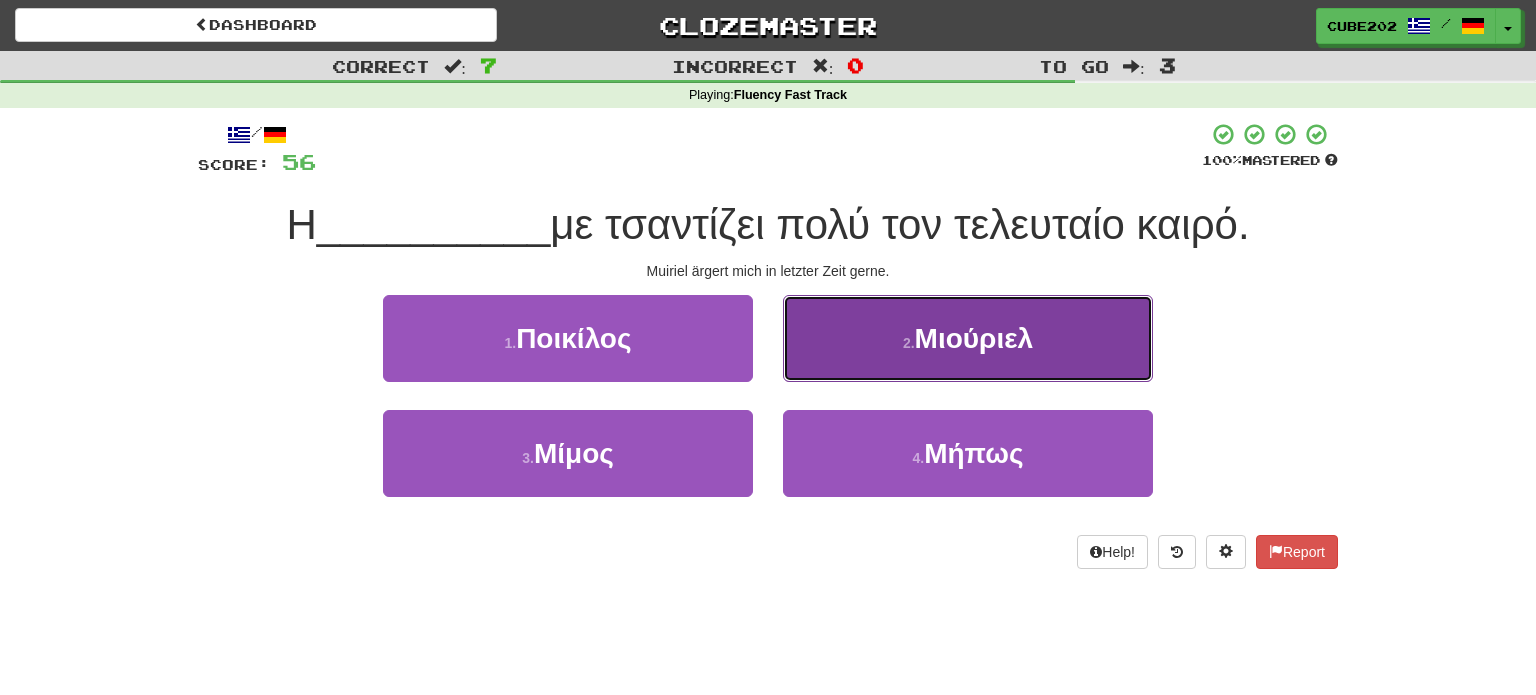 click on "Μιούριελ" at bounding box center (974, 338) 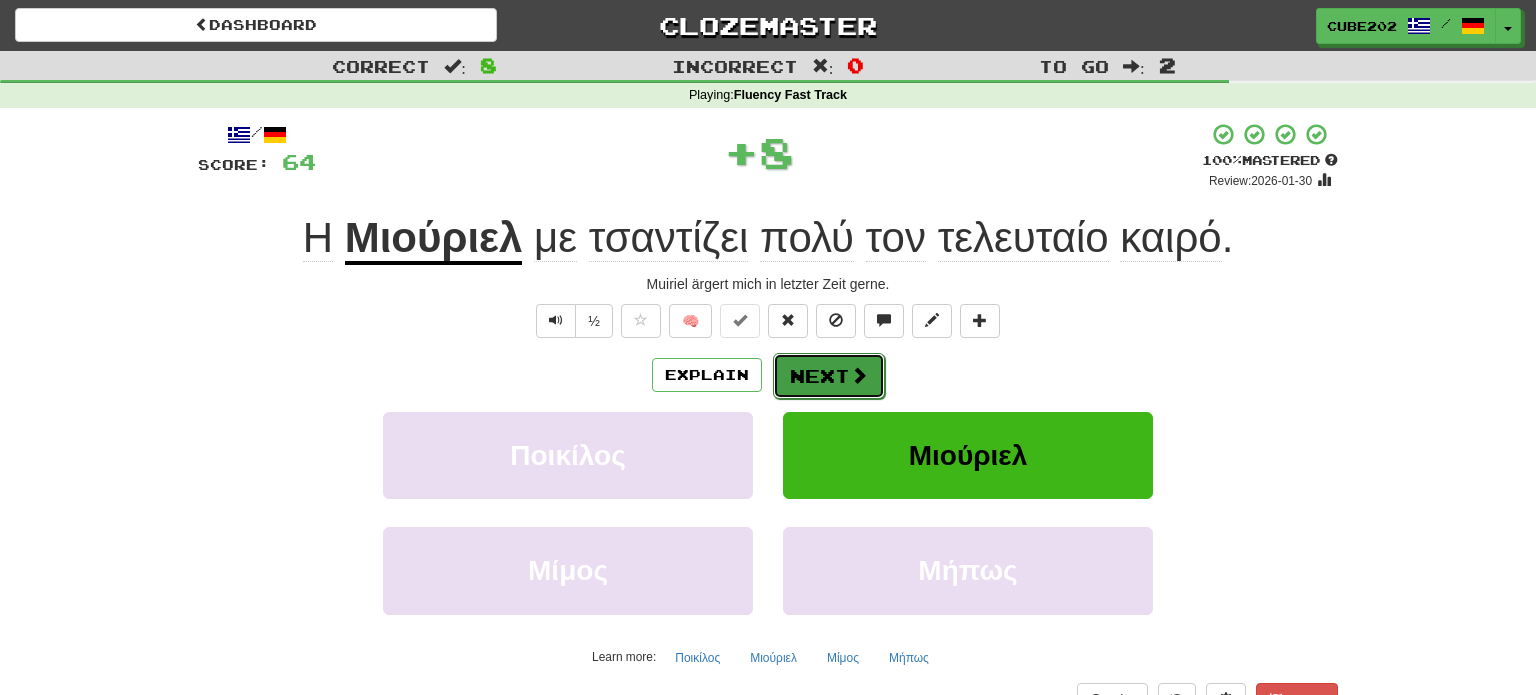 click on "Next" at bounding box center (829, 376) 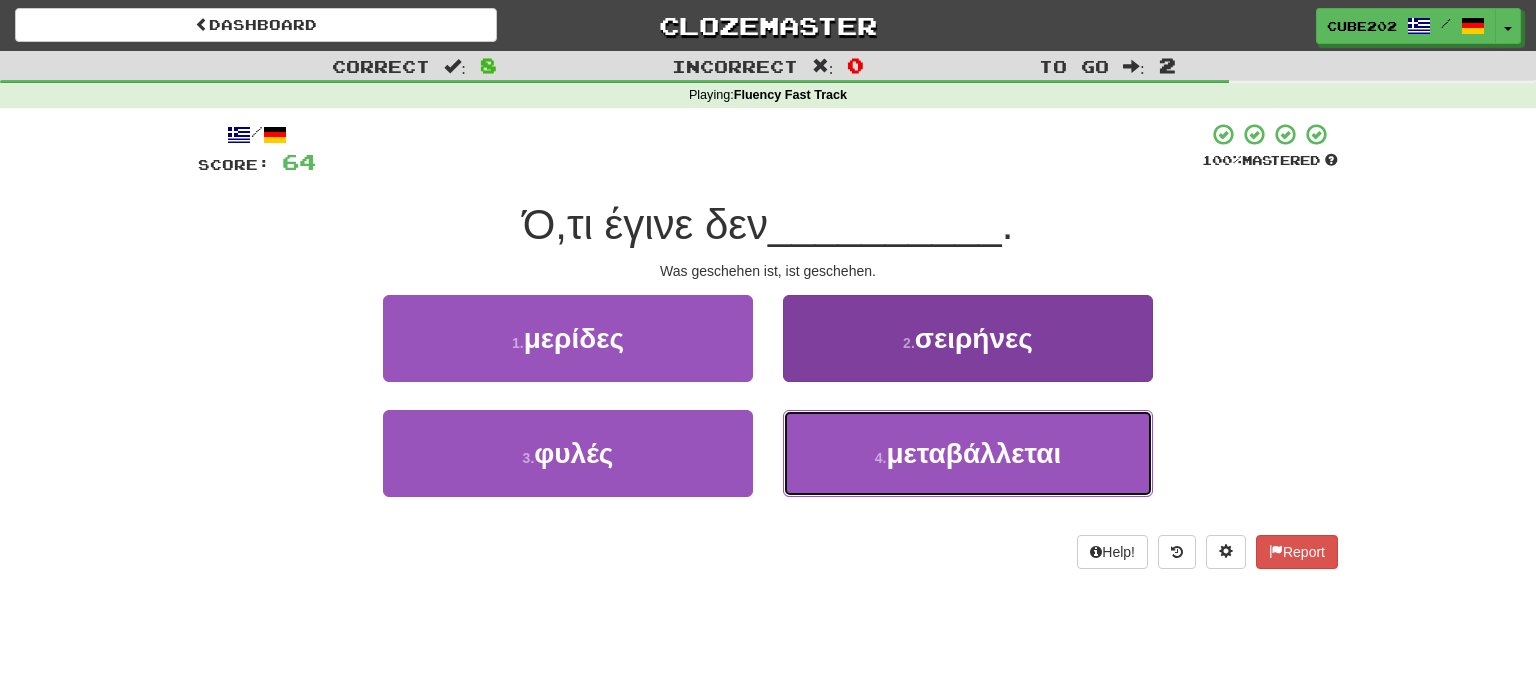 click on "4 .  μεταβάλλεται" at bounding box center [968, 453] 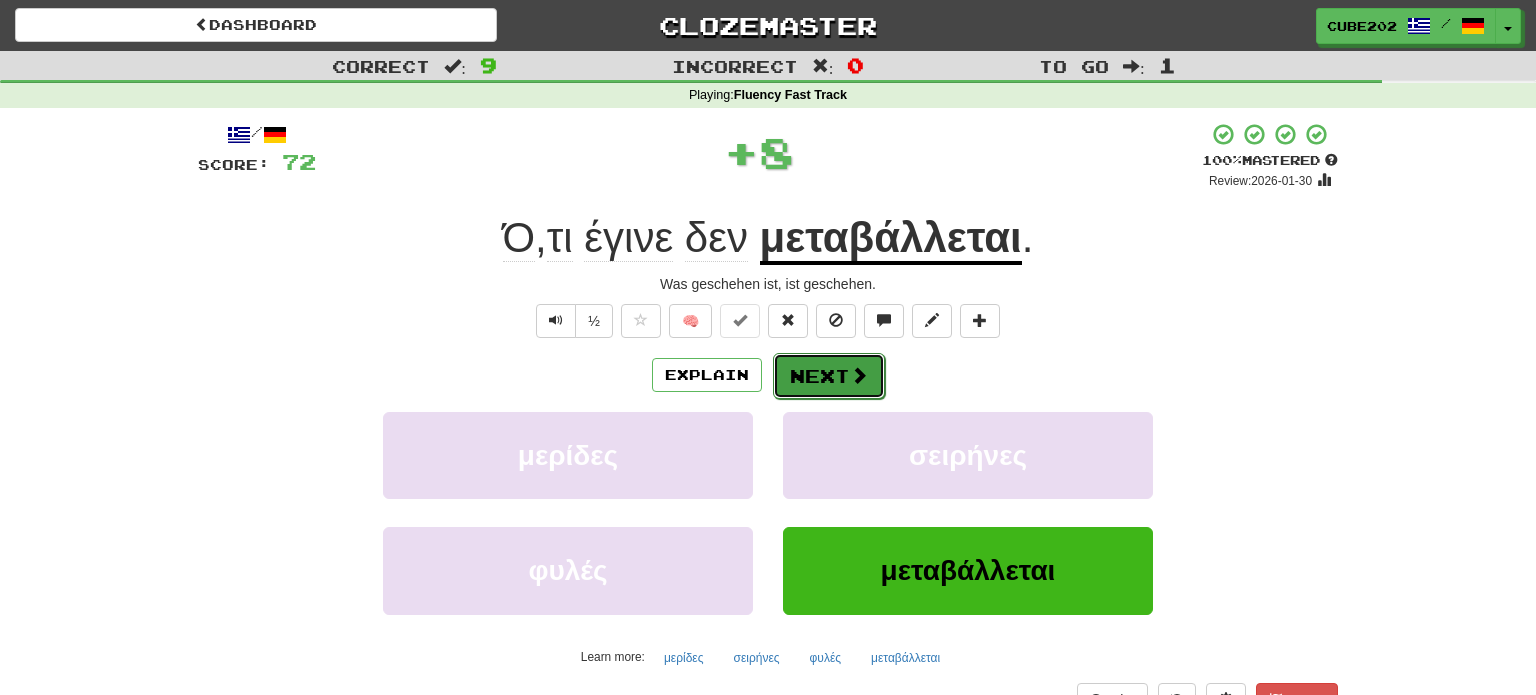 click on "Next" at bounding box center (829, 376) 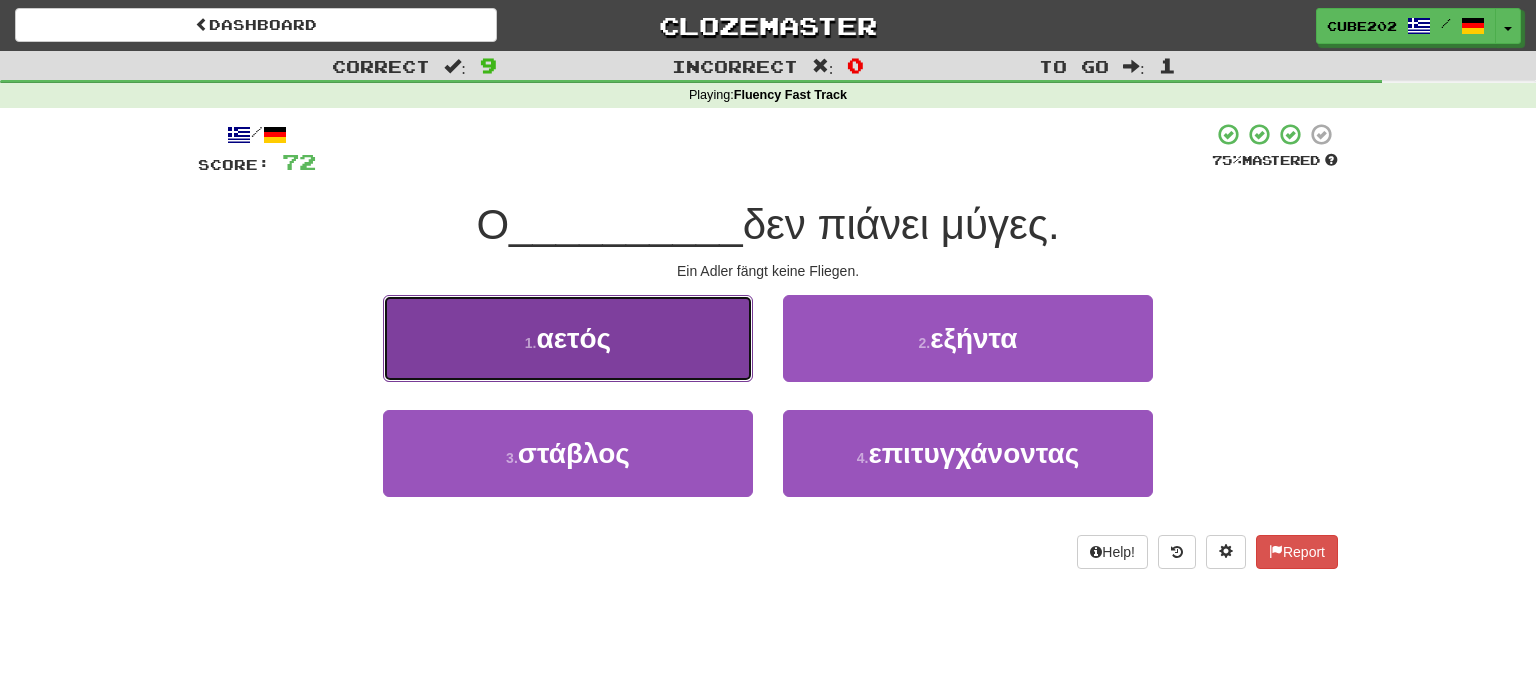 click on "1 .  αετός" at bounding box center (568, 338) 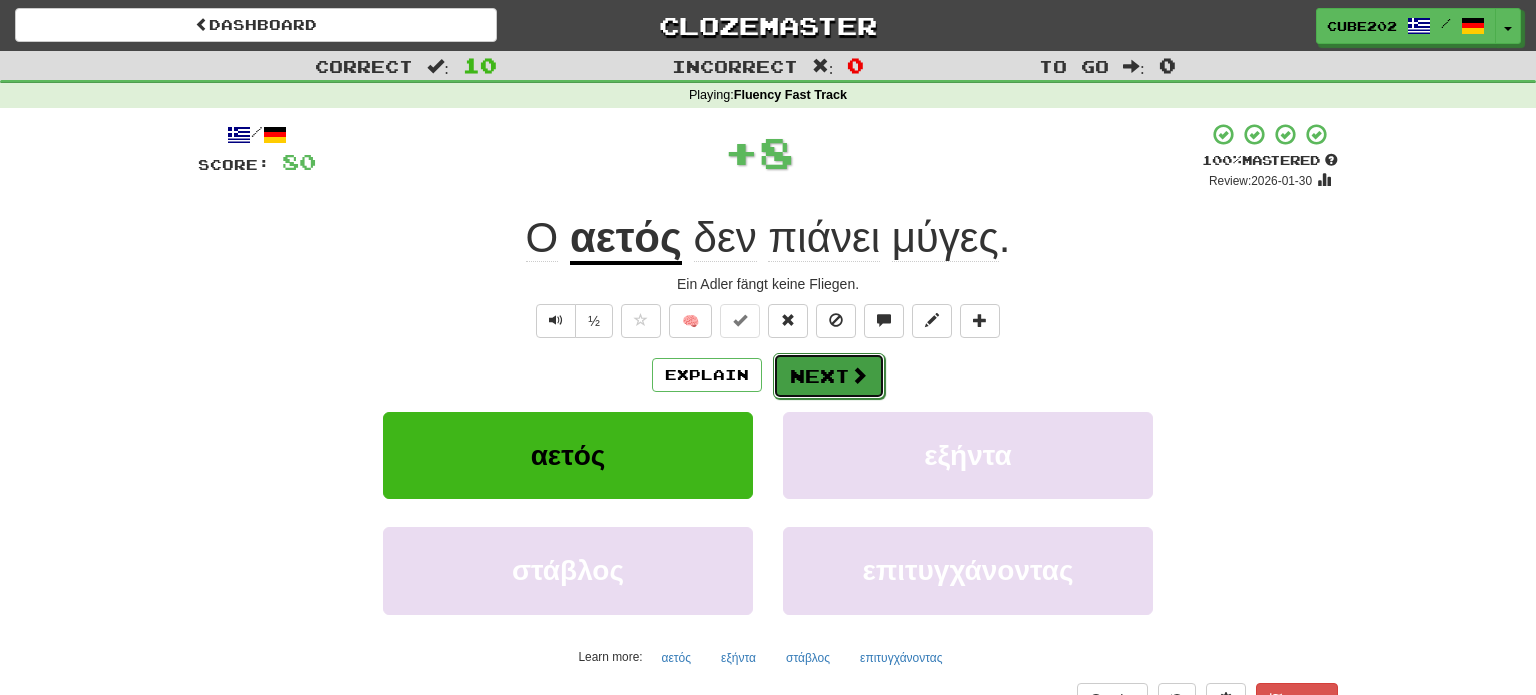 click on "Next" at bounding box center [829, 376] 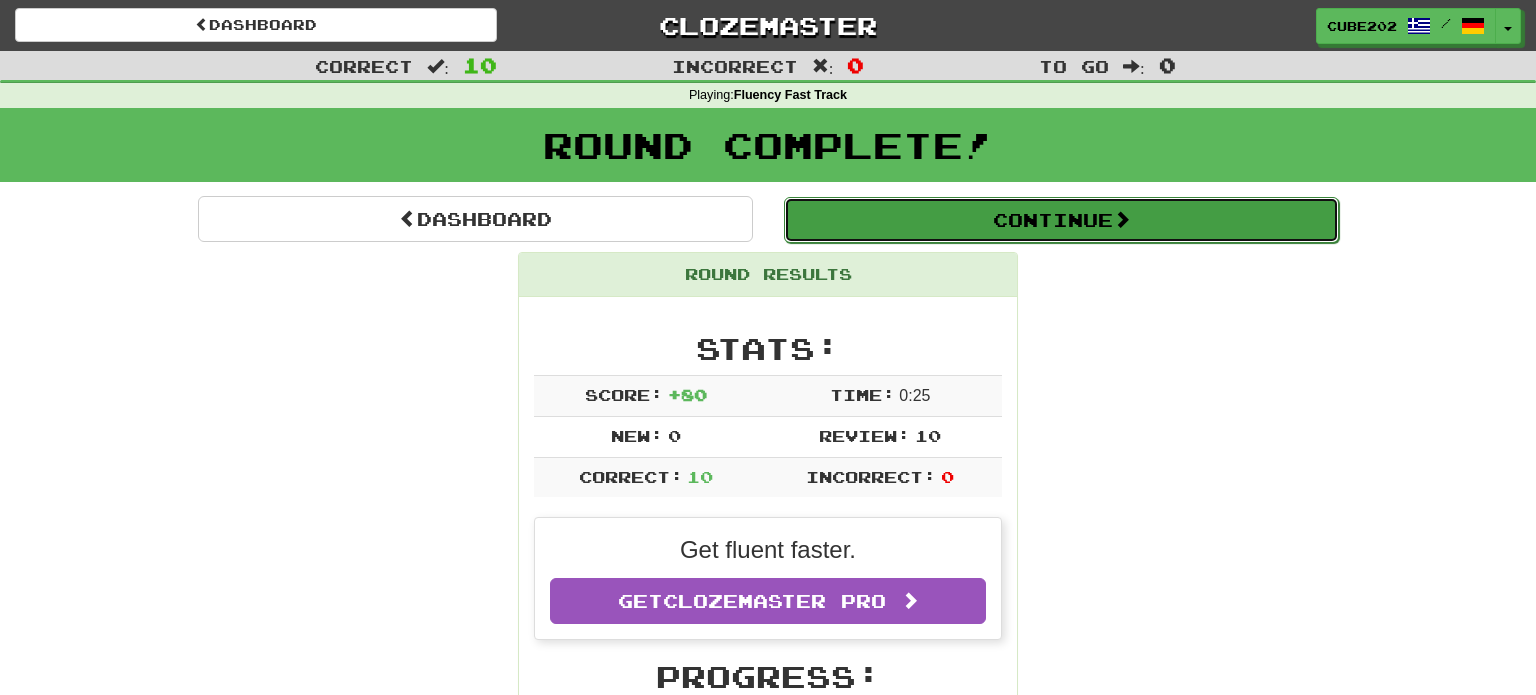 click on "Continue" at bounding box center (1061, 220) 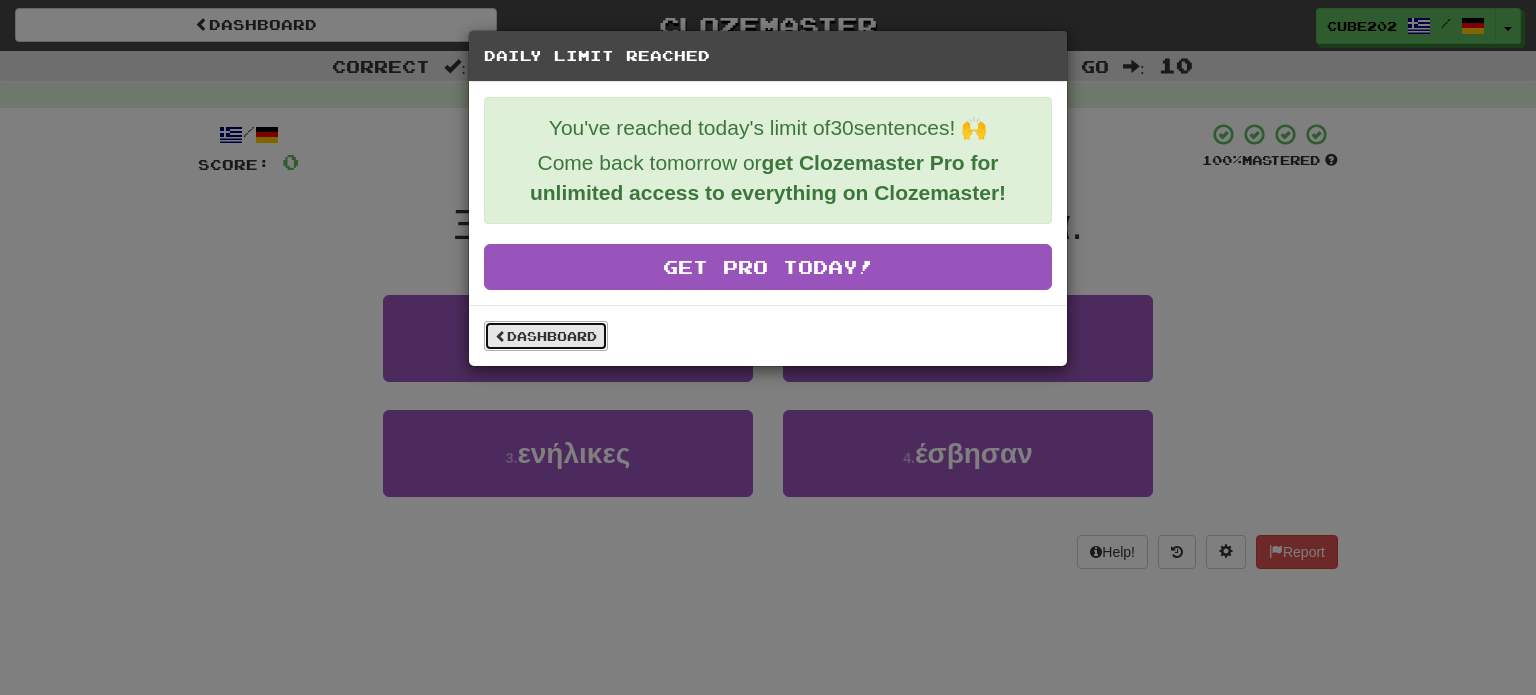 click on "Dashboard" at bounding box center [546, 336] 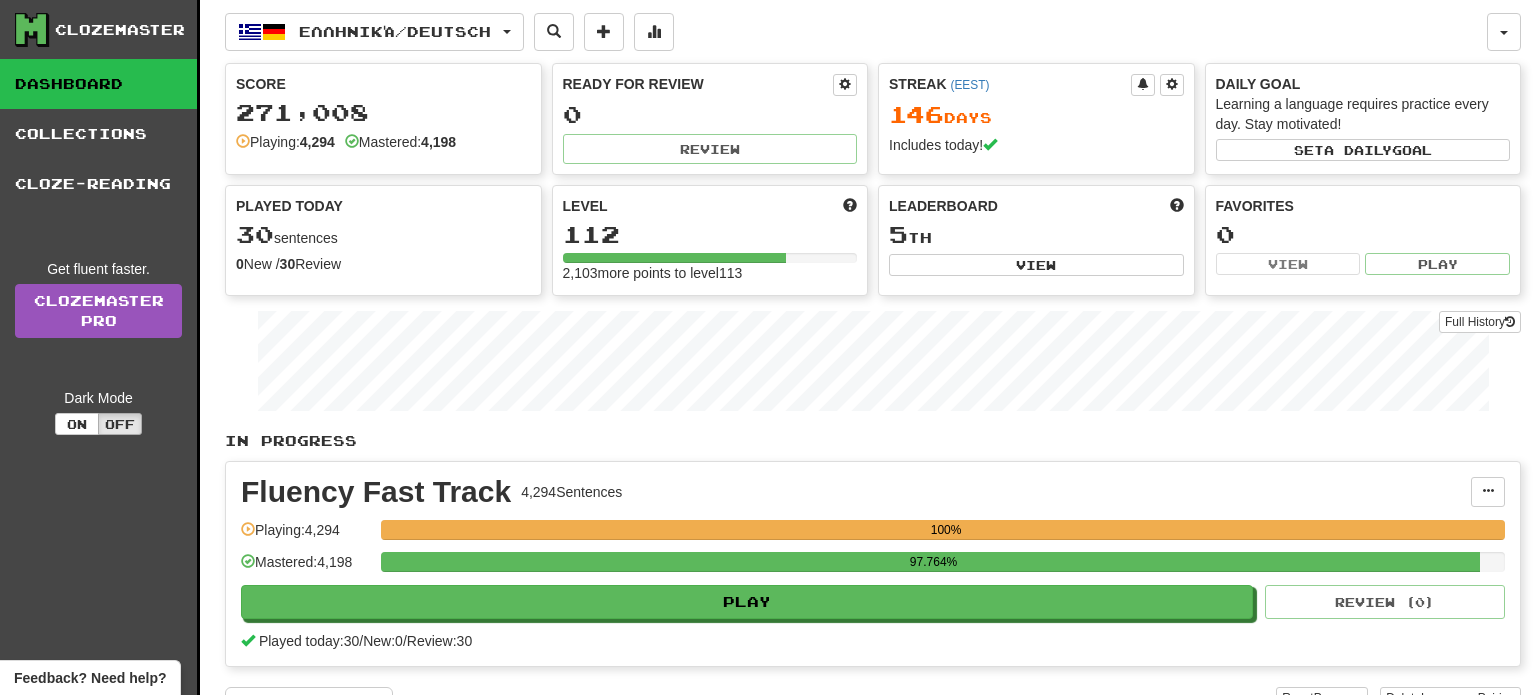 scroll, scrollTop: 0, scrollLeft: 0, axis: both 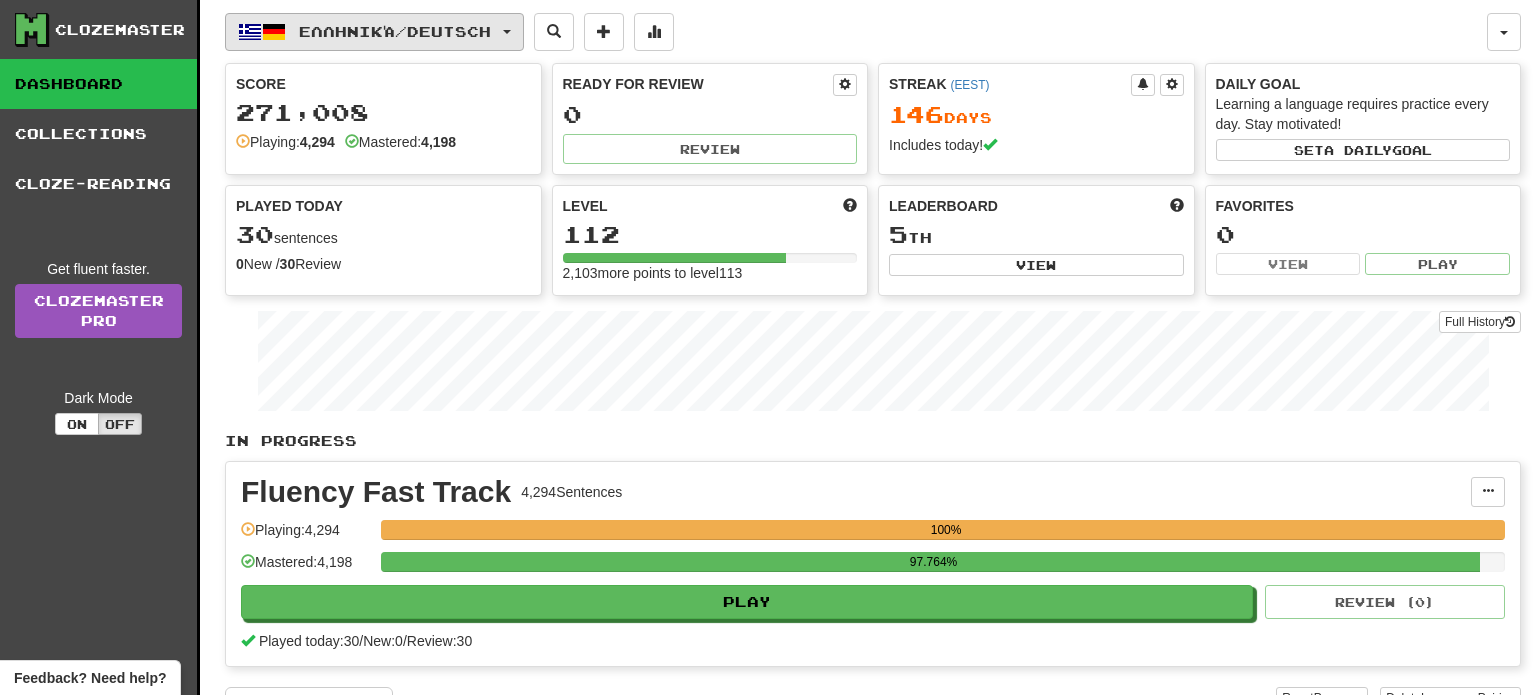 click on "Ελληνικά  /  Deutsch" at bounding box center (374, 32) 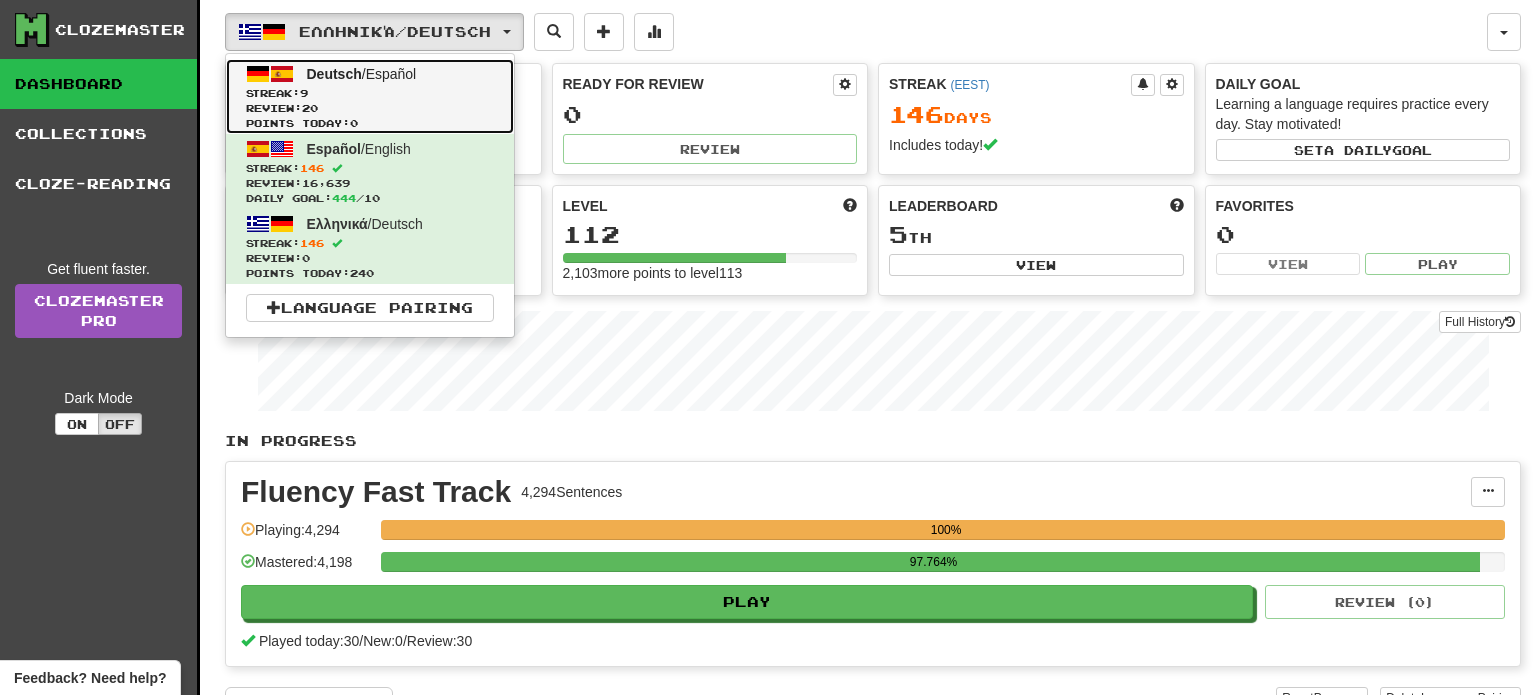 click on "Review:  20" at bounding box center (370, 108) 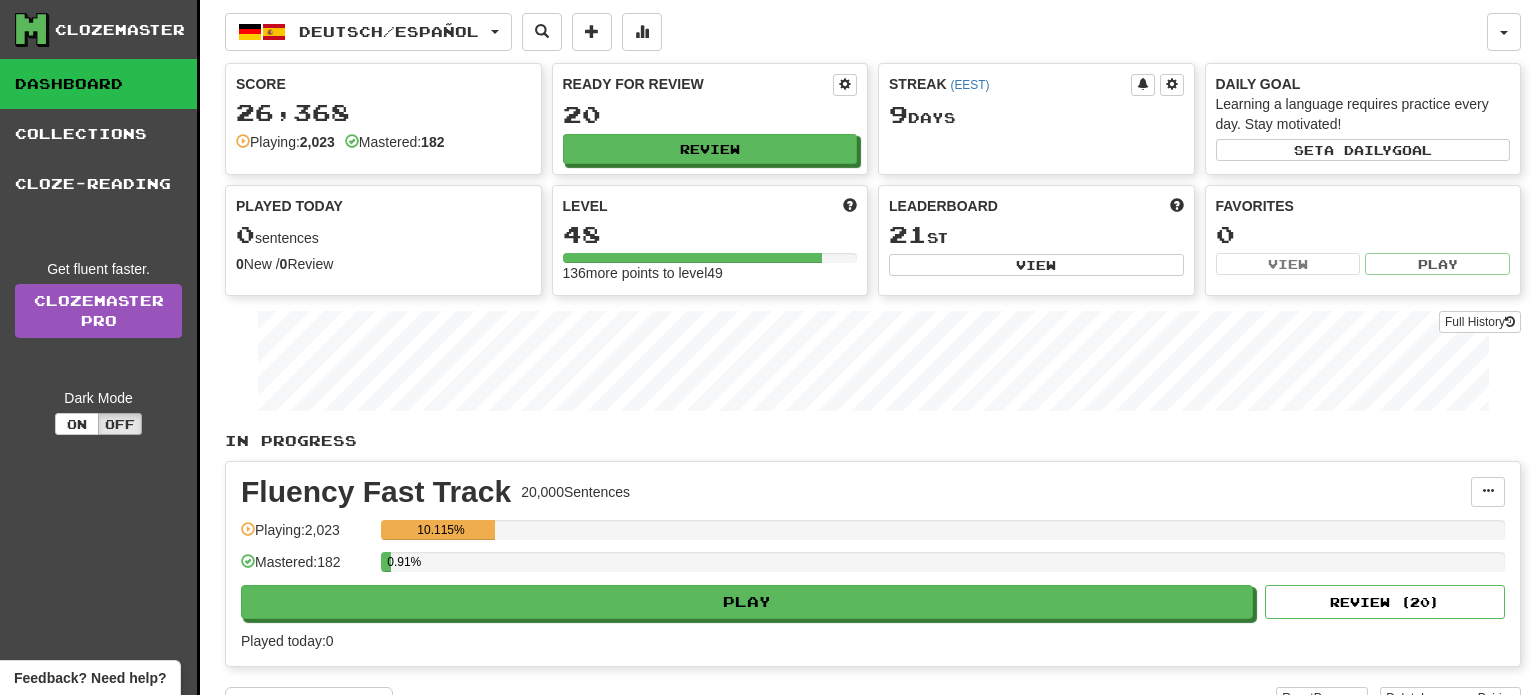 scroll, scrollTop: 0, scrollLeft: 0, axis: both 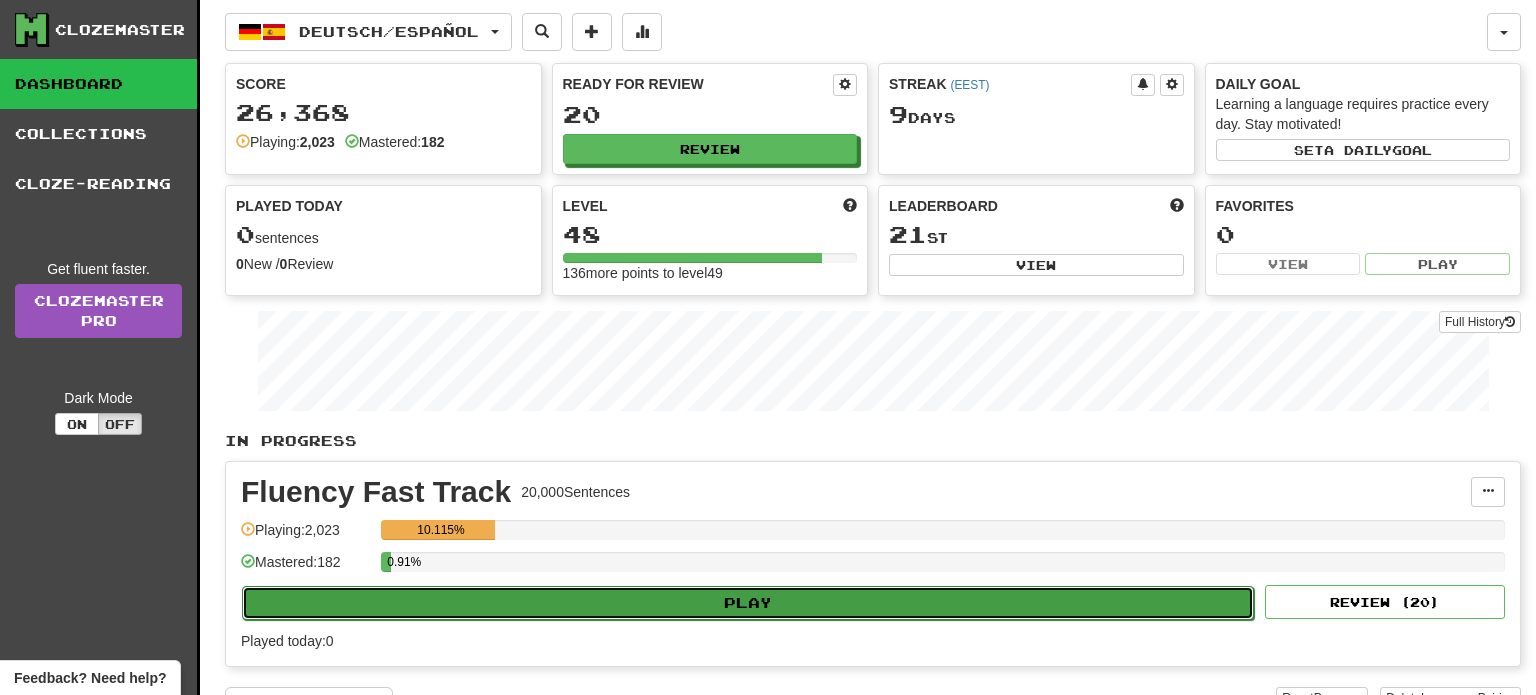click on "Play" at bounding box center (748, 603) 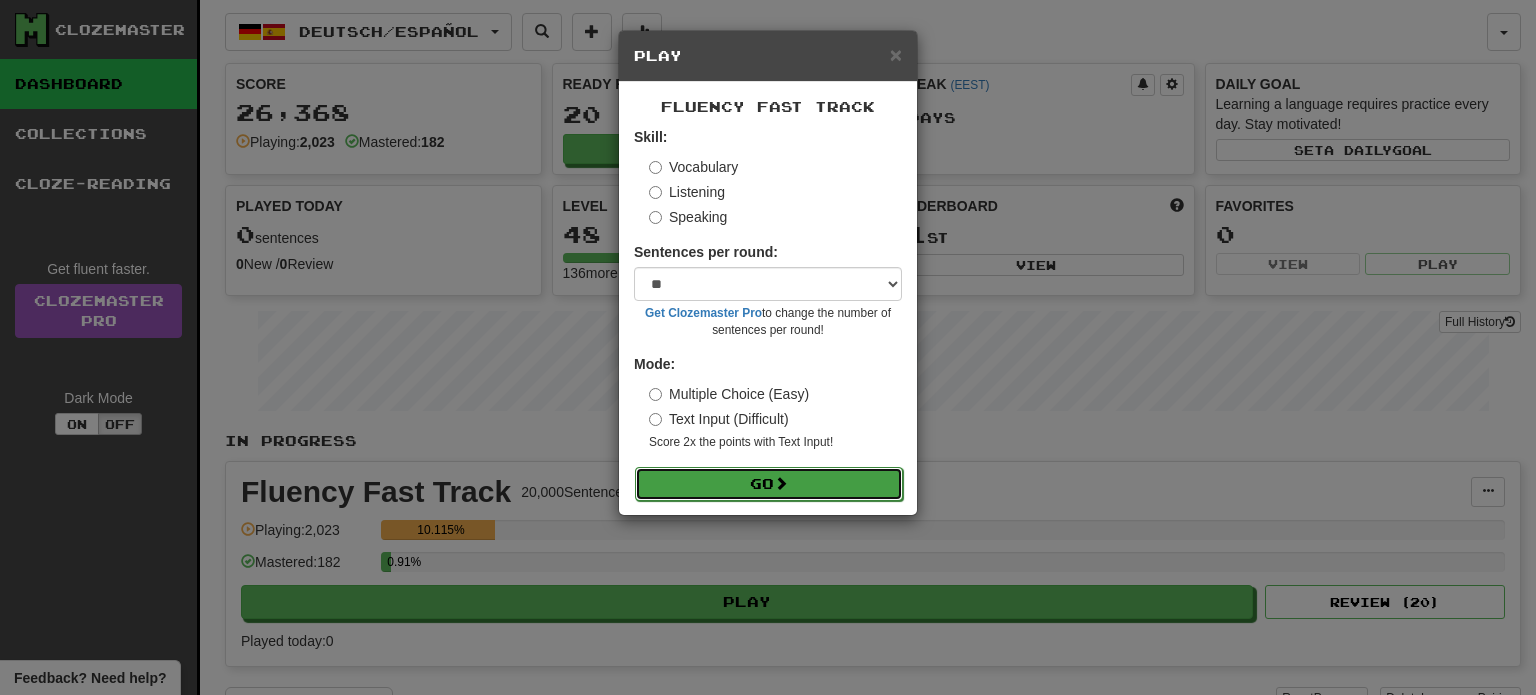 click at bounding box center [781, 483] 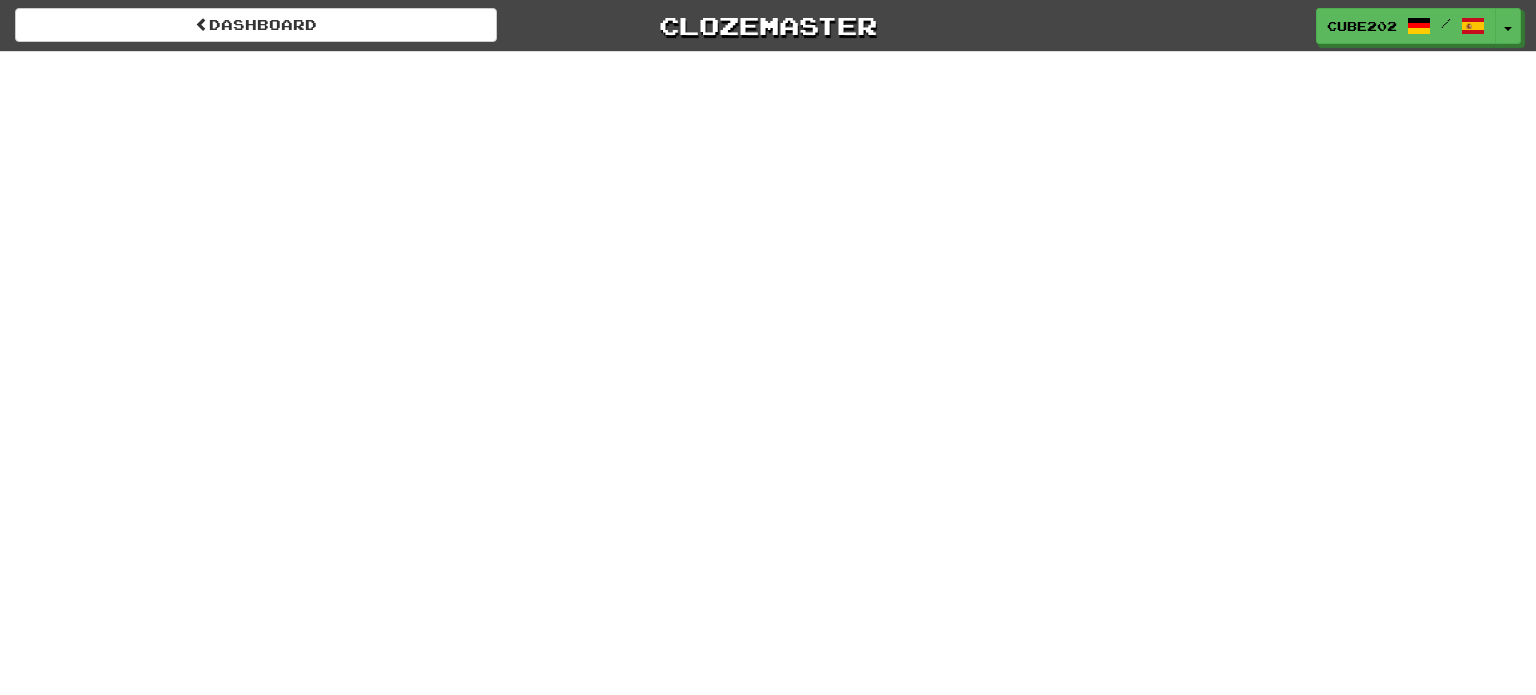 scroll, scrollTop: 0, scrollLeft: 0, axis: both 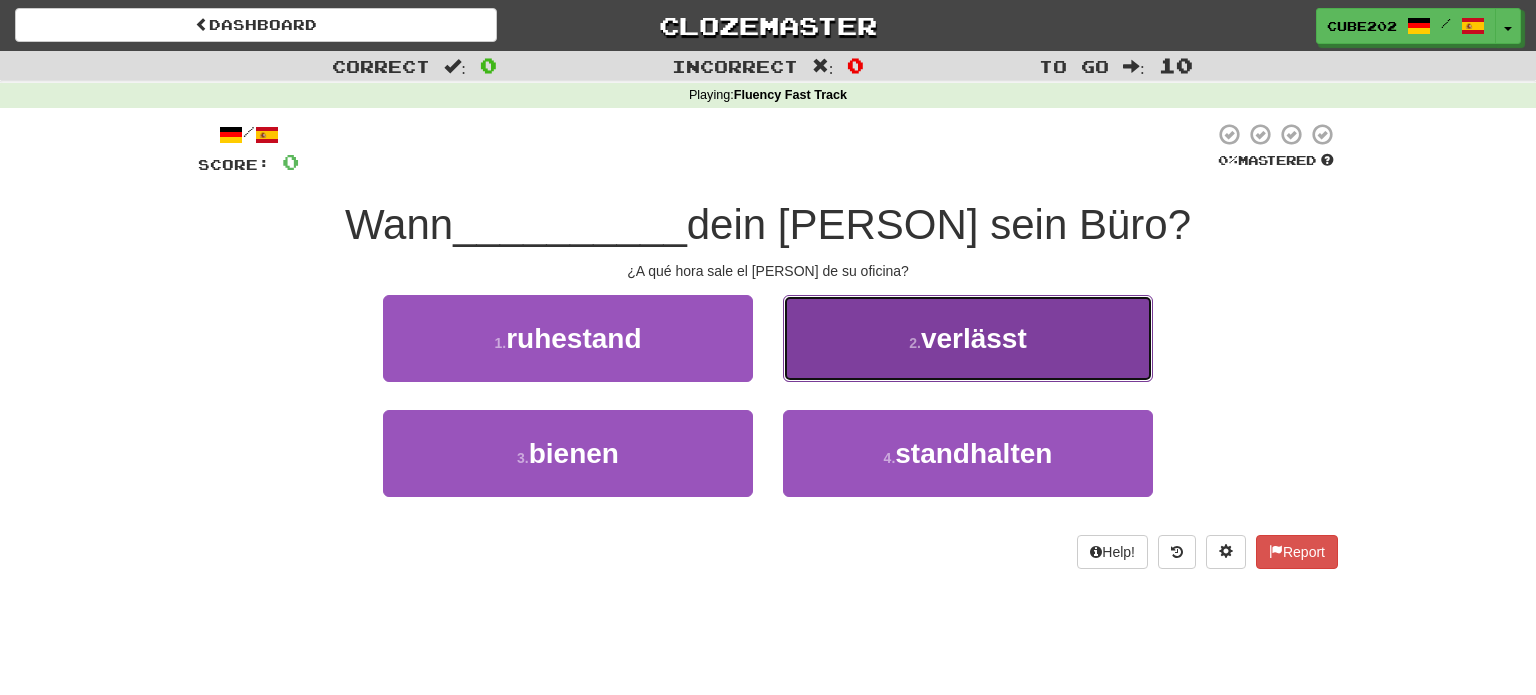 click on "2 ." at bounding box center (915, 343) 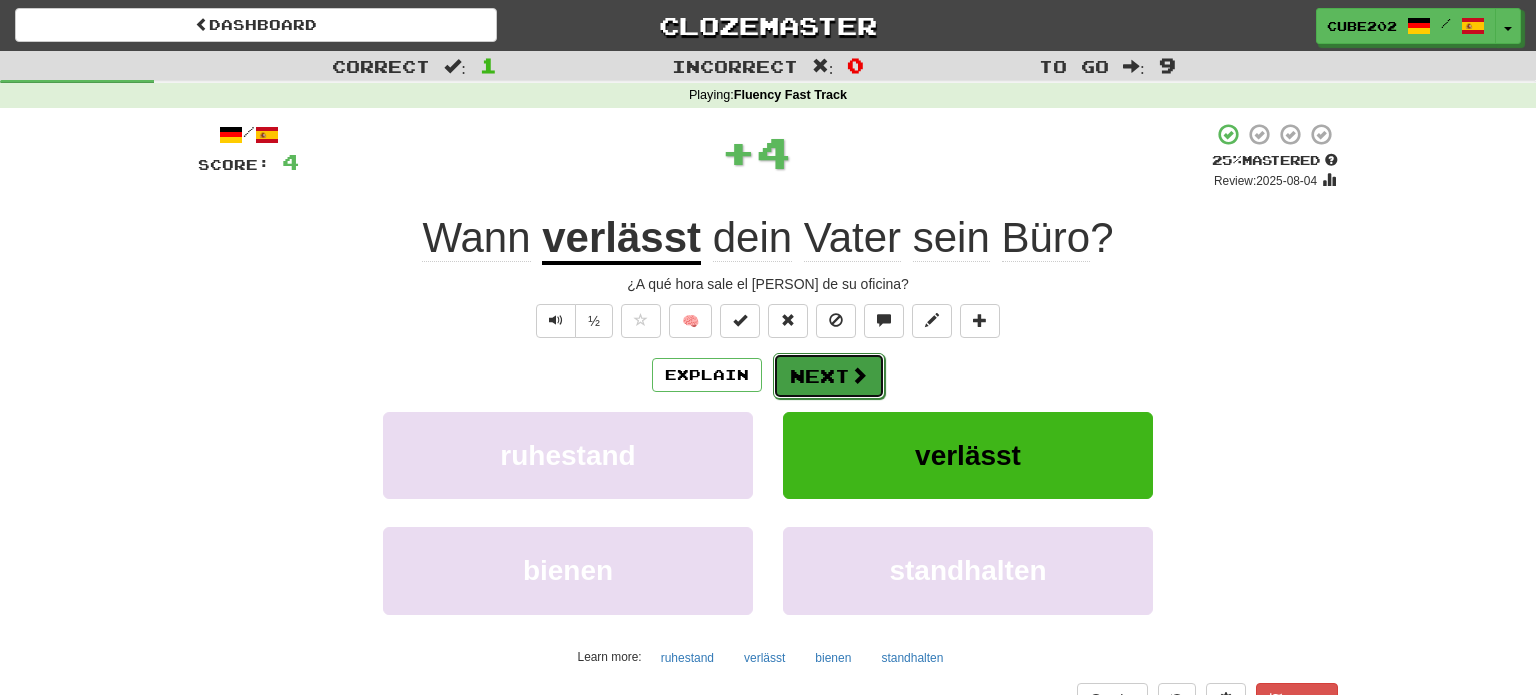 click on "Next" at bounding box center [829, 376] 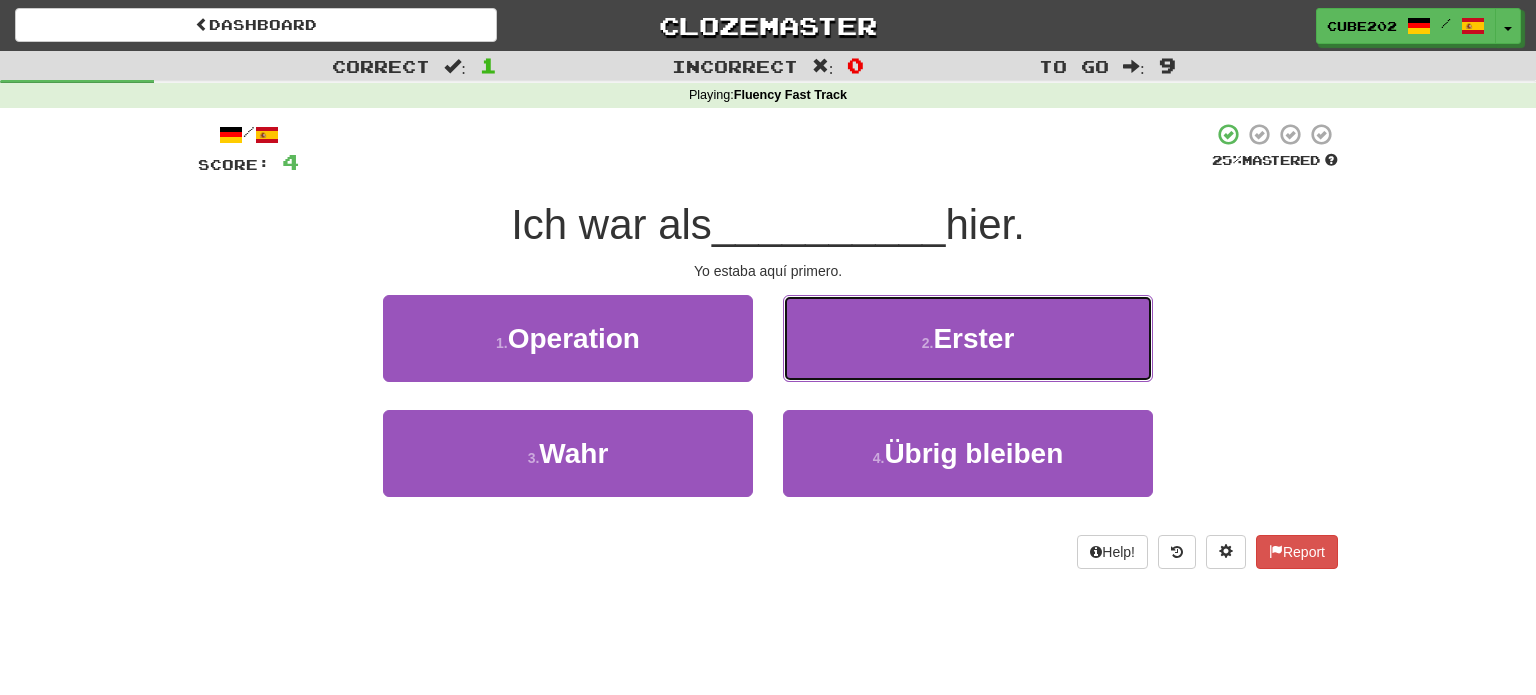 click on "2 .  Erster" at bounding box center [968, 338] 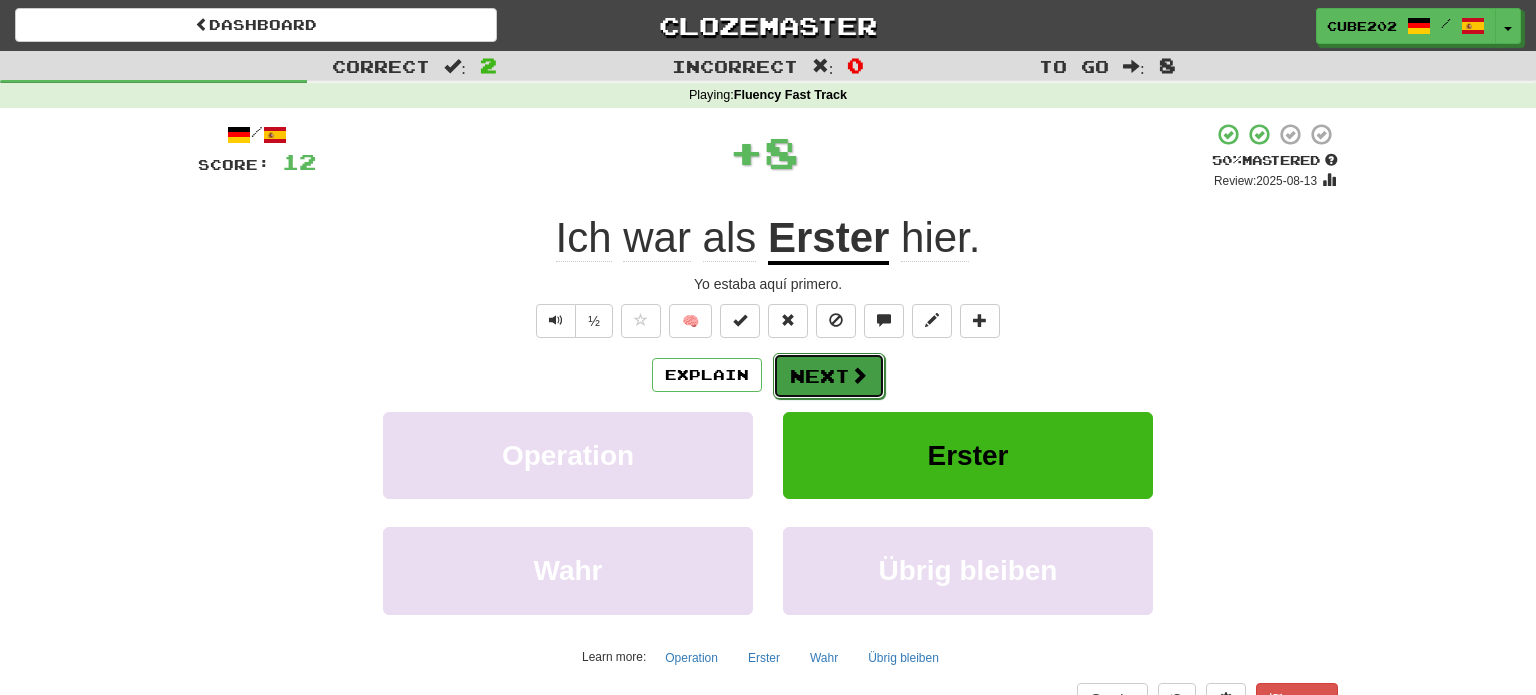 click on "Next" at bounding box center (829, 376) 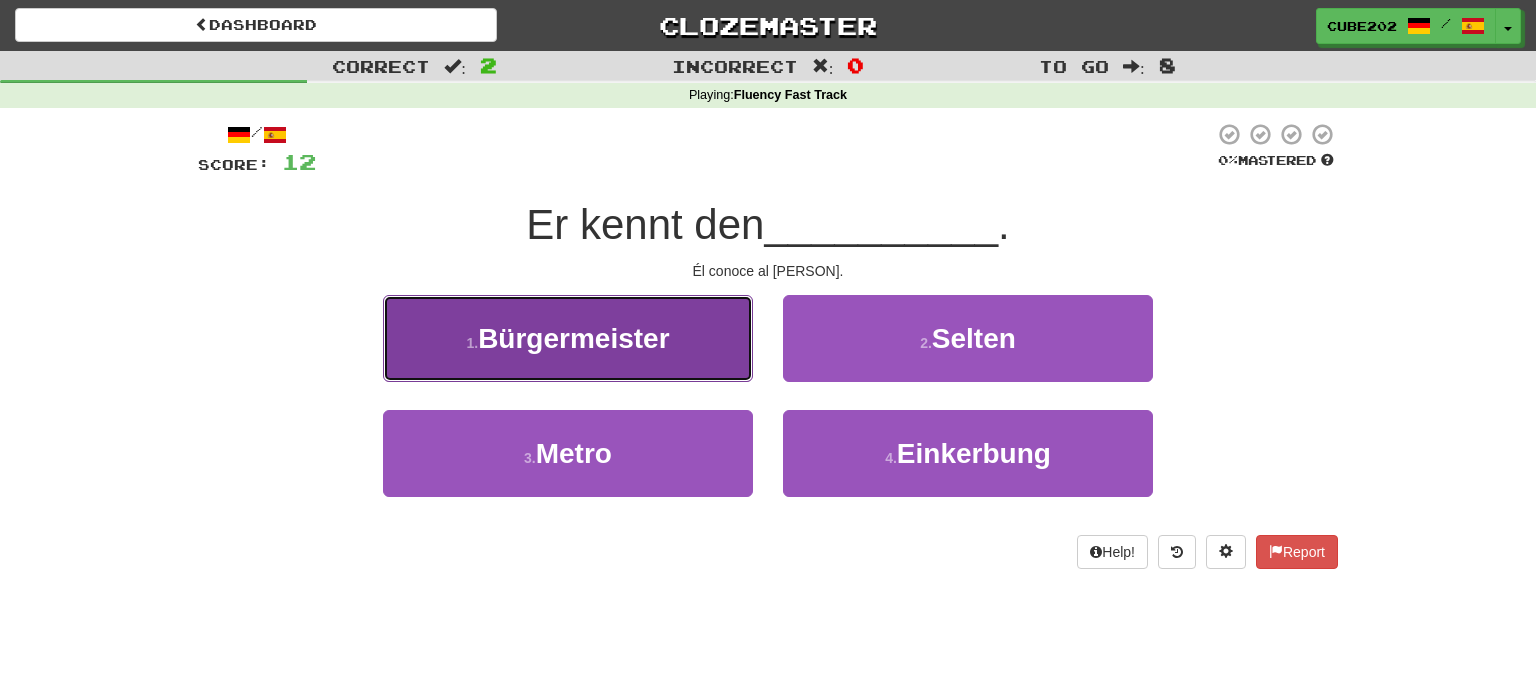 click on "1 .  Bürgermeister" at bounding box center (568, 338) 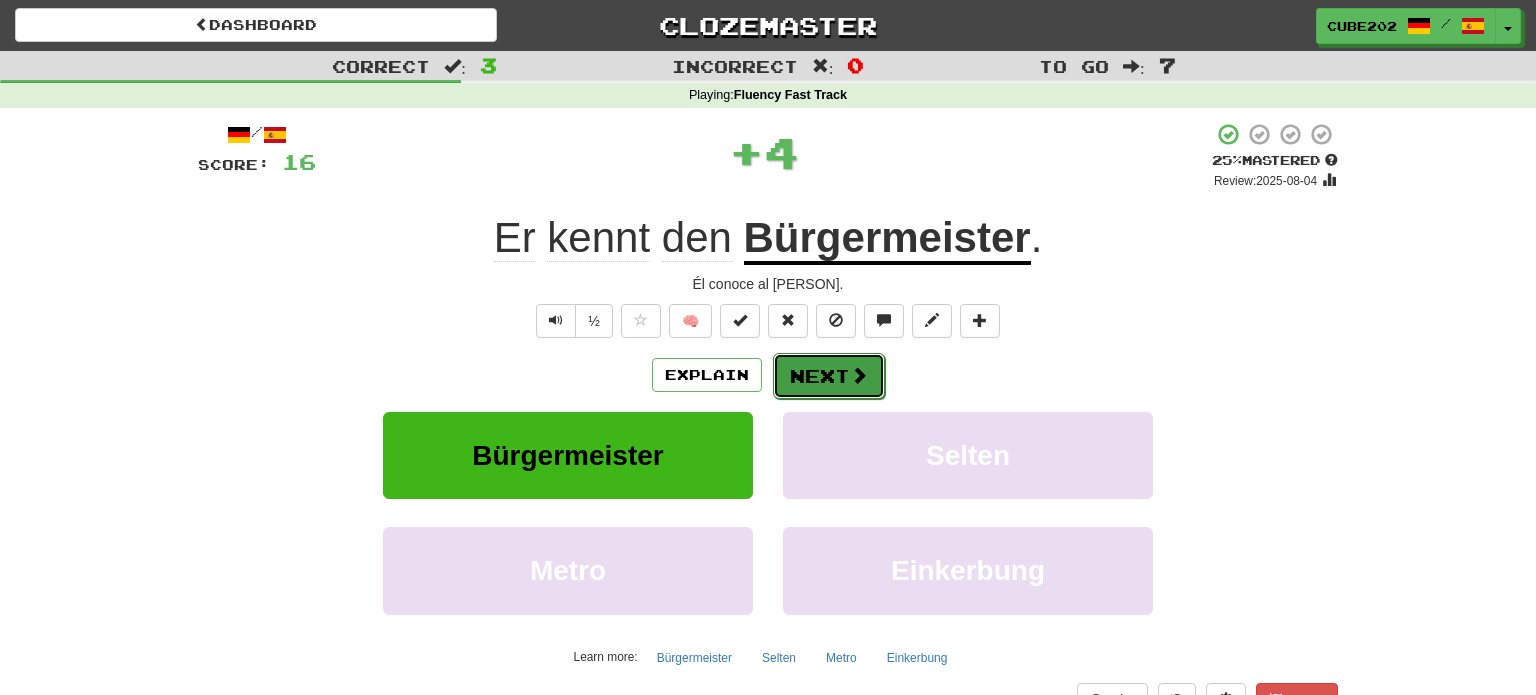 click on "Next" at bounding box center (829, 376) 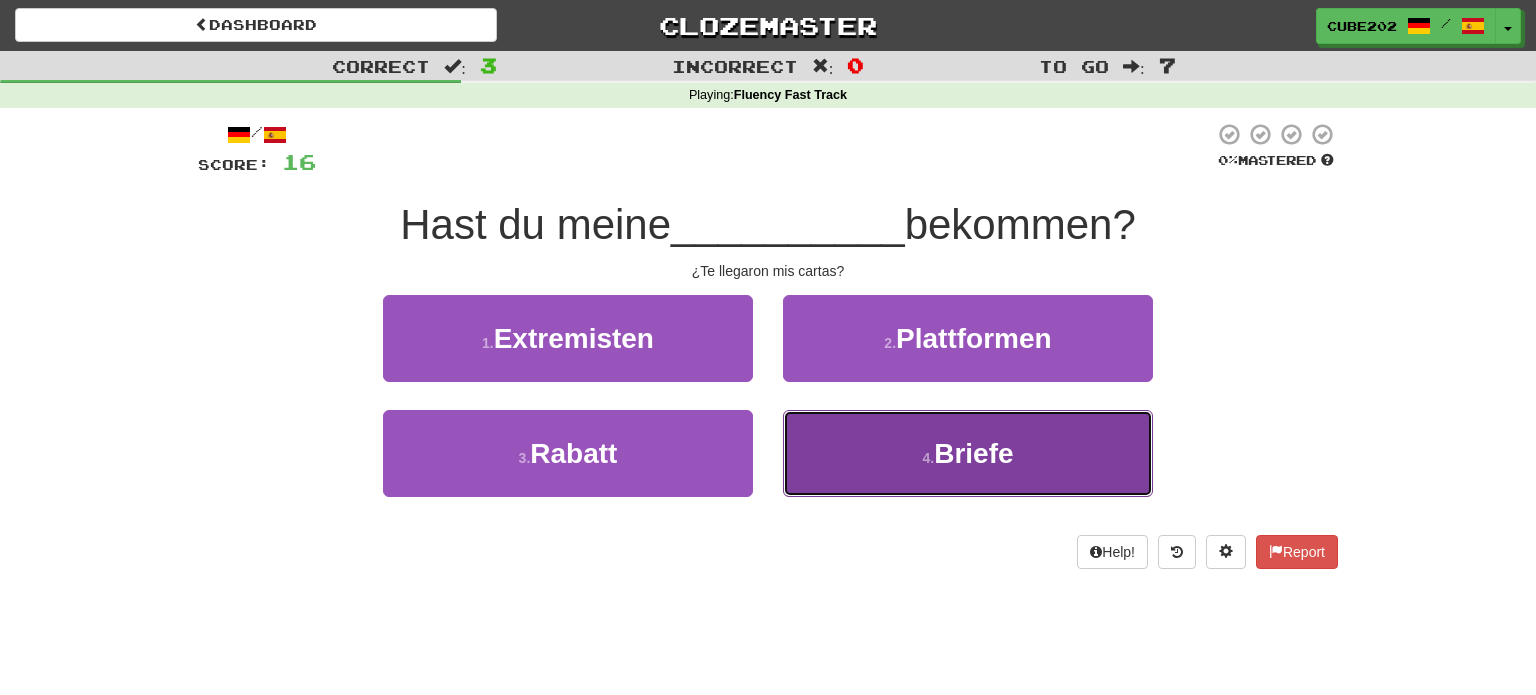 click on "4 .  Briefe" at bounding box center [968, 453] 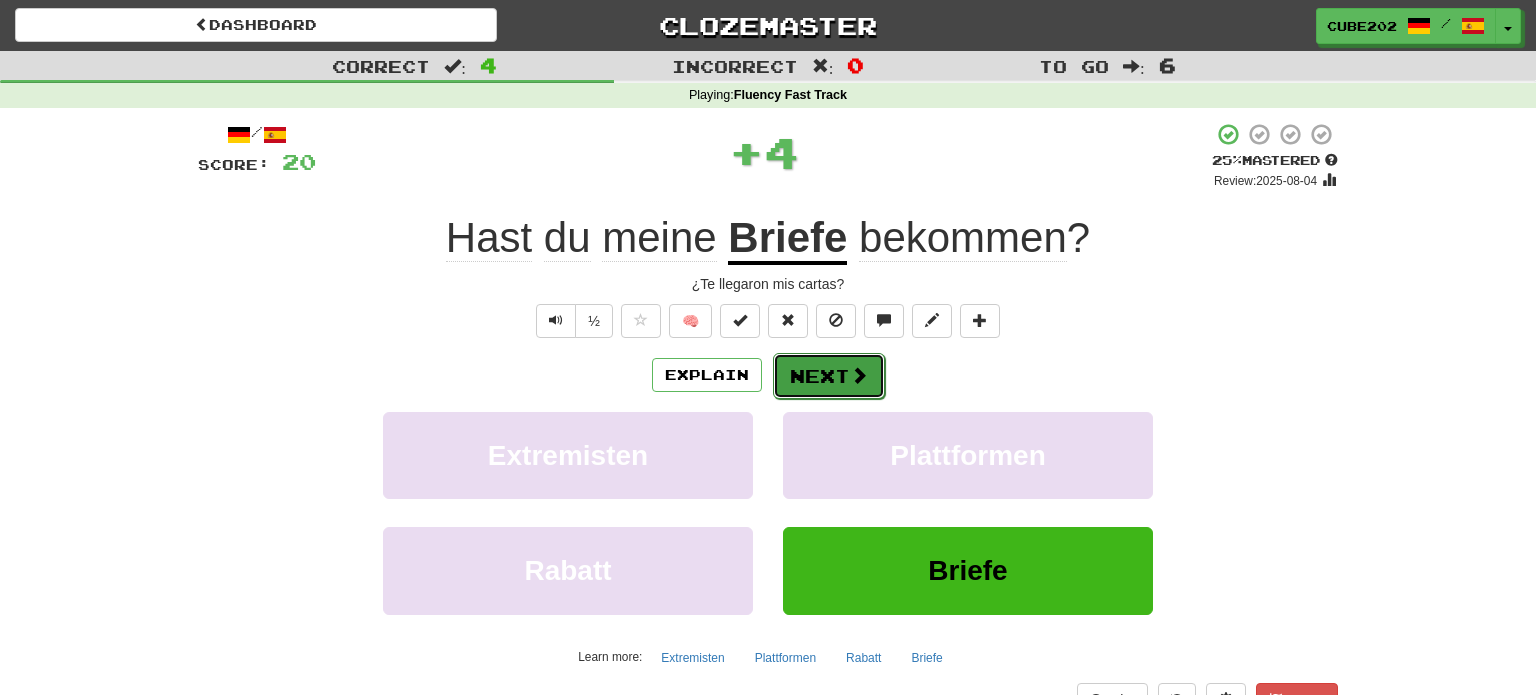 click on "Next" at bounding box center (829, 376) 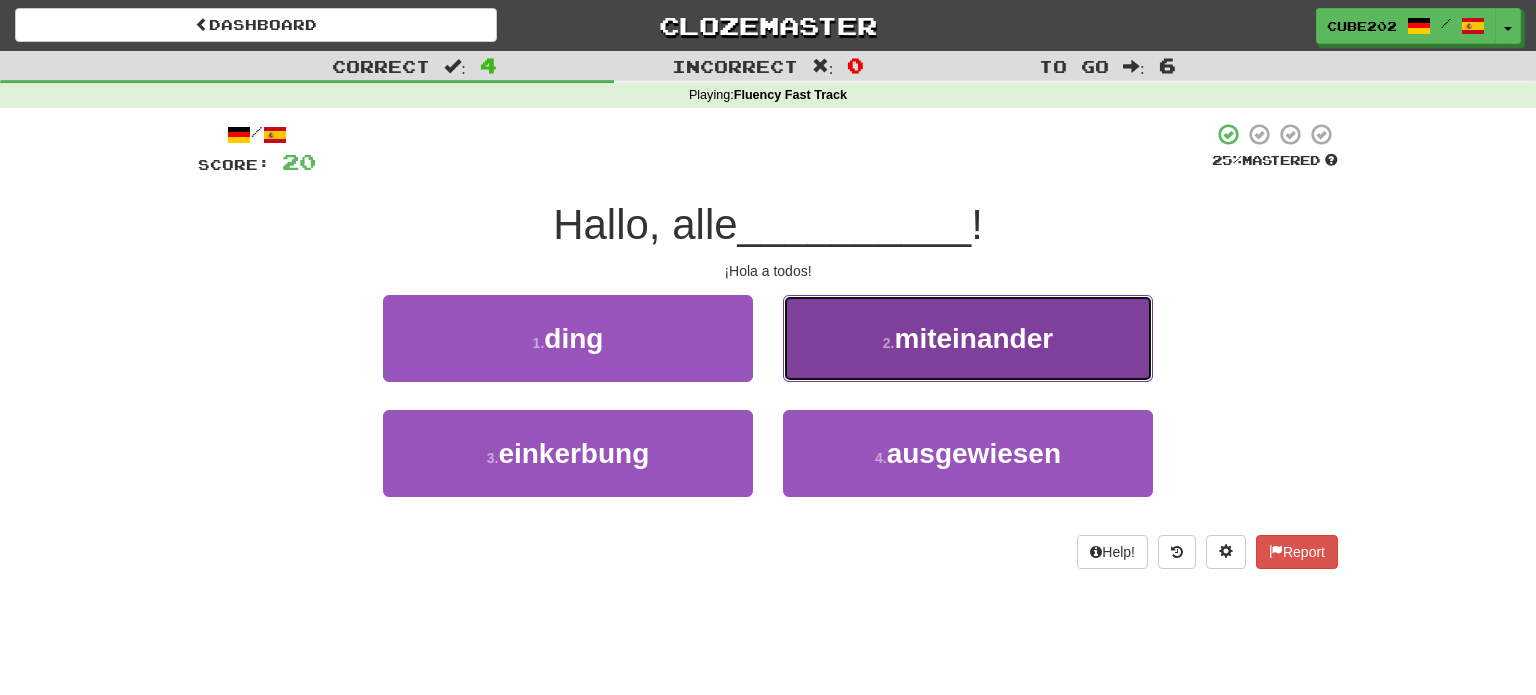 click on "2 .  miteinander" at bounding box center (968, 338) 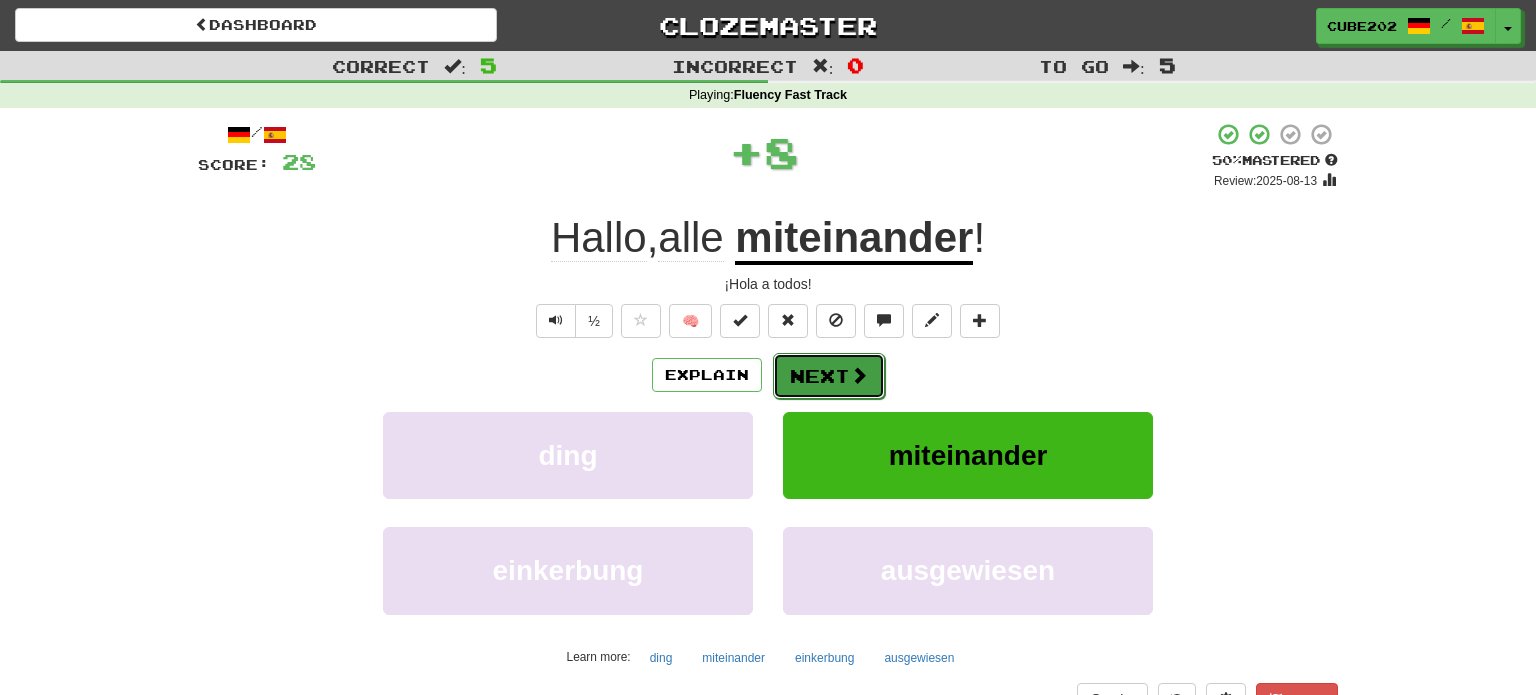 click on "Next" at bounding box center (829, 376) 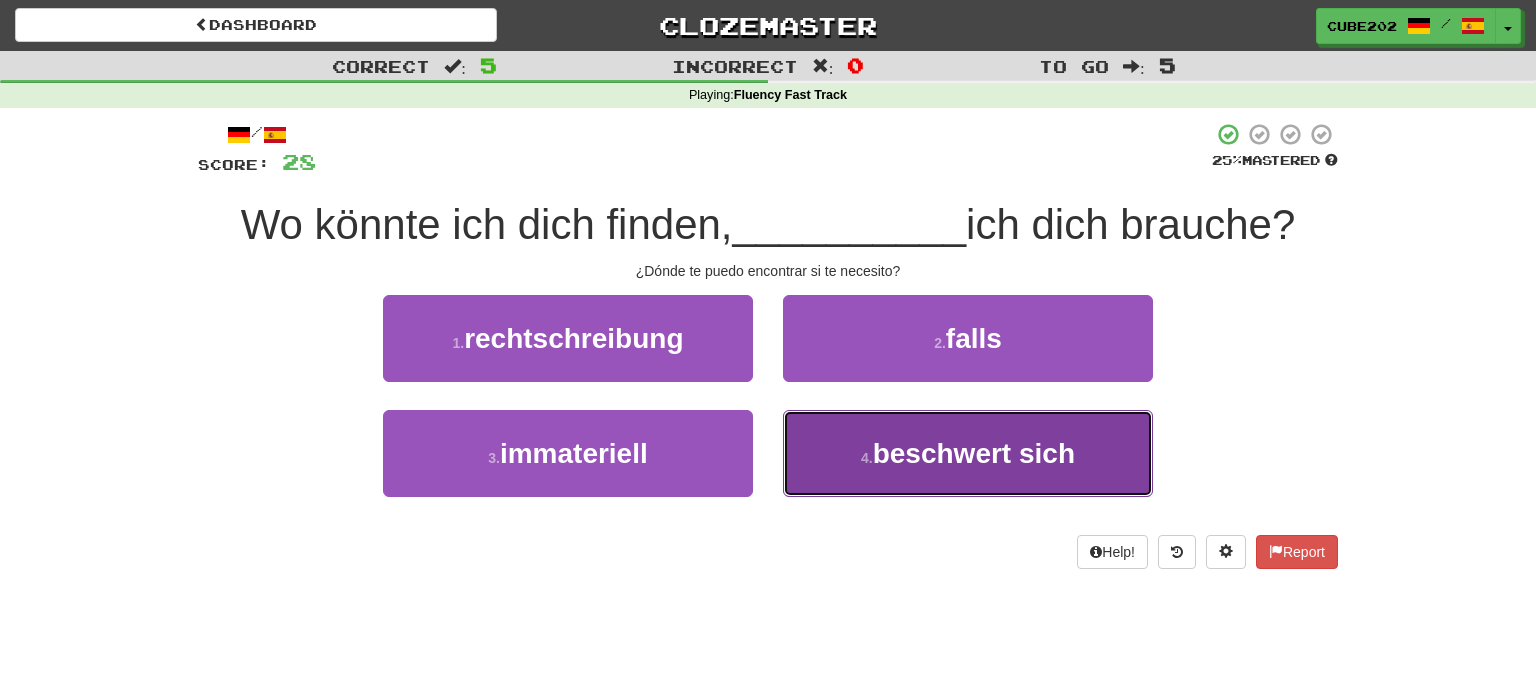 click on "4 ." at bounding box center (867, 458) 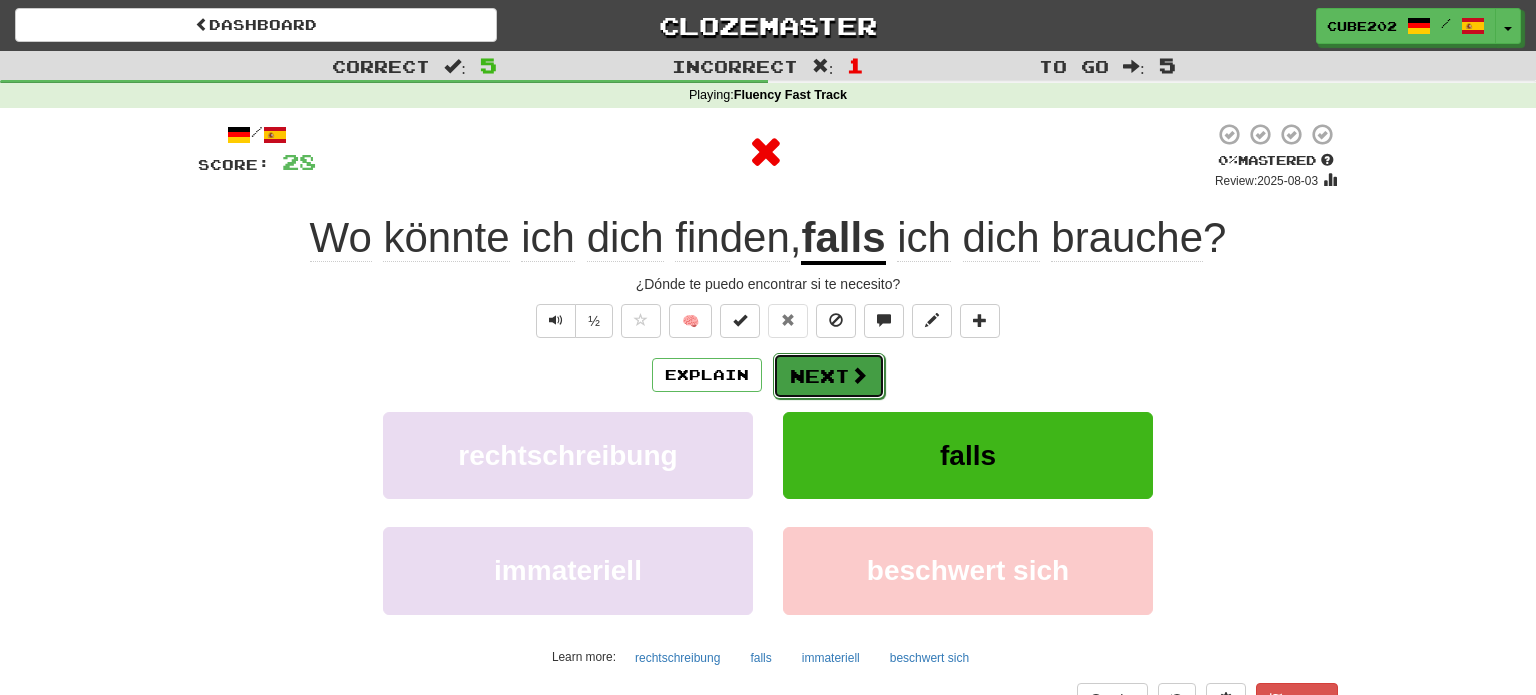 click on "Next" at bounding box center [829, 376] 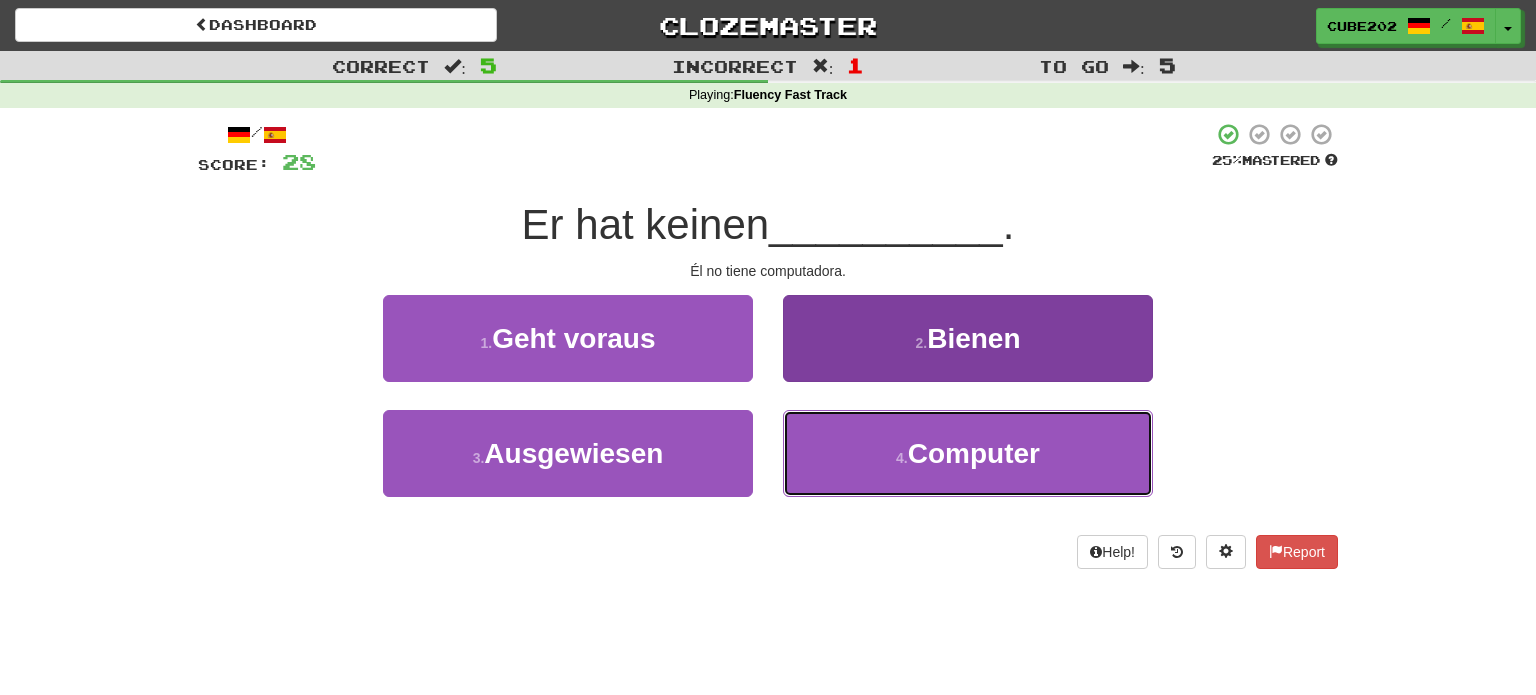 click on "4 .  Computer" at bounding box center [968, 453] 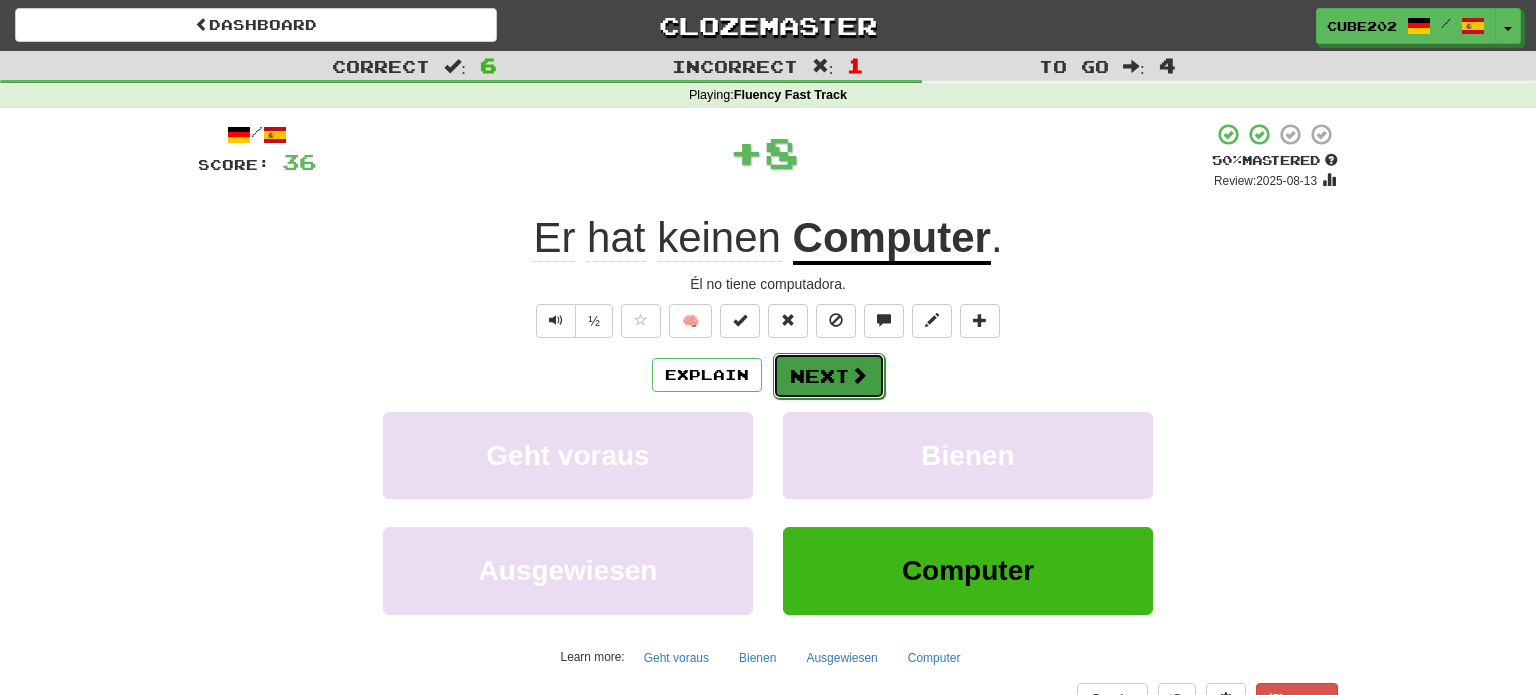 click on "Next" at bounding box center [829, 376] 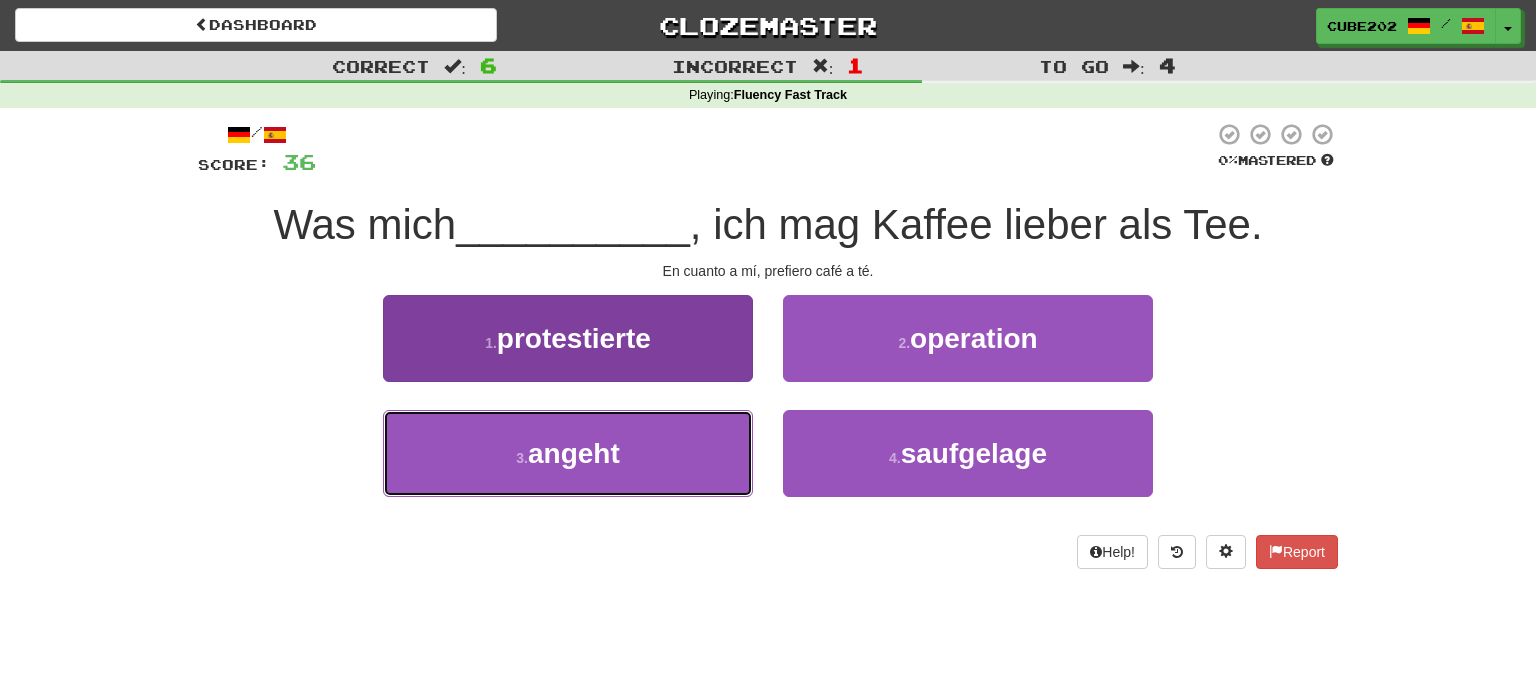 click on "3 .  angeht" at bounding box center (568, 453) 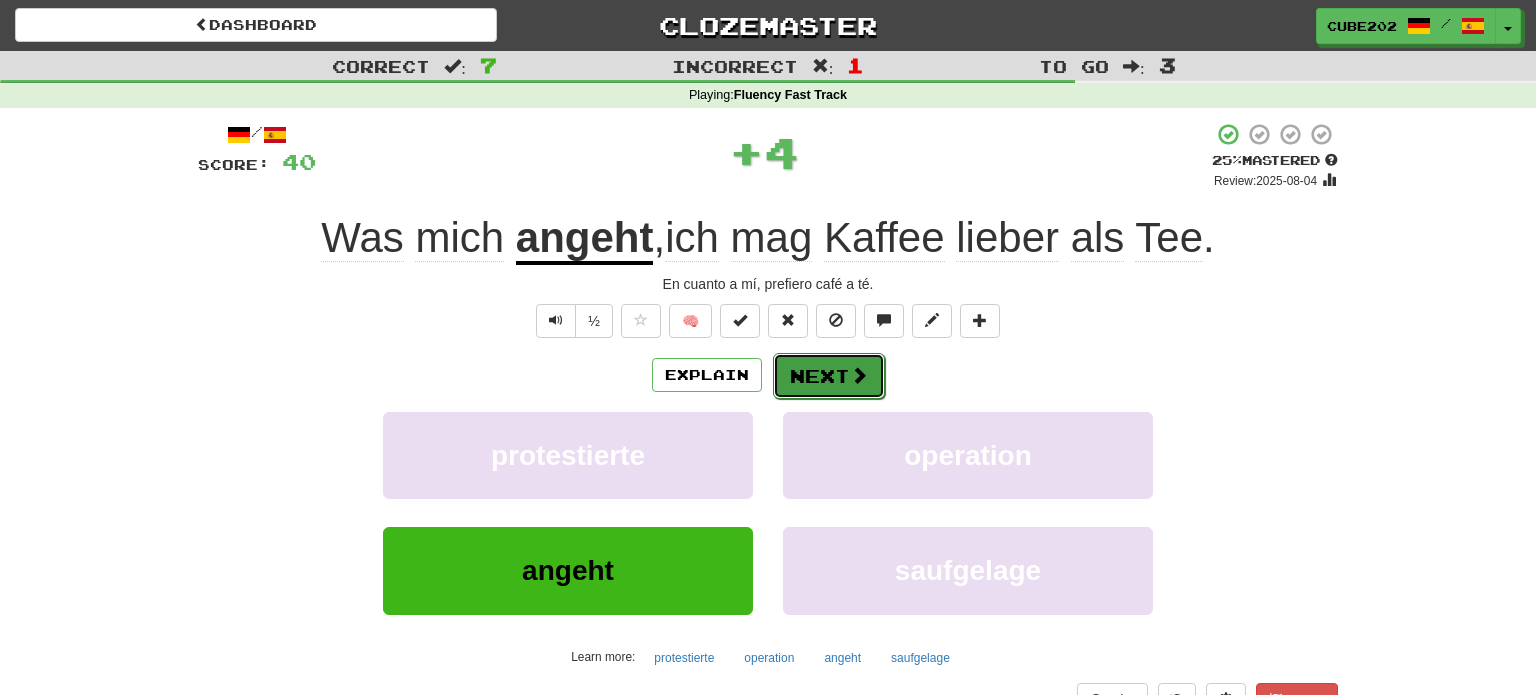 click on "Next" at bounding box center [829, 376] 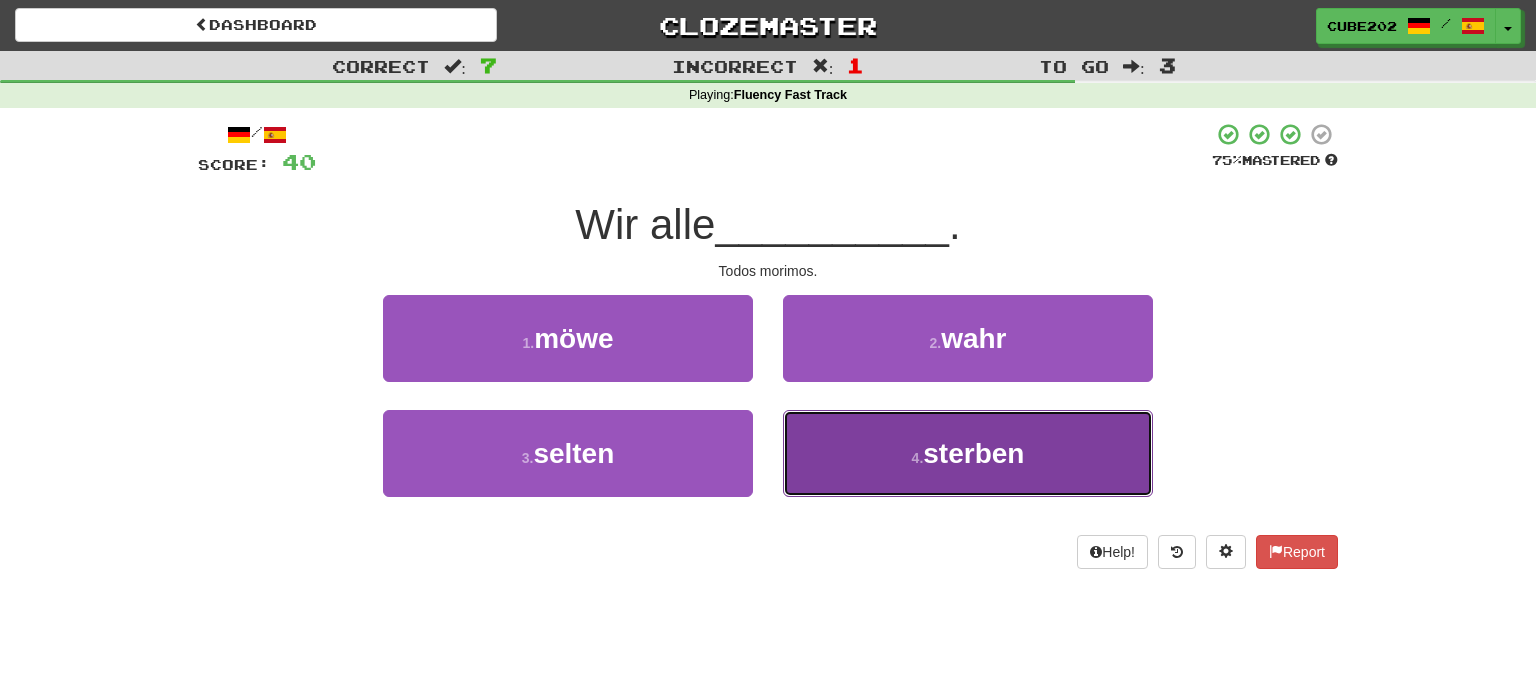 click on "4 .  sterben" at bounding box center (968, 453) 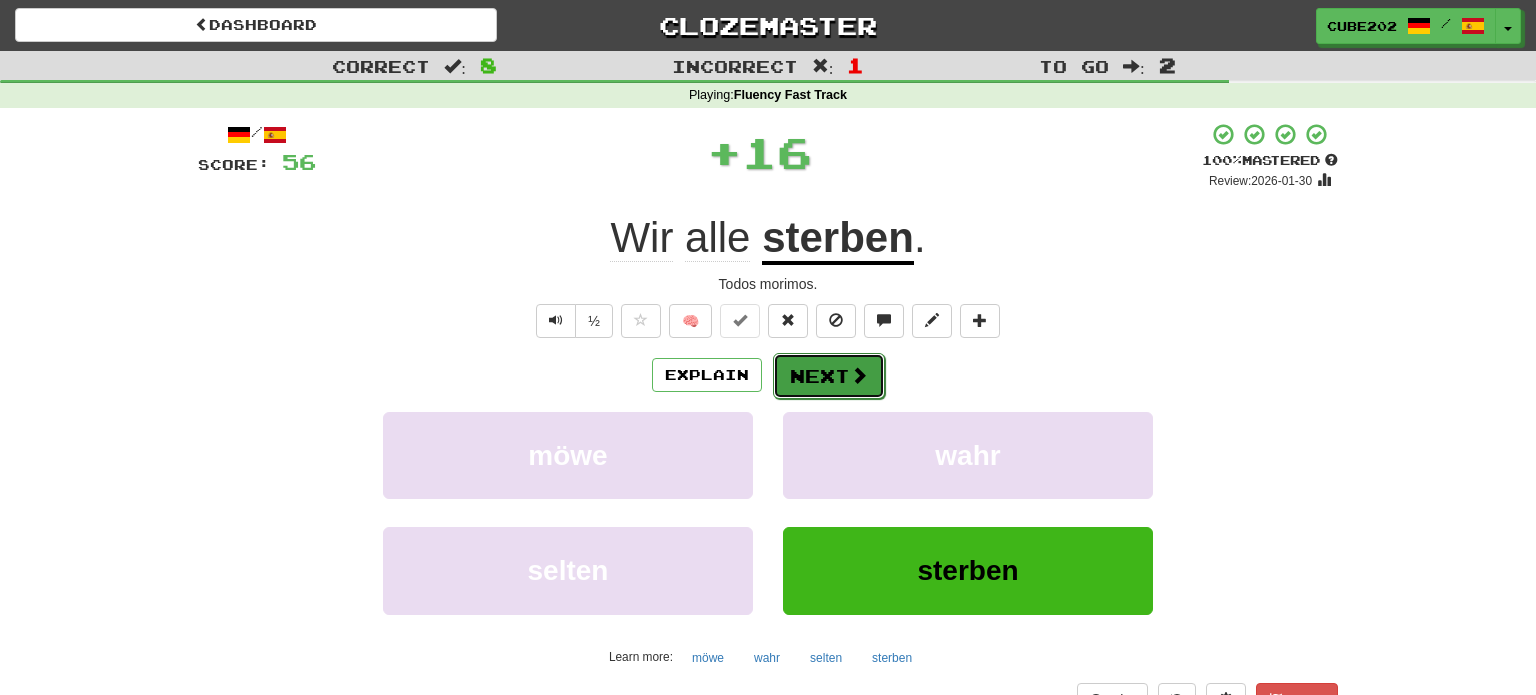 click on "Next" at bounding box center [829, 376] 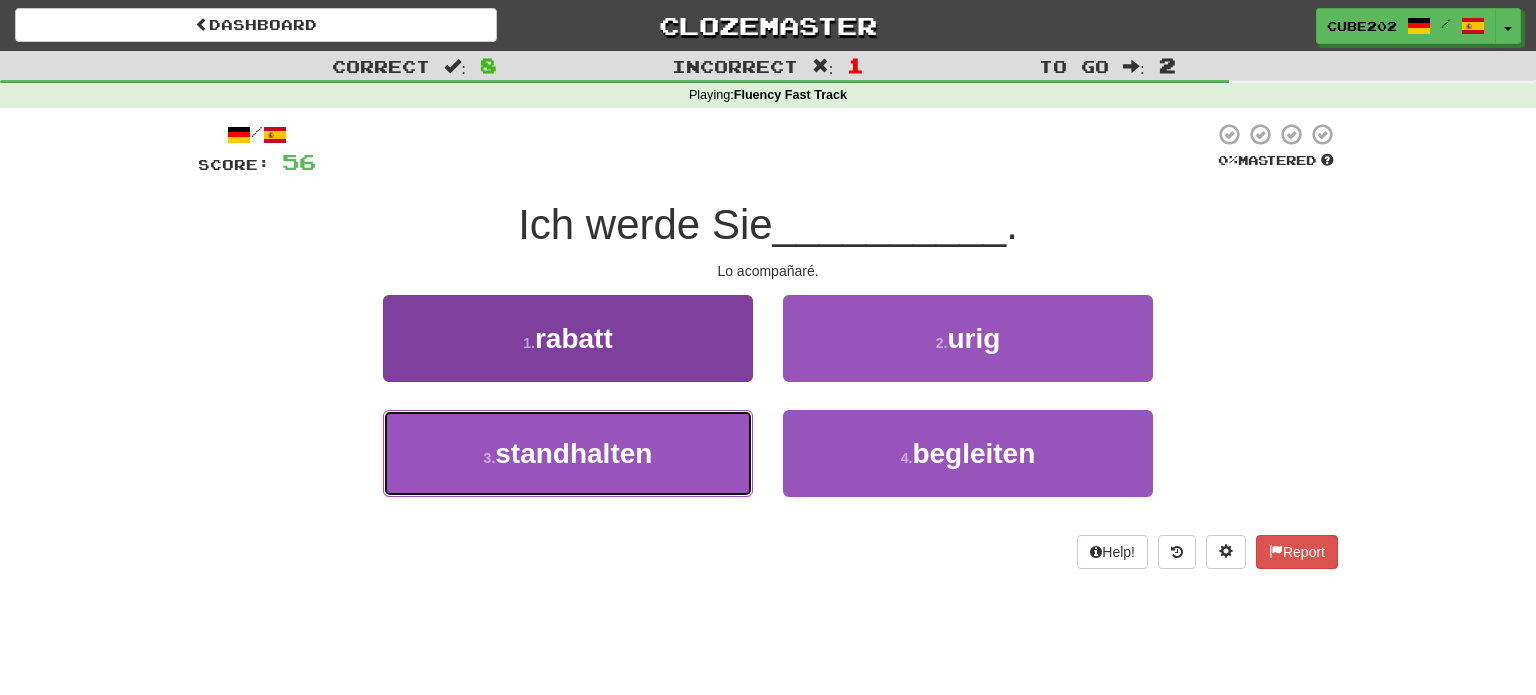 drag, startPoint x: 706, startPoint y: 455, endPoint x: 704, endPoint y: 442, distance: 13.152946 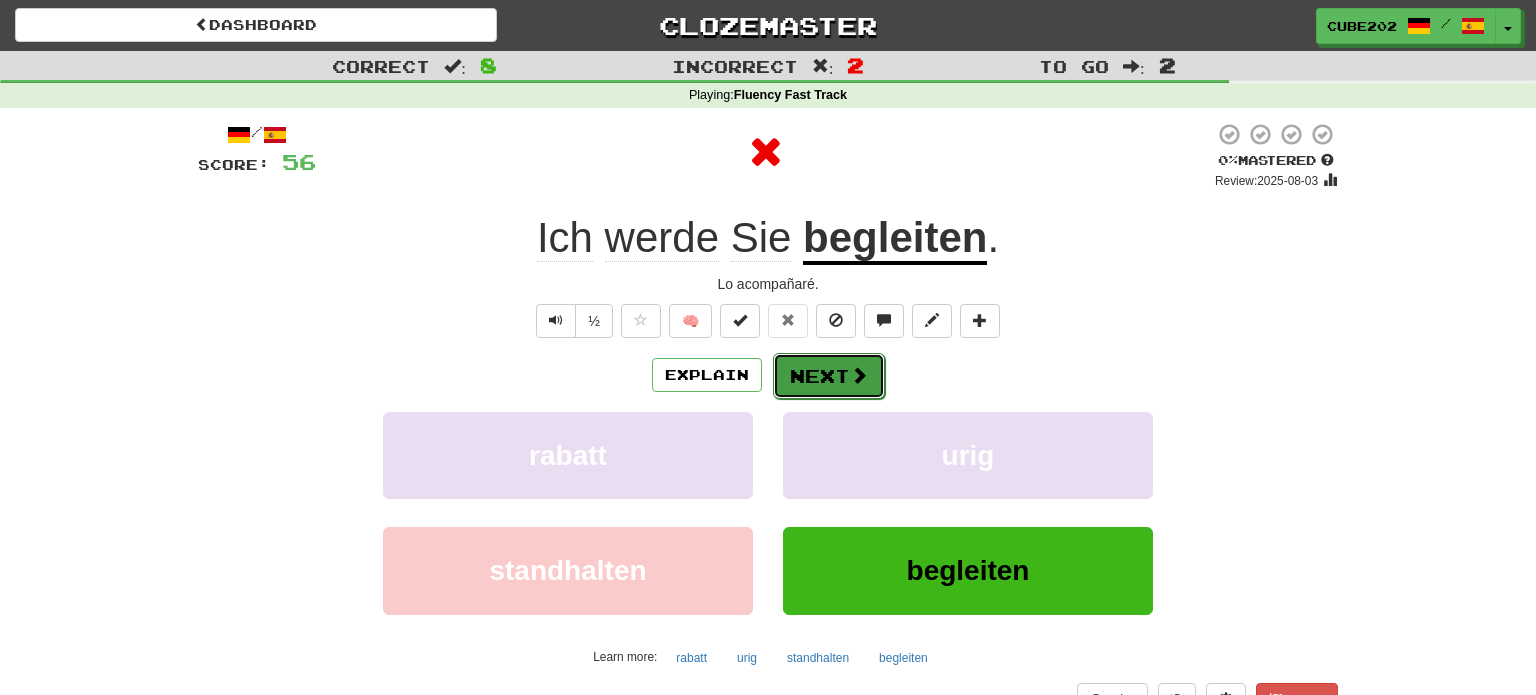 click on "Next" at bounding box center (829, 376) 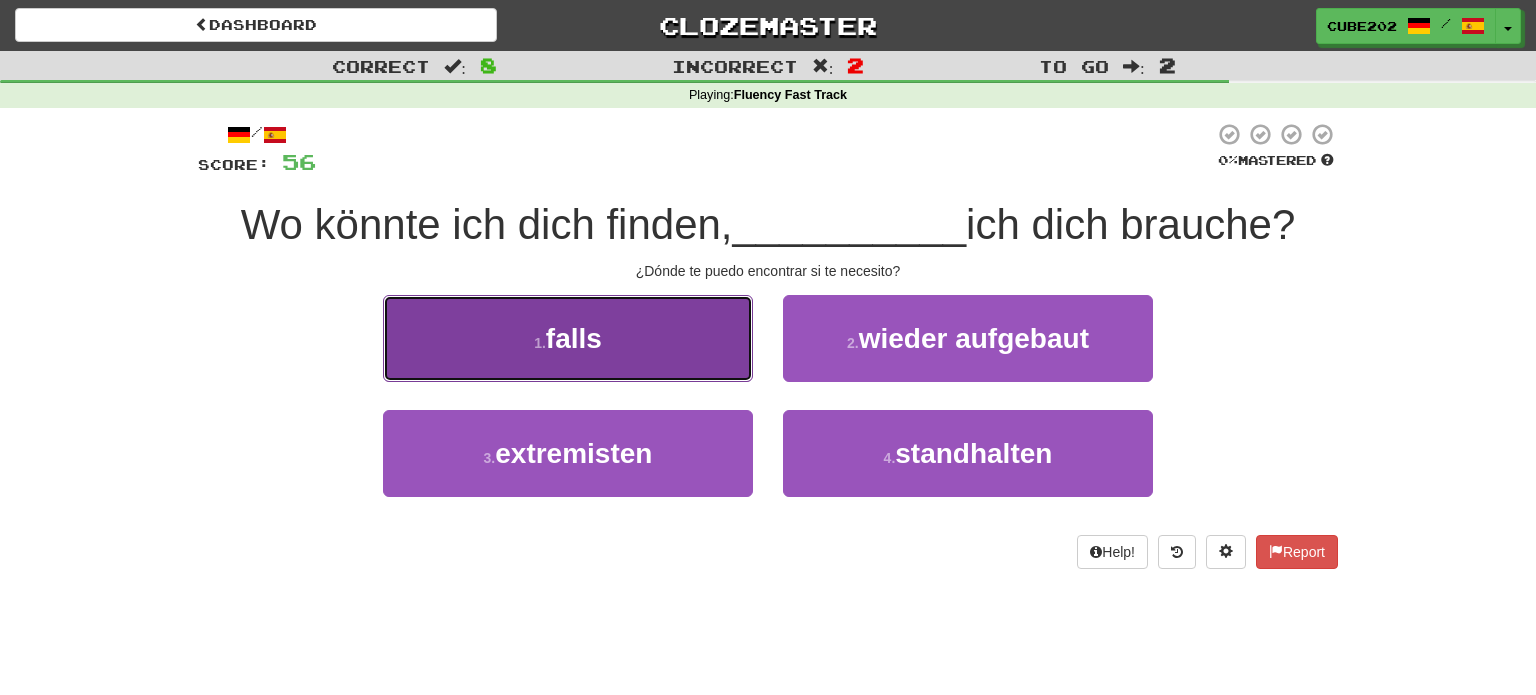 click on "1 .  falls" at bounding box center (568, 338) 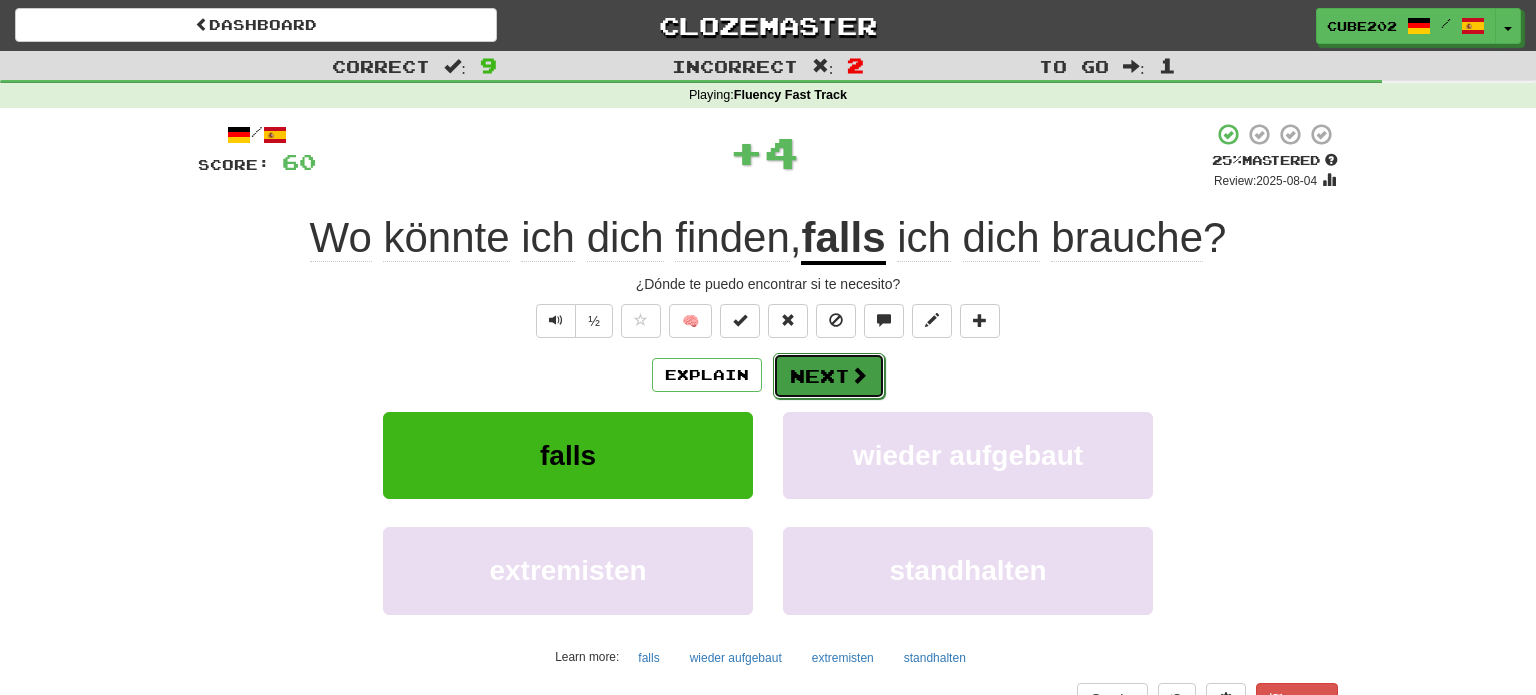 click on "Next" at bounding box center [829, 376] 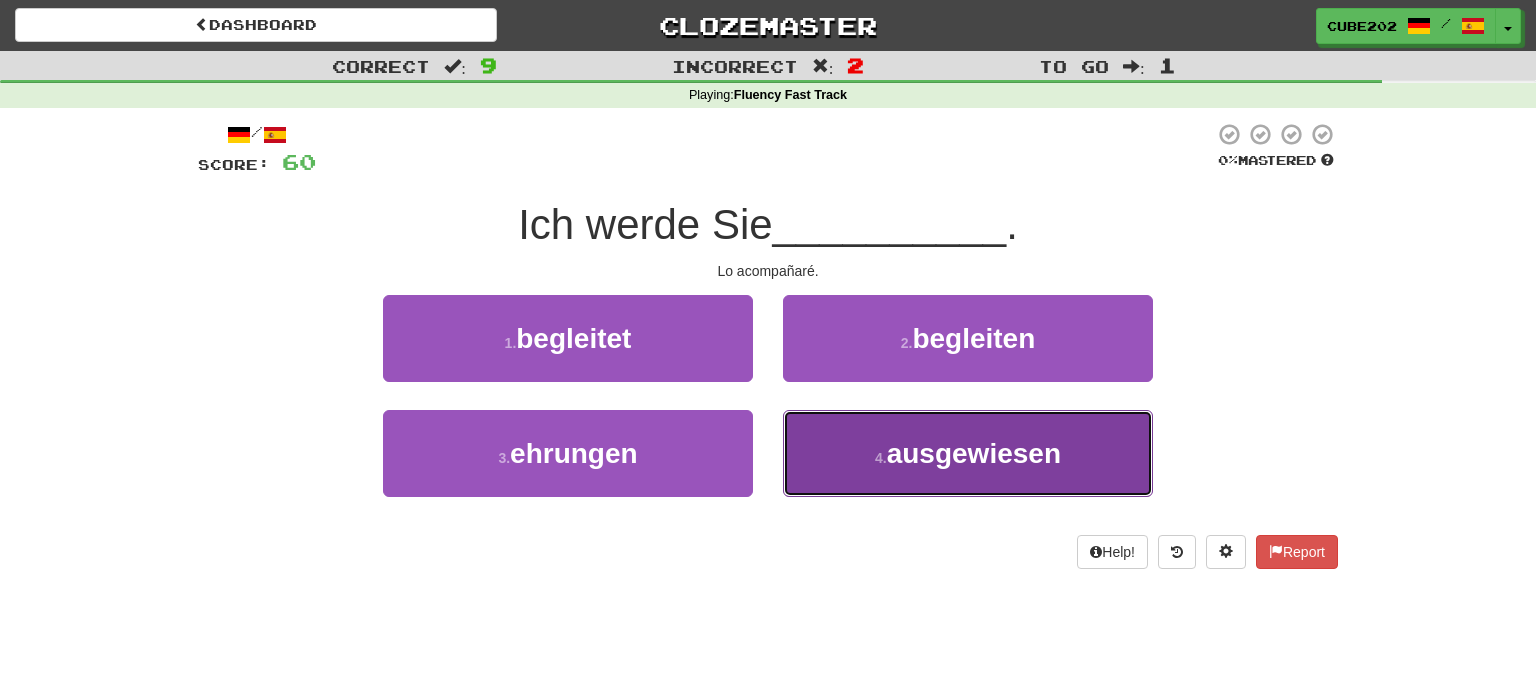 click on "4 .  ausgewiesen" at bounding box center (968, 453) 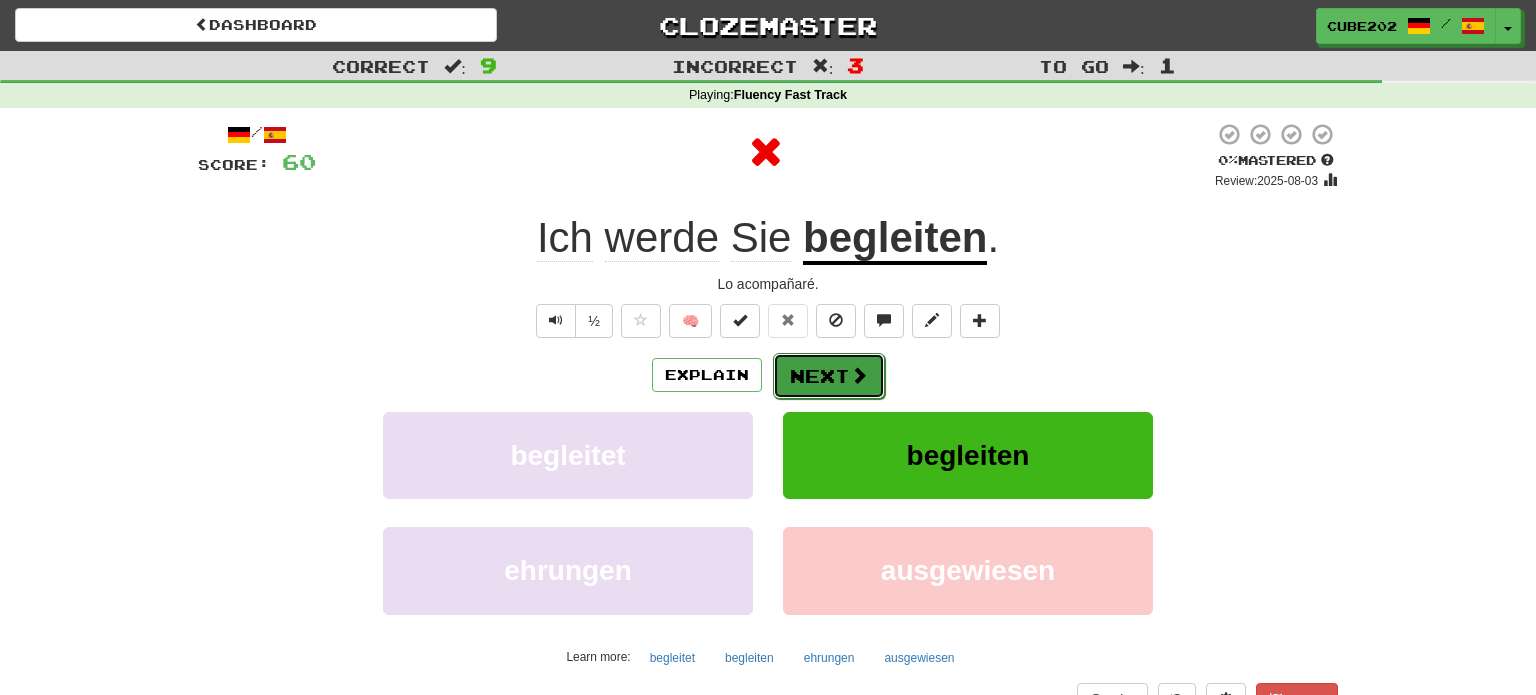 click on "Next" at bounding box center [829, 376] 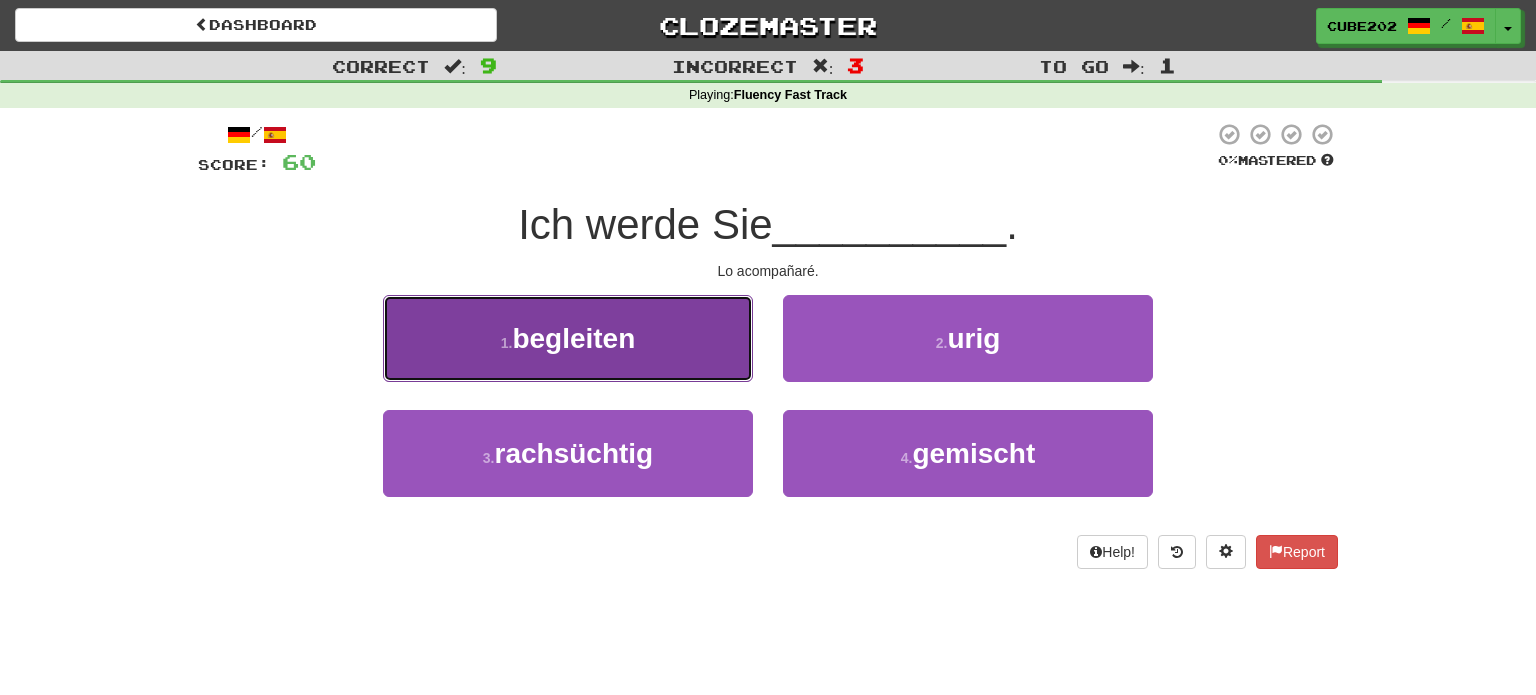 click on "1 .  begleiten" at bounding box center (568, 338) 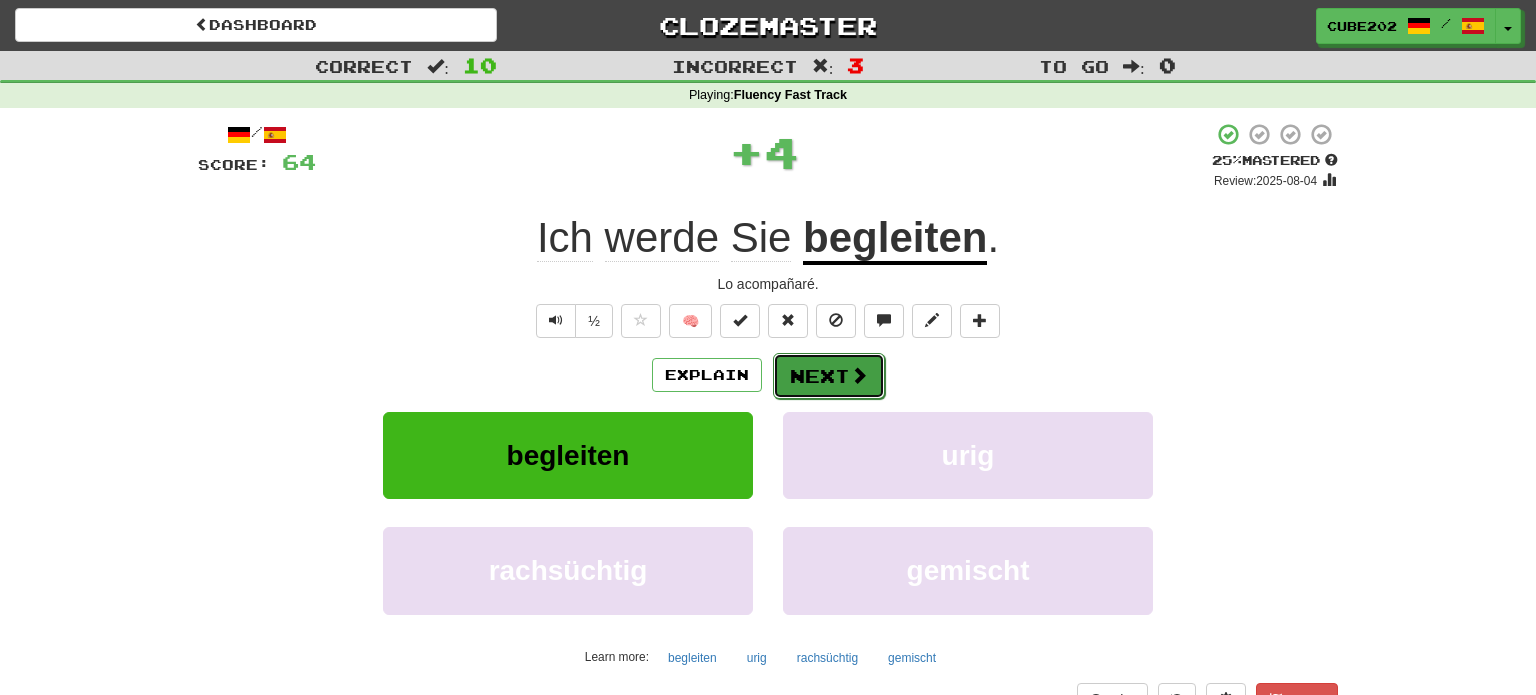 click on "Next" at bounding box center [829, 376] 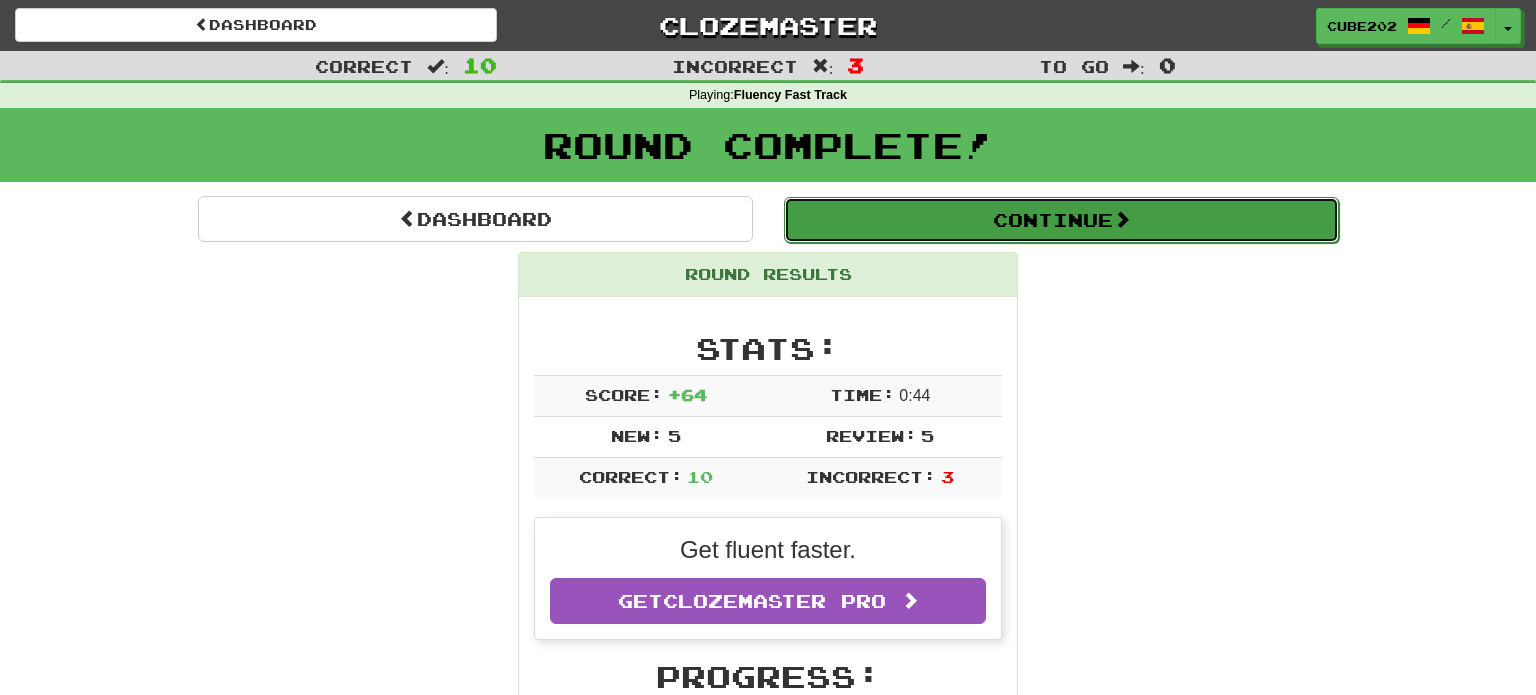click on "Continue" at bounding box center (1061, 220) 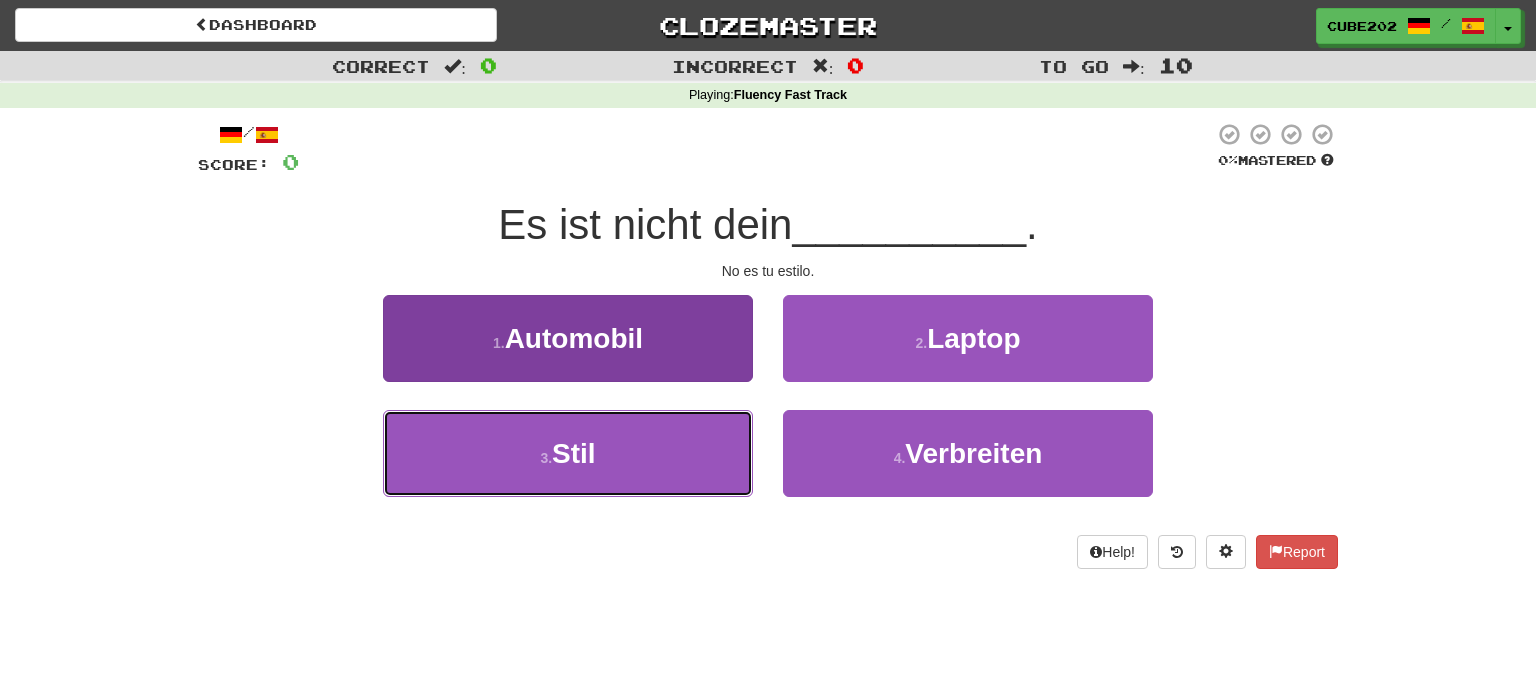 click on "3 .  Stil" at bounding box center [568, 453] 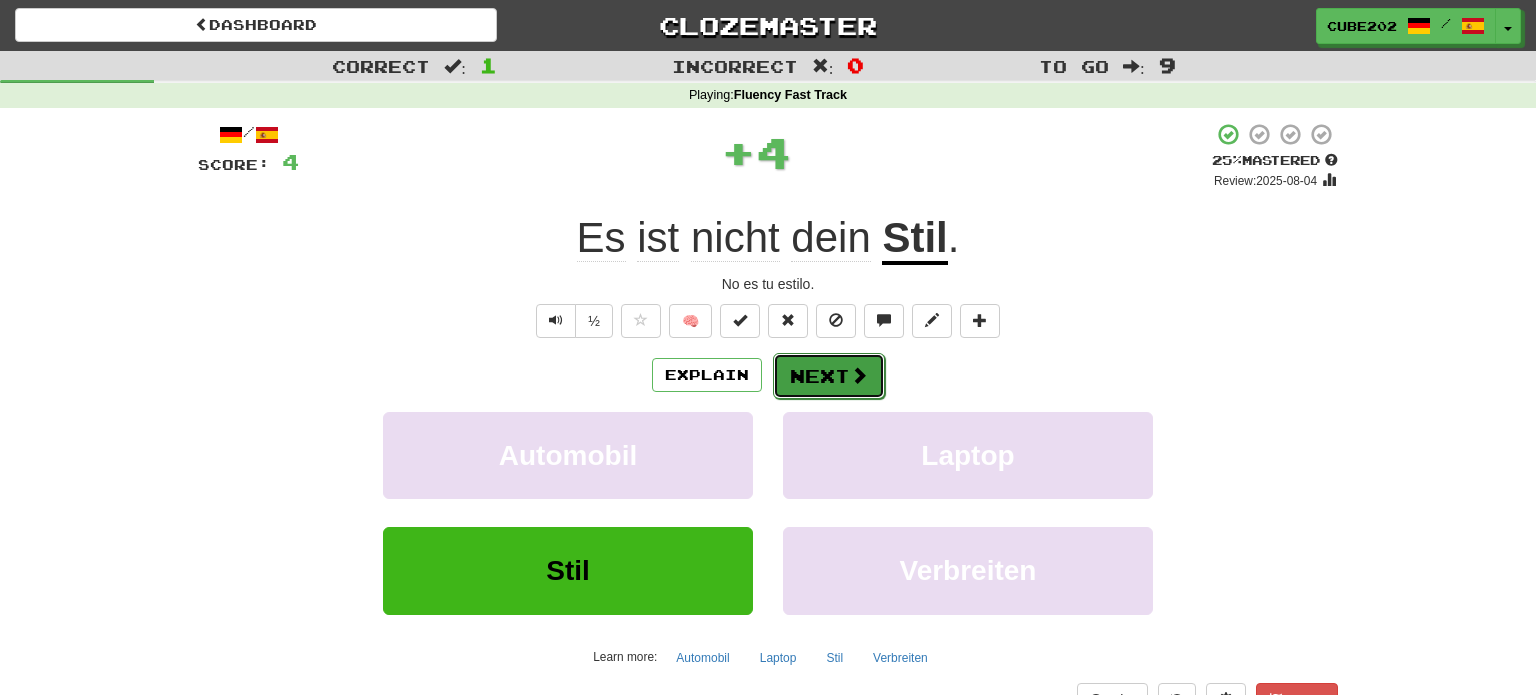 click on "Next" at bounding box center [829, 376] 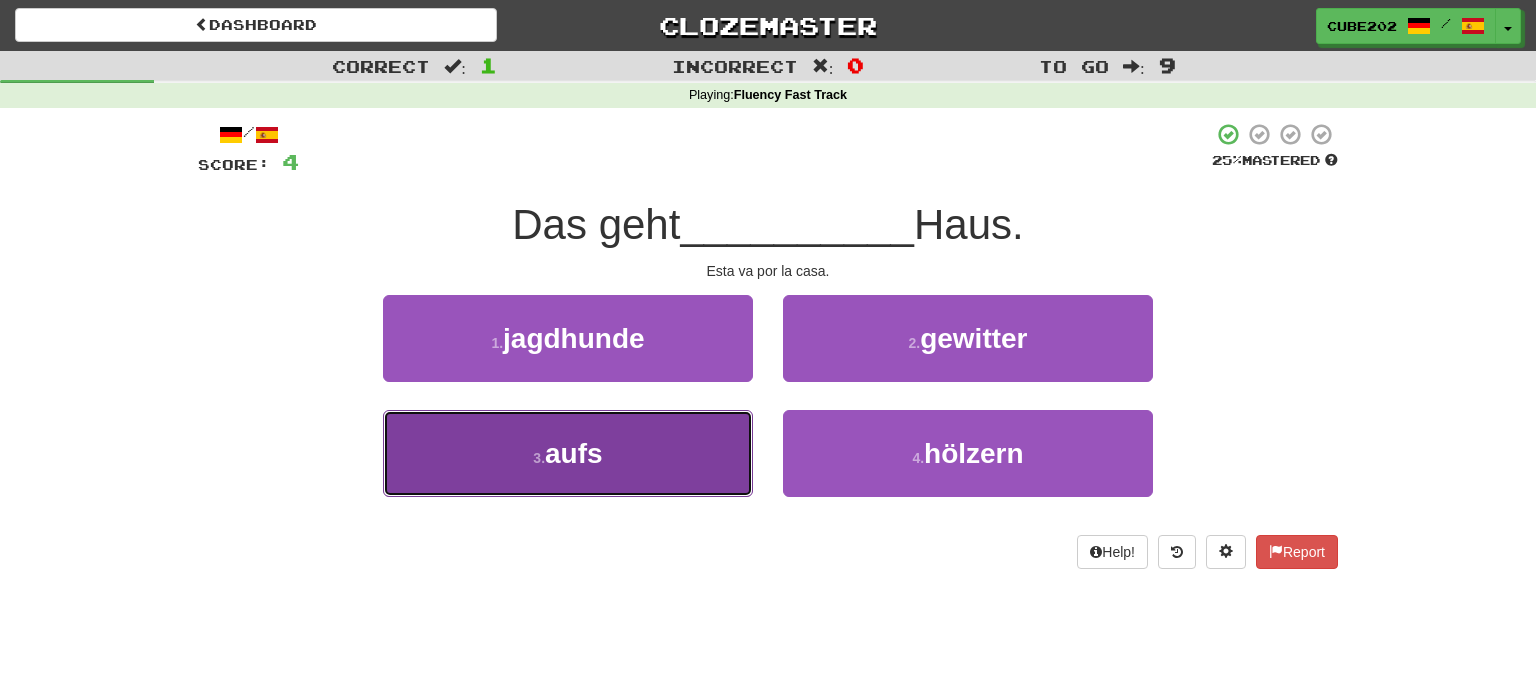 click on "3 .  aufs" at bounding box center (568, 453) 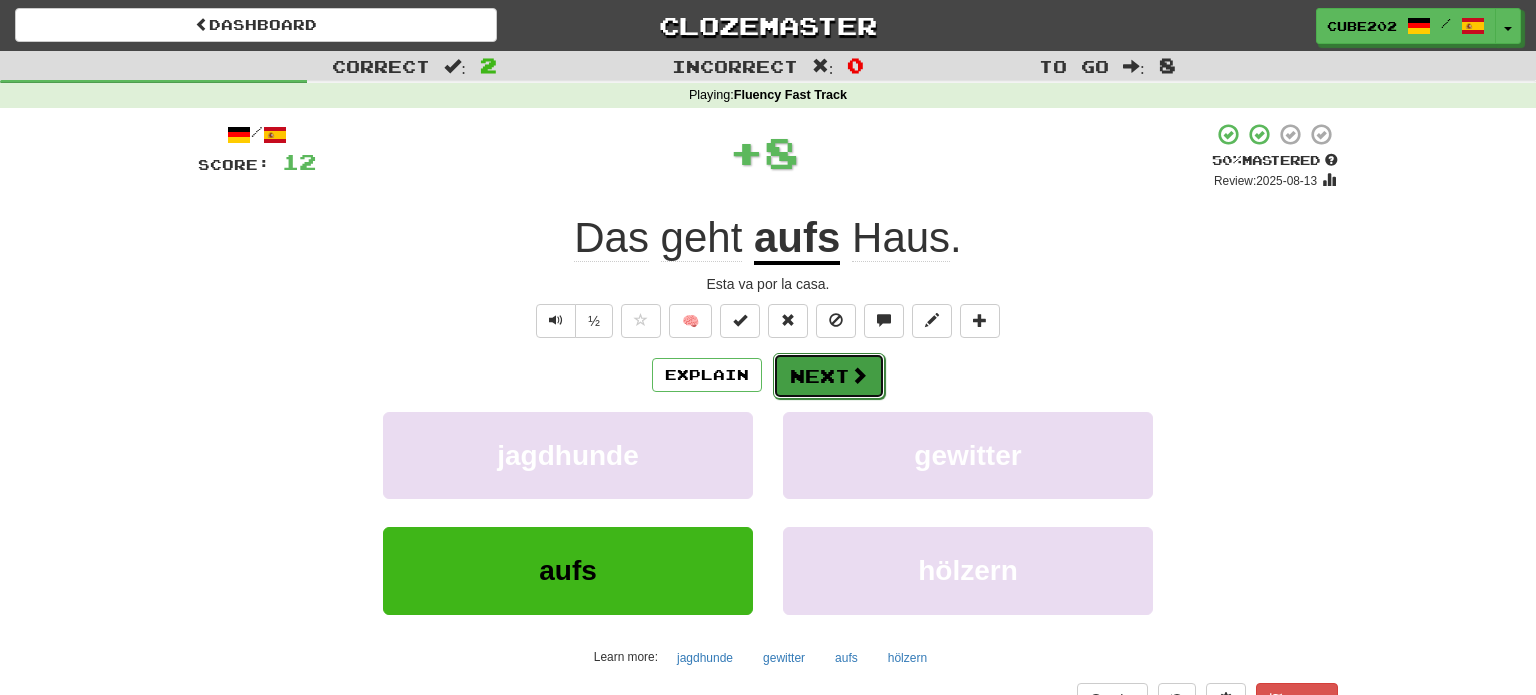 click on "Next" at bounding box center (829, 376) 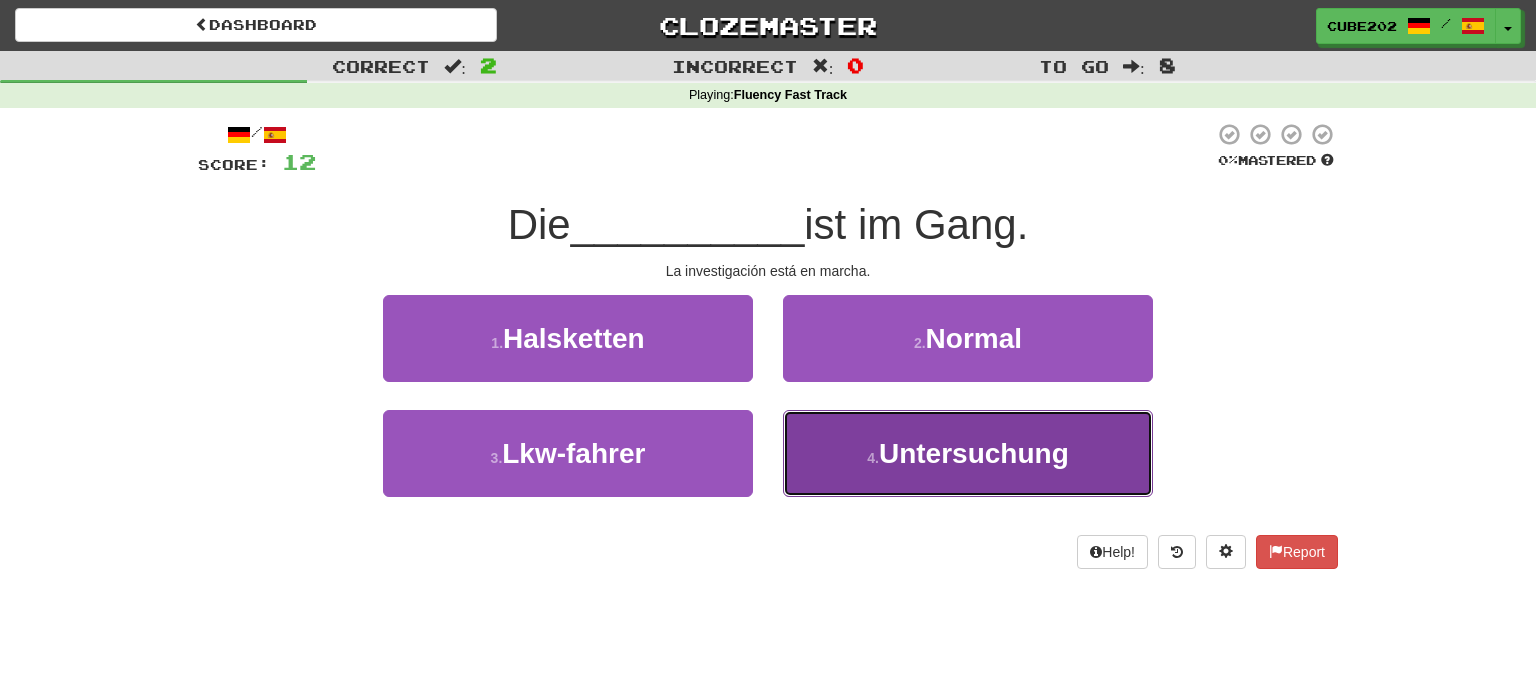 click on "4 .  Untersuchung" at bounding box center (968, 453) 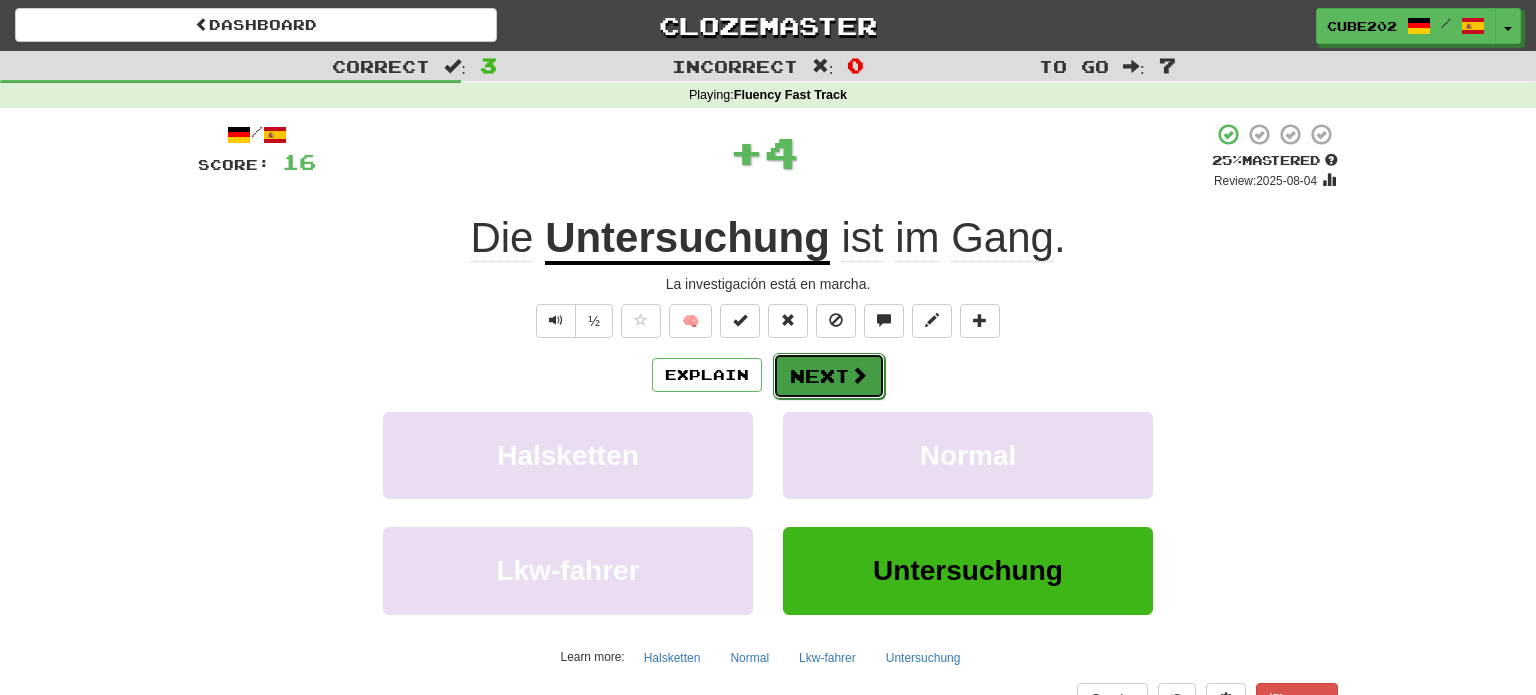click on "Next" at bounding box center [829, 376] 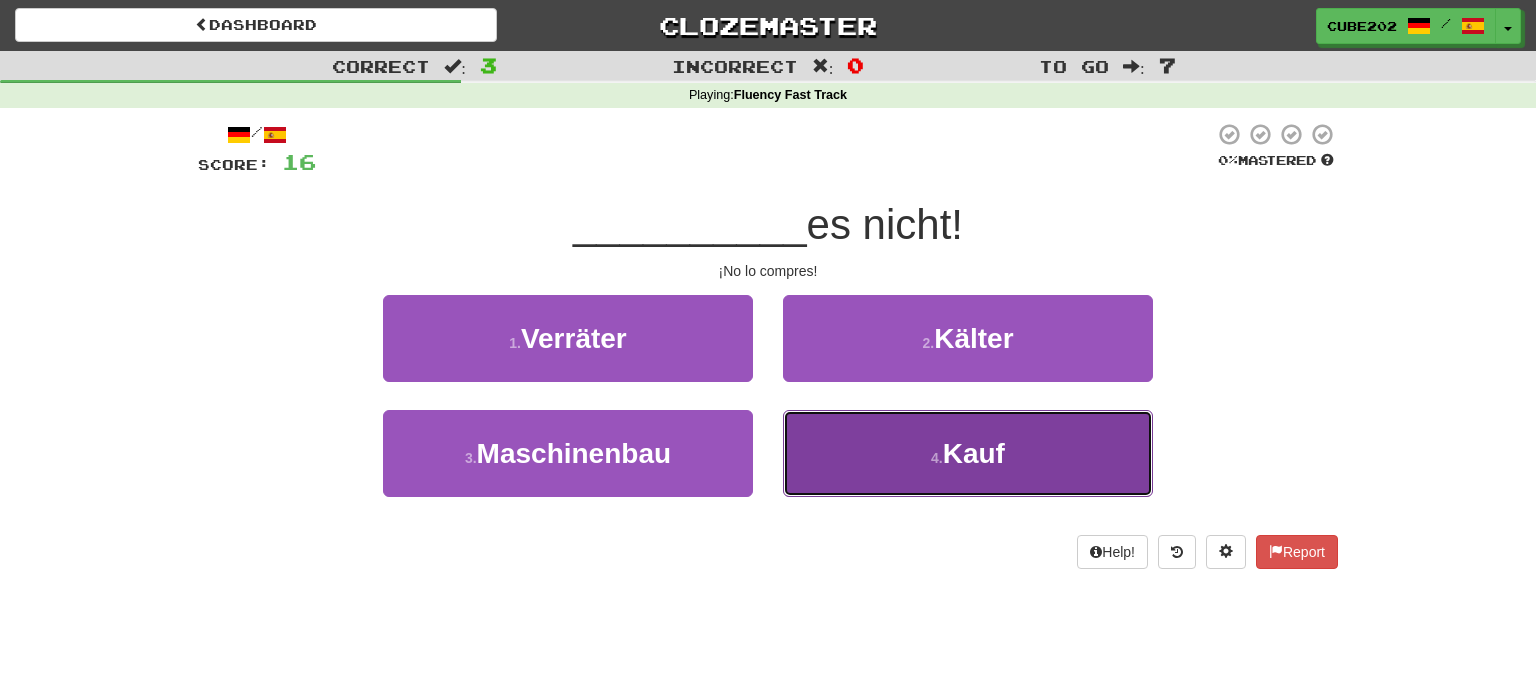 click on "4 .  Kauf" at bounding box center [968, 453] 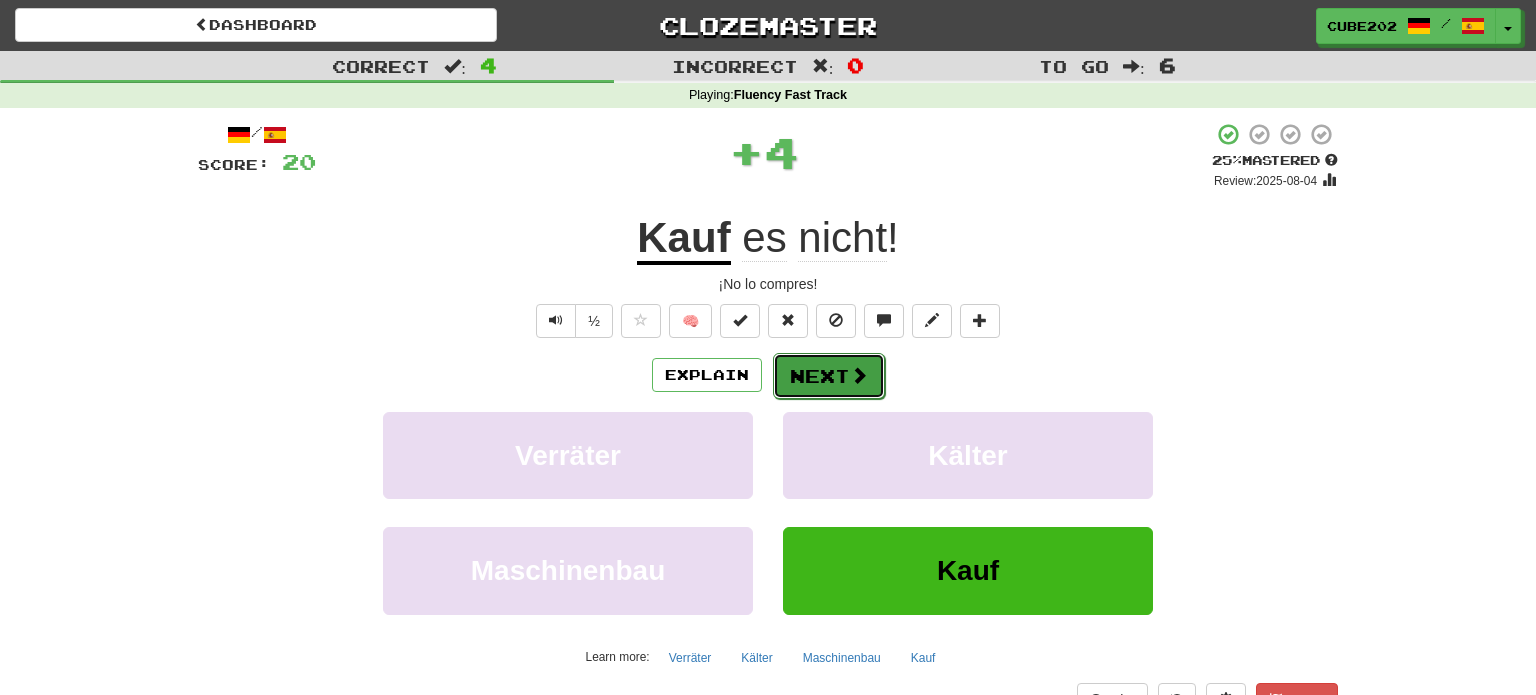 click on "Next" at bounding box center [829, 376] 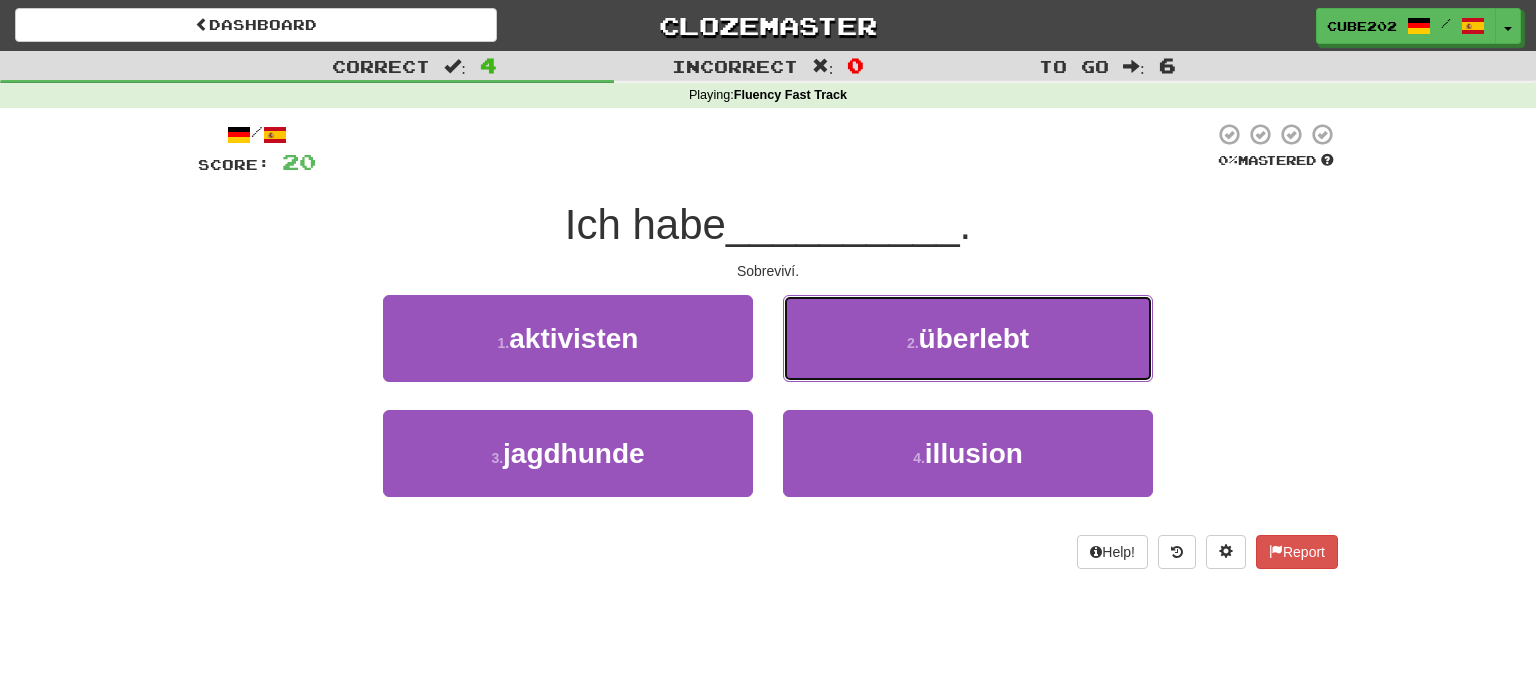 click on "2 .  überlebt" at bounding box center [968, 338] 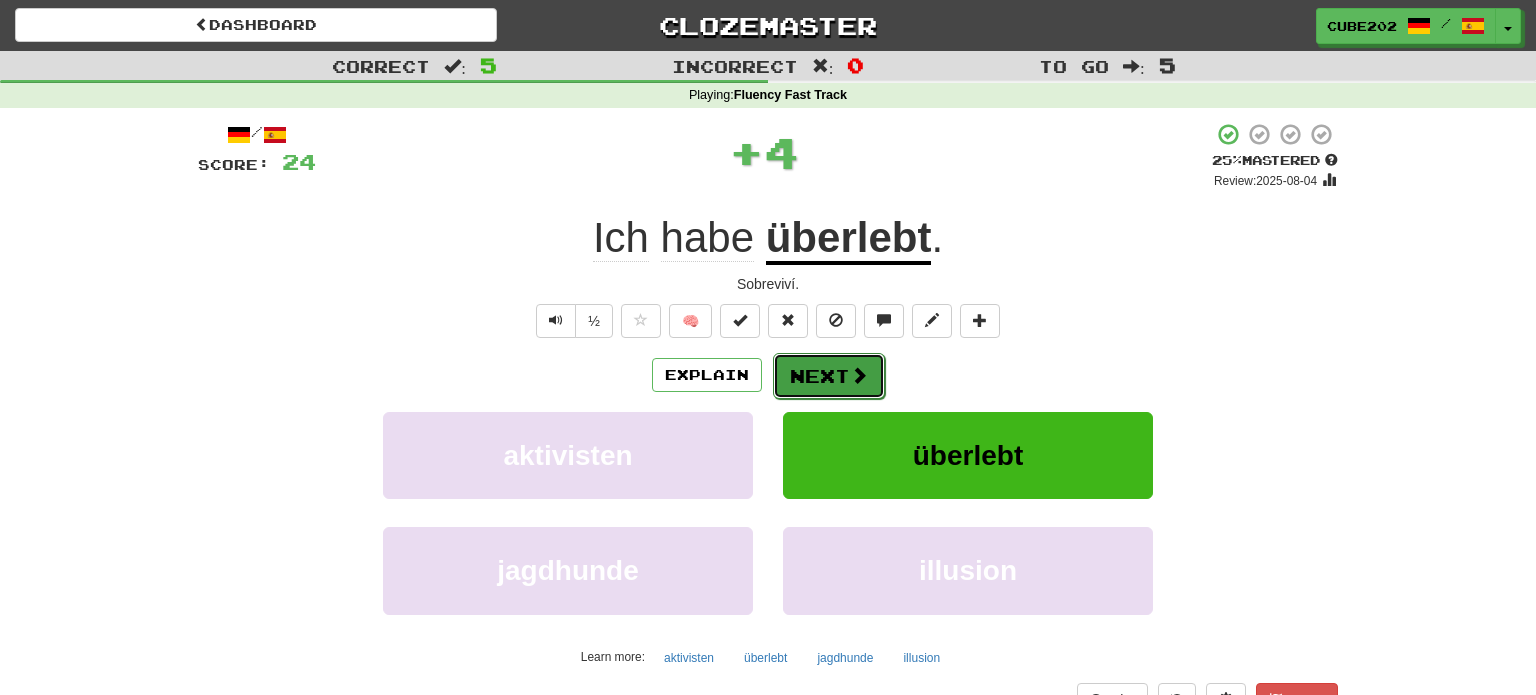 click on "Next" at bounding box center (829, 376) 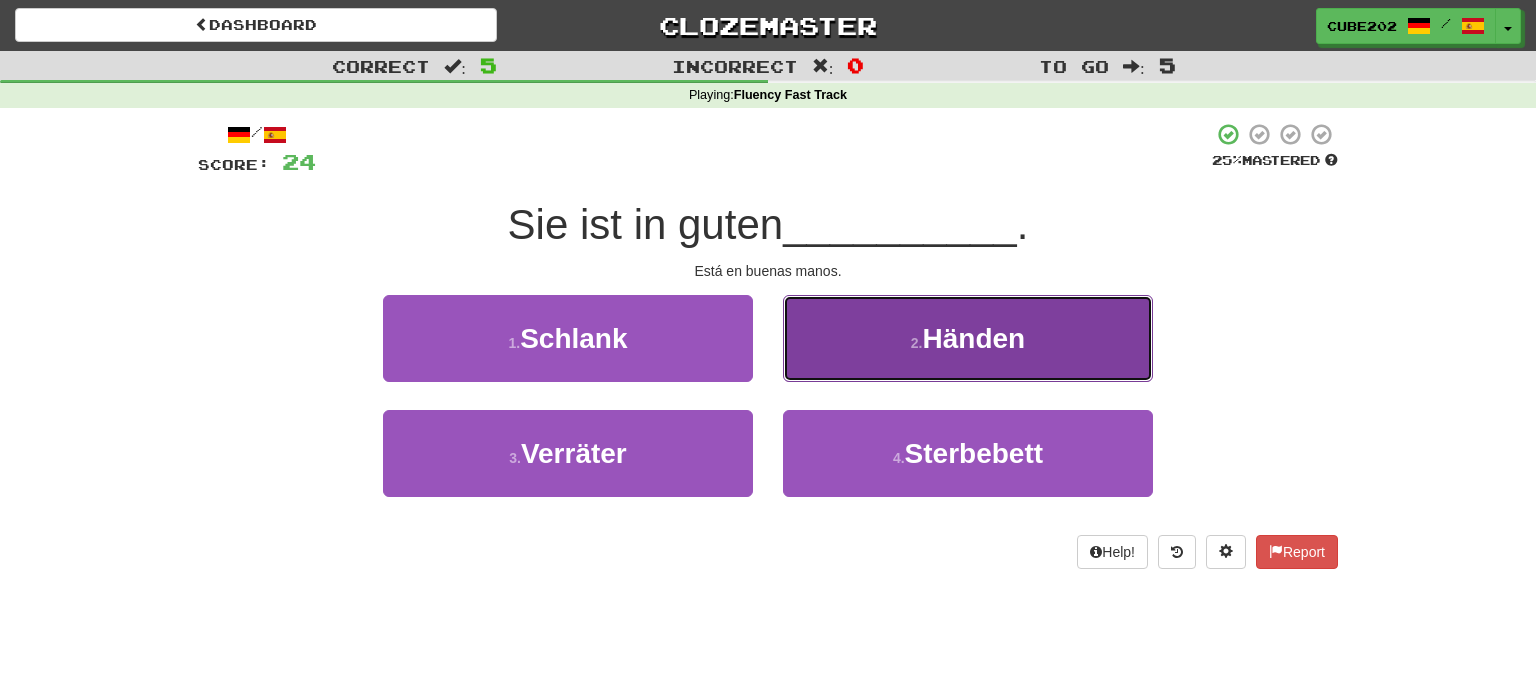 click on "2 .  Händen" at bounding box center (968, 338) 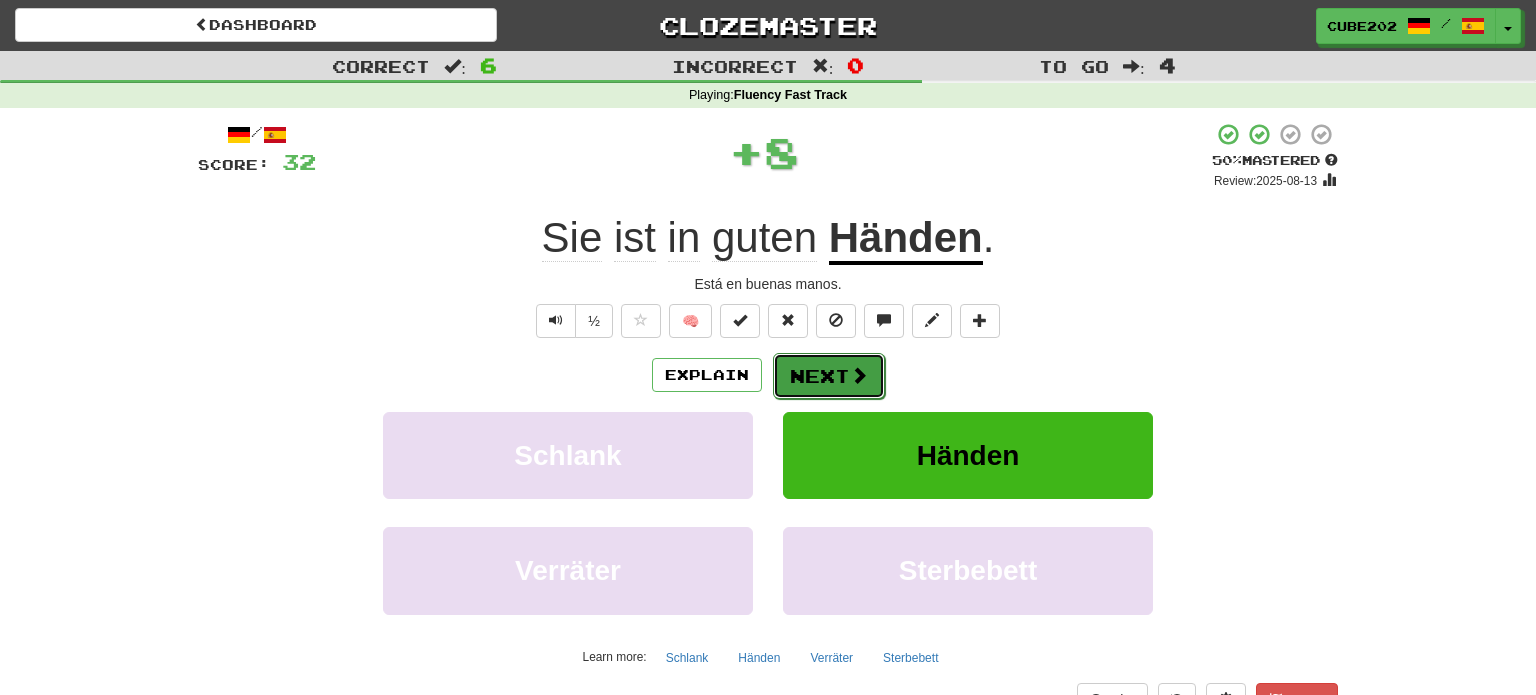 click on "Next" at bounding box center [829, 376] 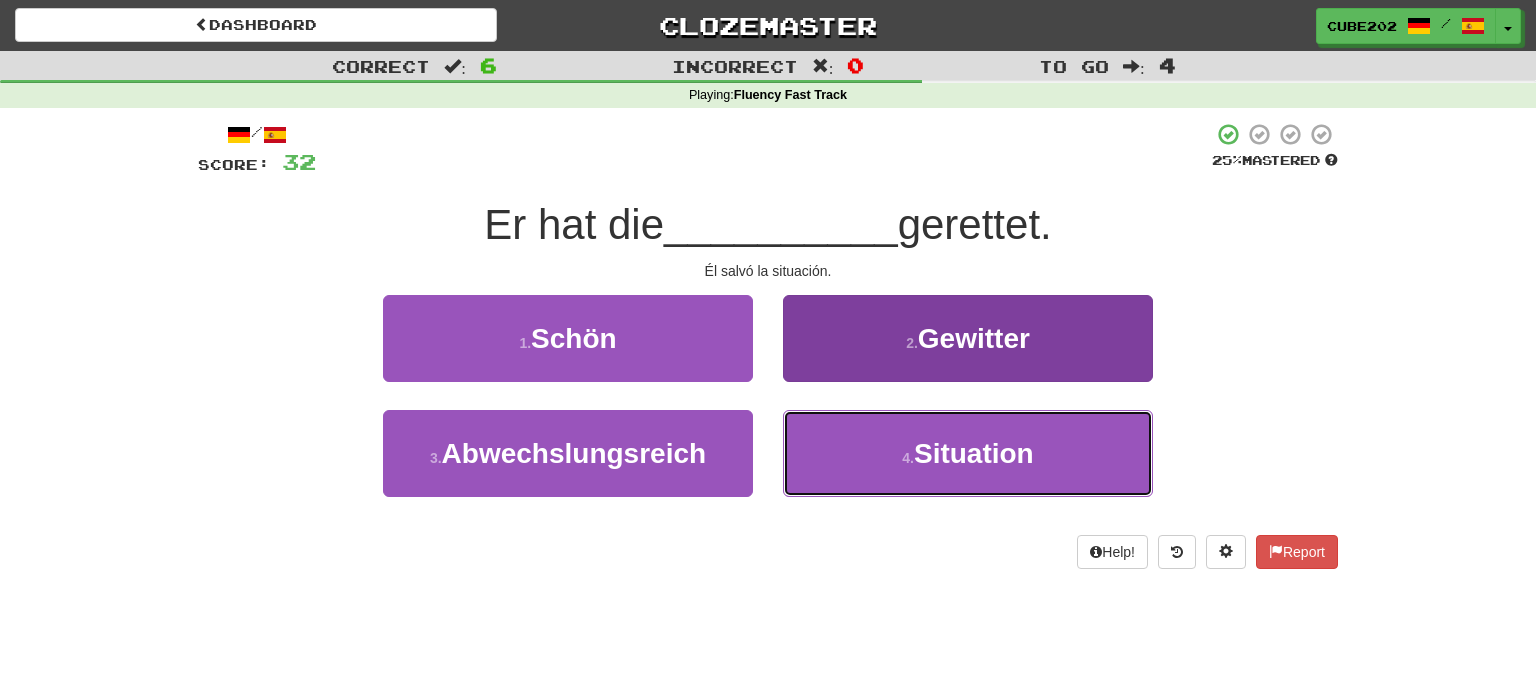 click on "4 .  Situation" at bounding box center (968, 453) 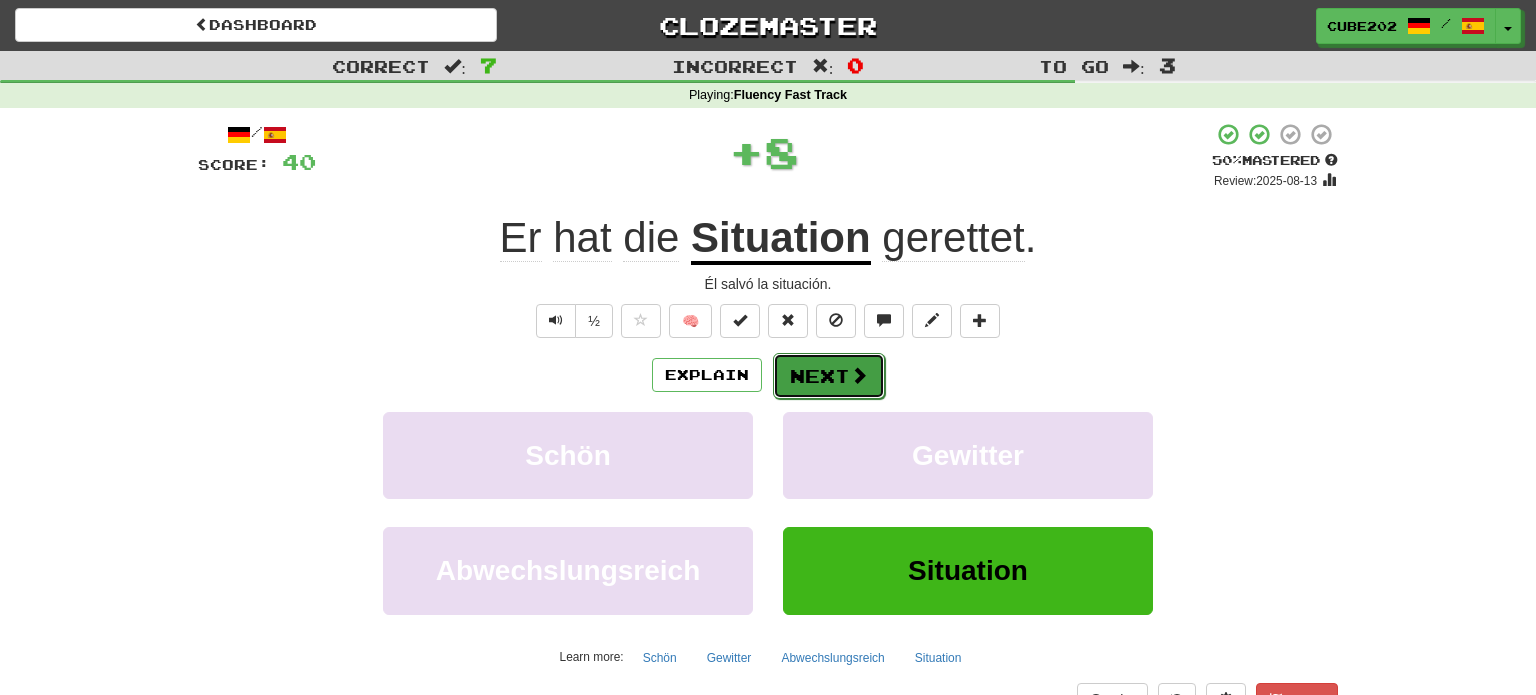 click on "Next" at bounding box center [829, 376] 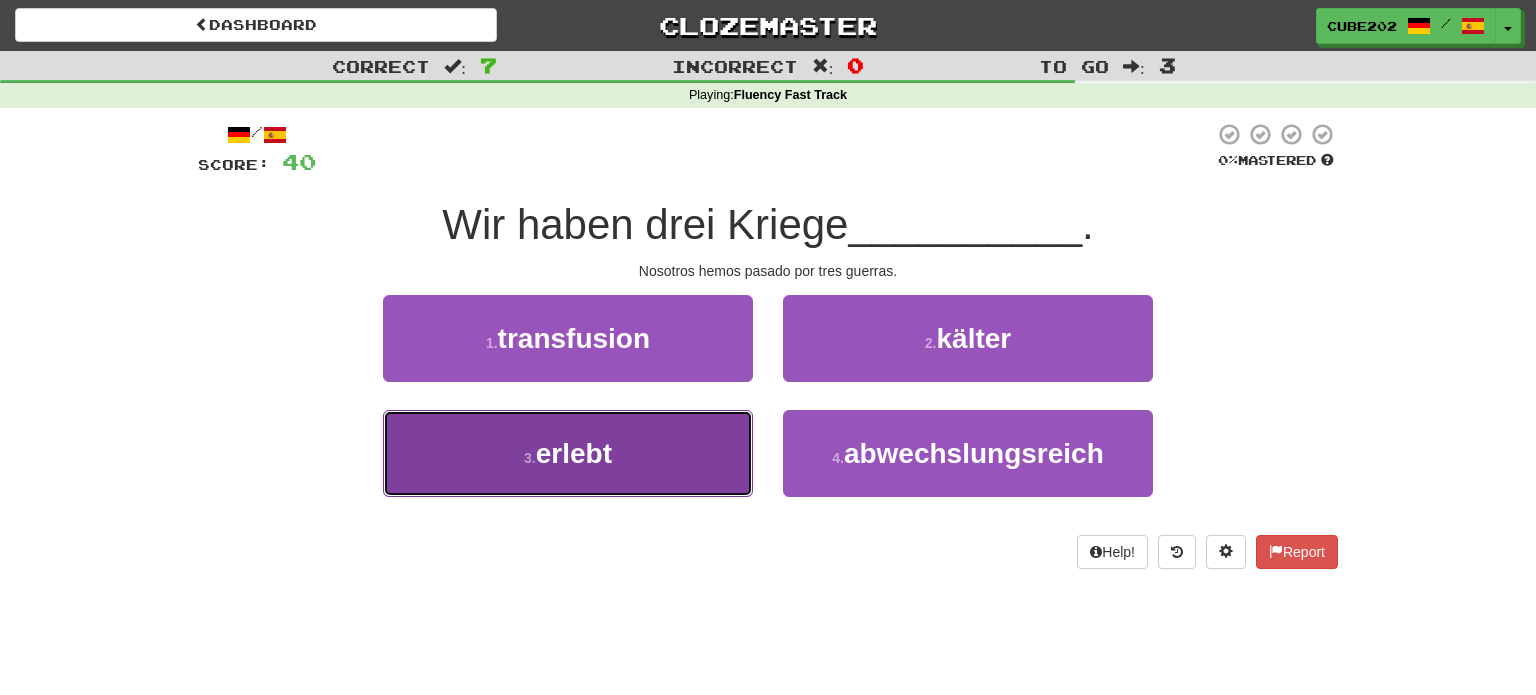 click on "3 .  erlebt" at bounding box center (568, 453) 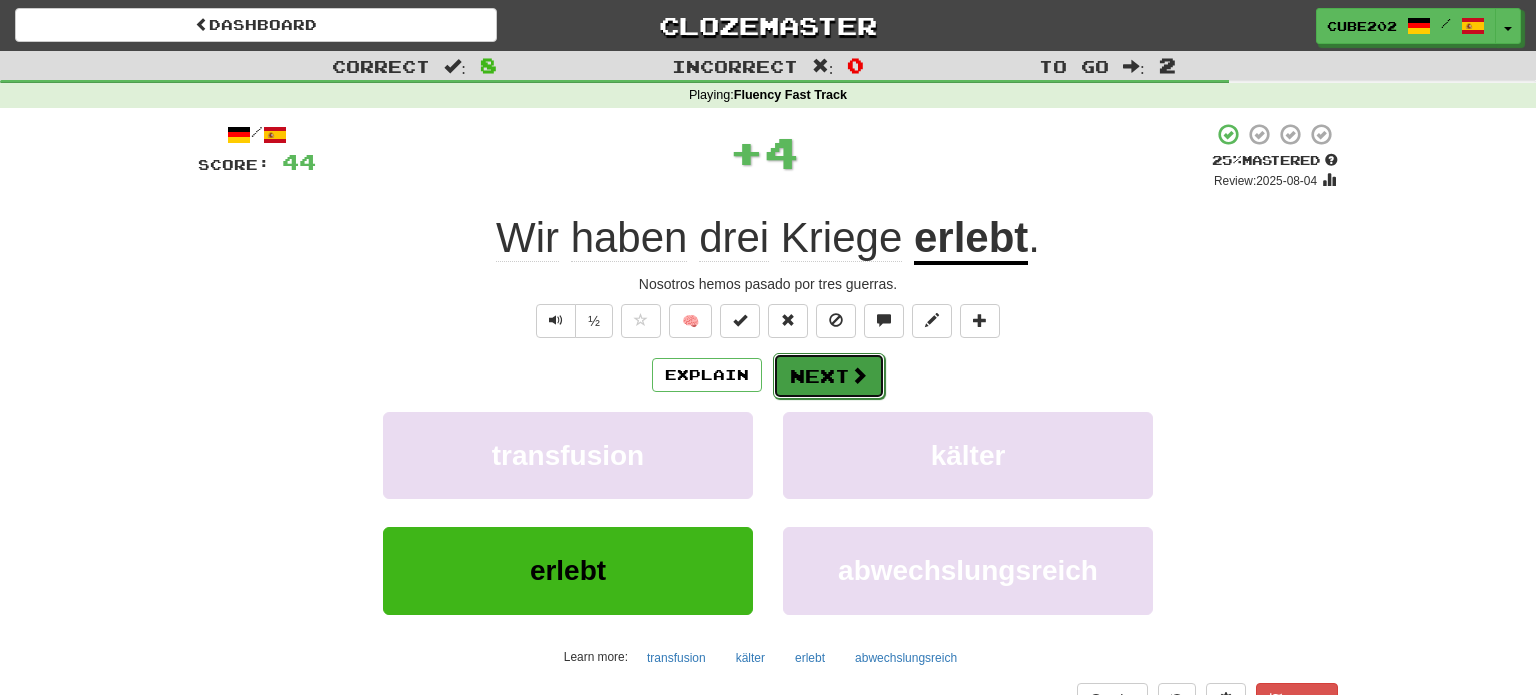 click on "Next" at bounding box center [829, 376] 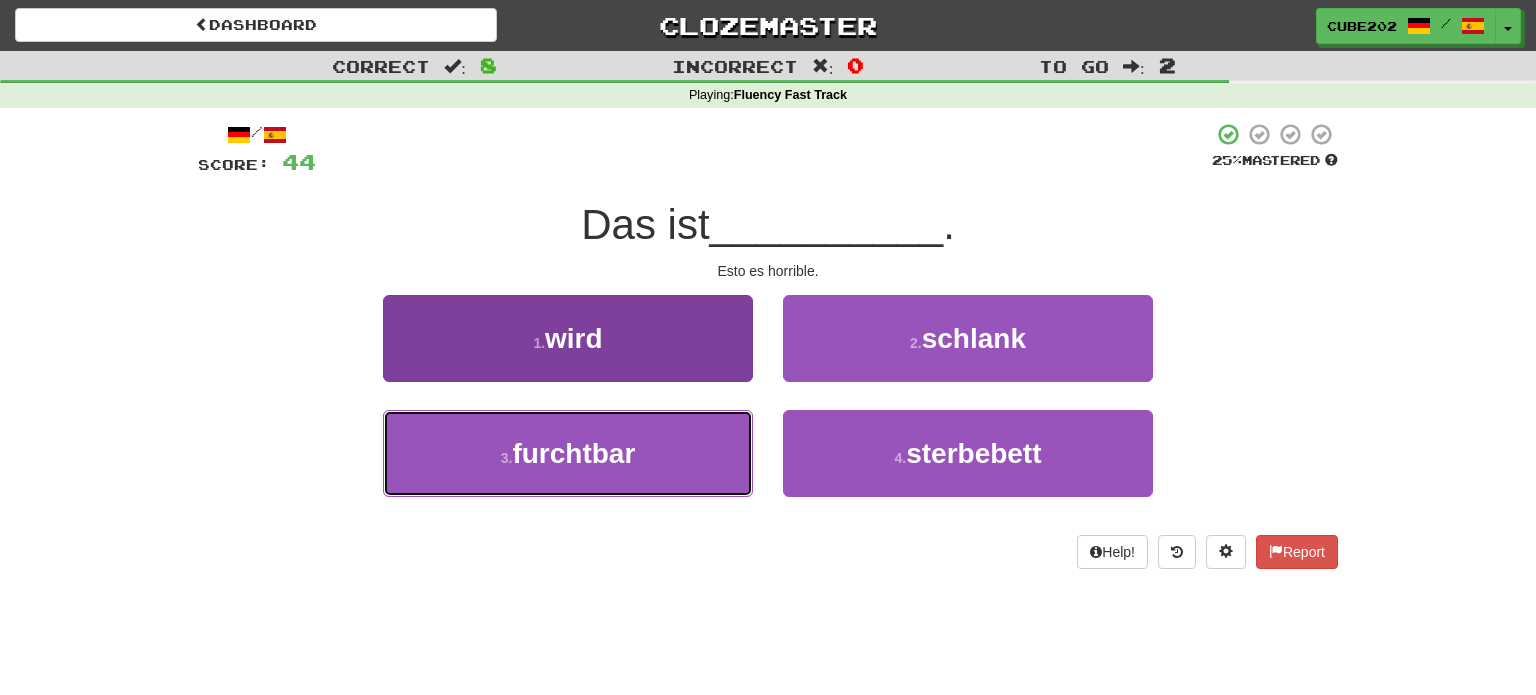 click on "3 .  furchtbar" at bounding box center [568, 453] 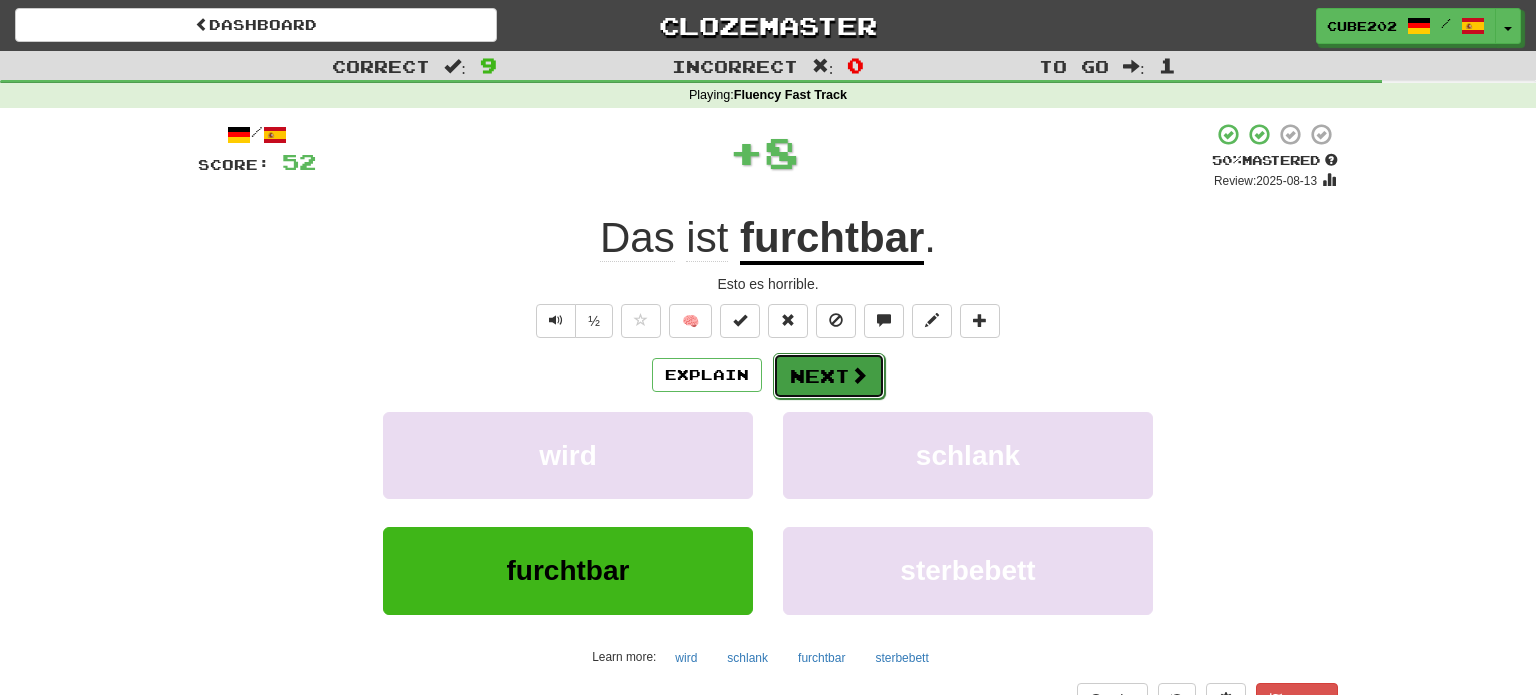 click on "Next" at bounding box center (829, 376) 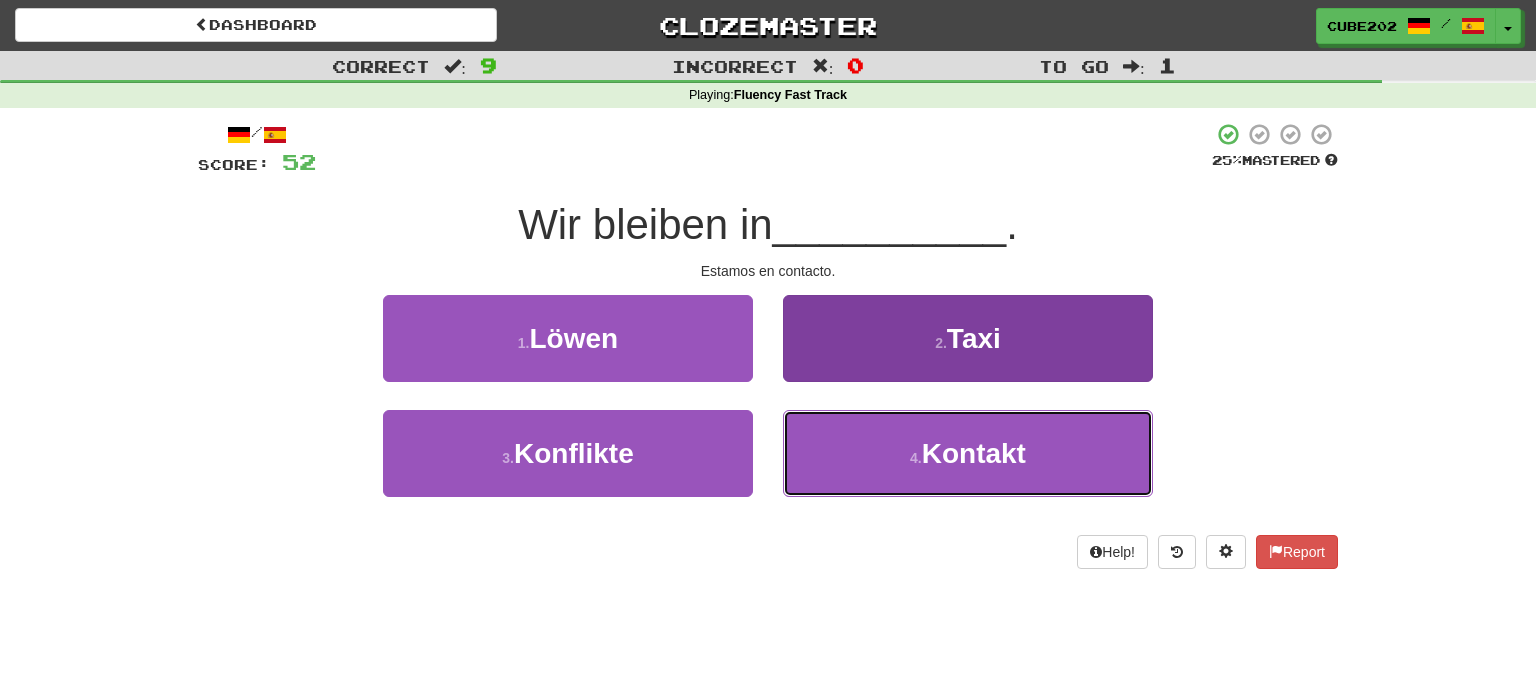 drag, startPoint x: 881, startPoint y: 464, endPoint x: 851, endPoint y: 413, distance: 59.16925 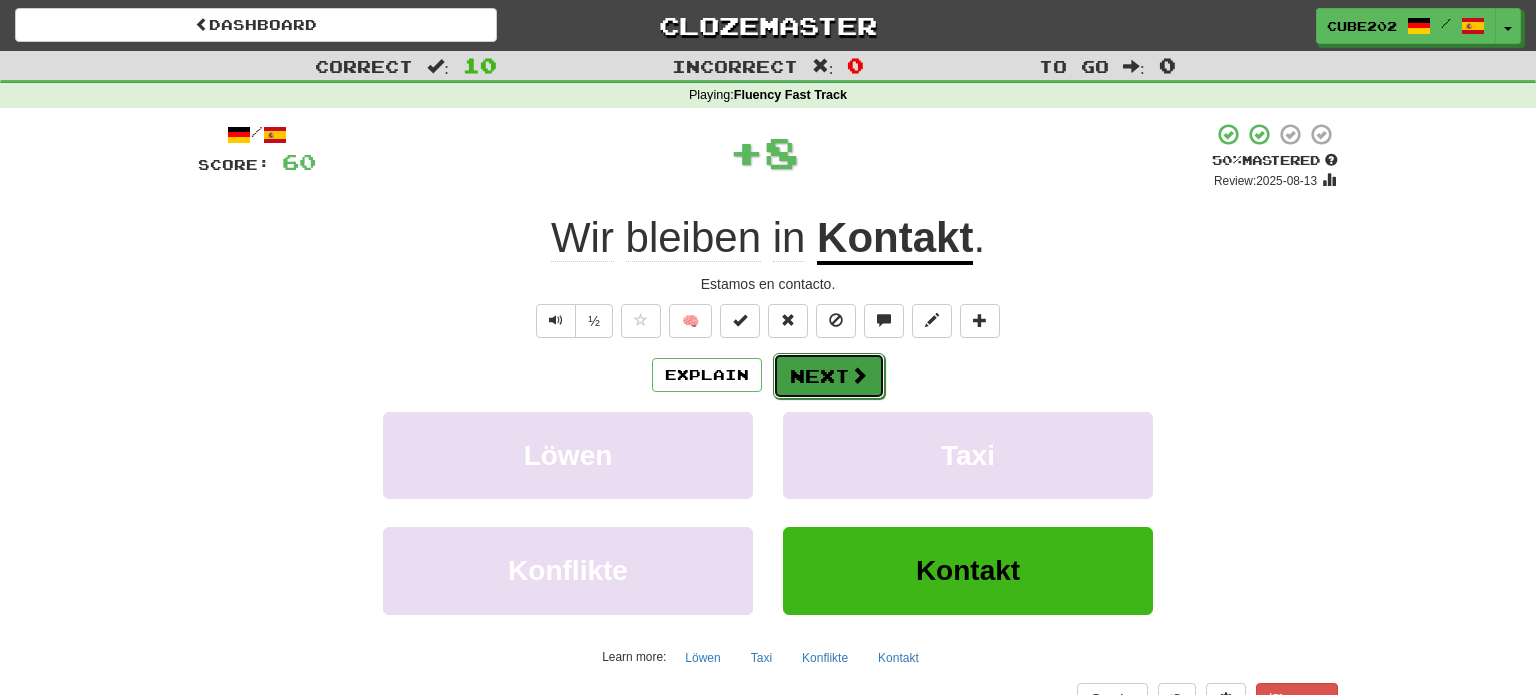 click on "Next" at bounding box center (829, 376) 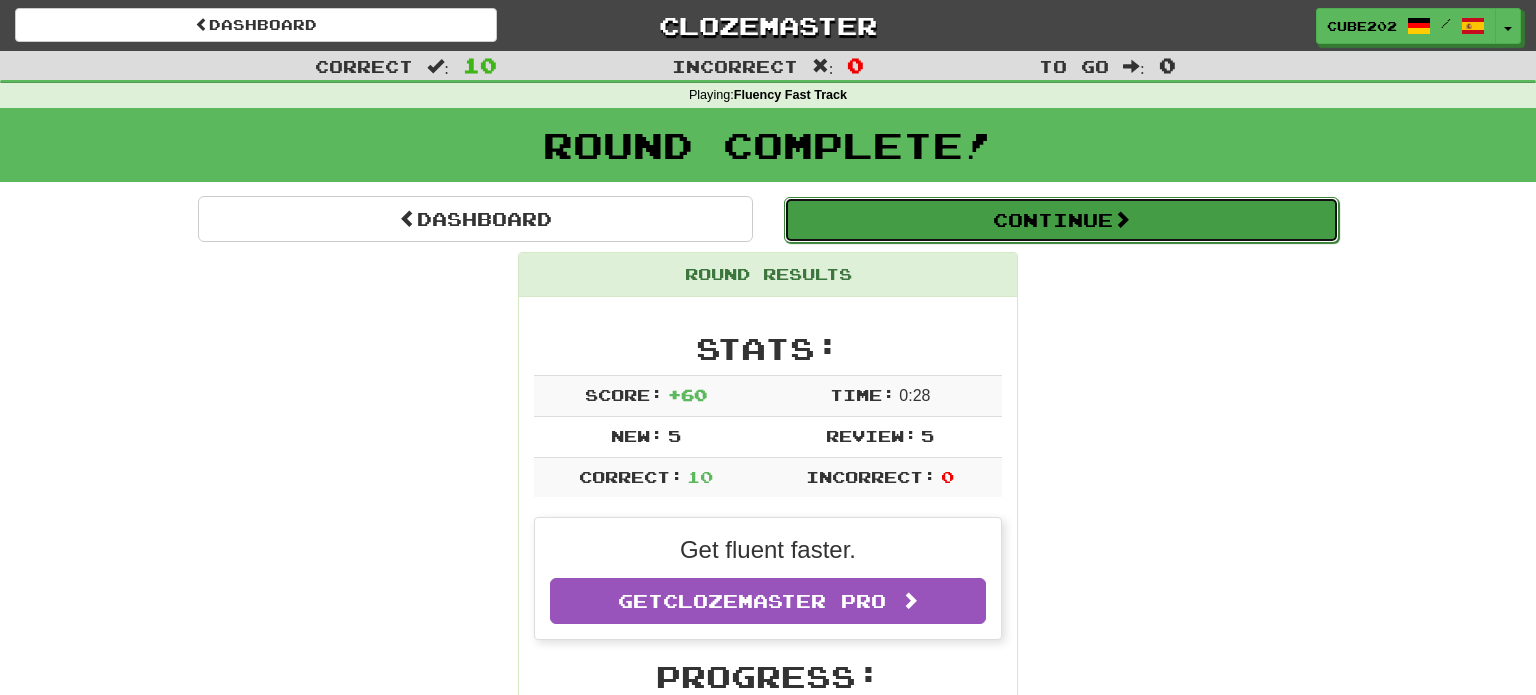click on "Continue" at bounding box center (1061, 220) 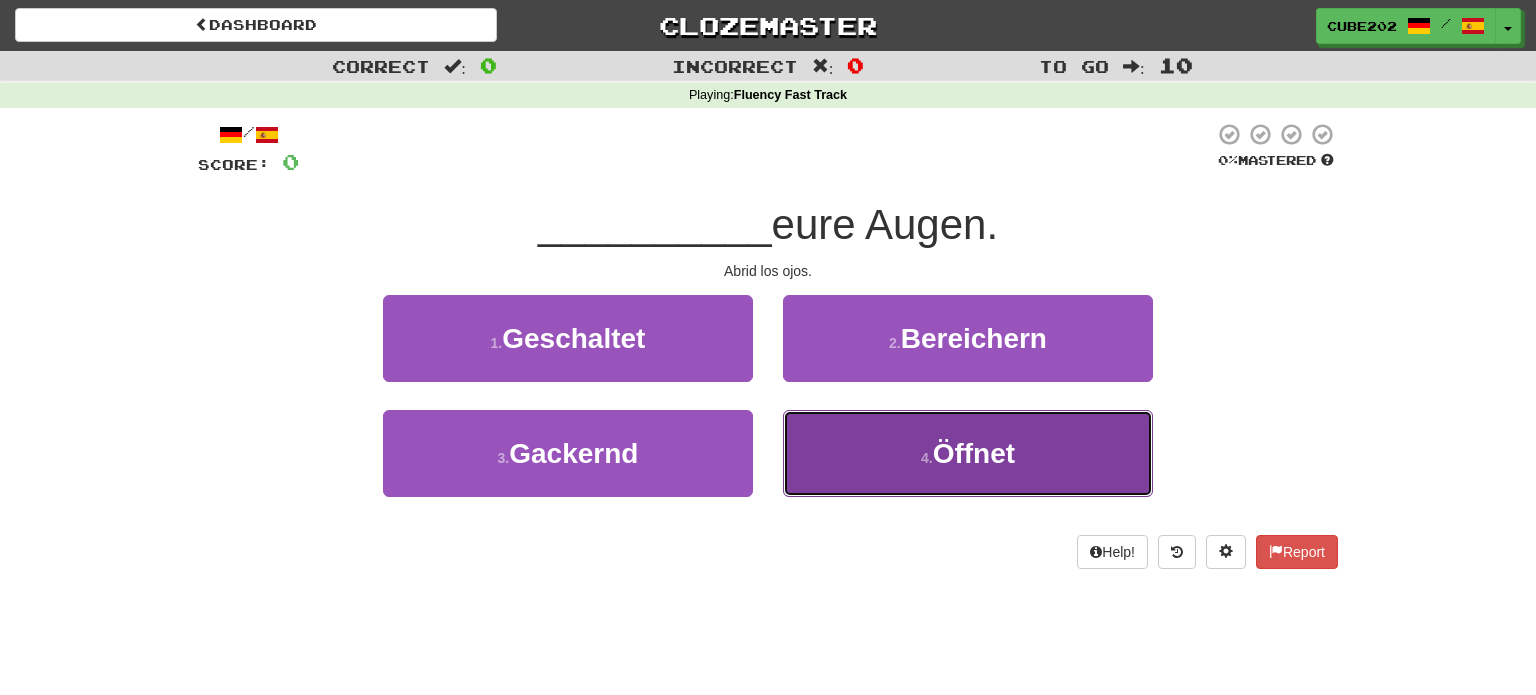 click on "4 .  Öffnet" at bounding box center [968, 453] 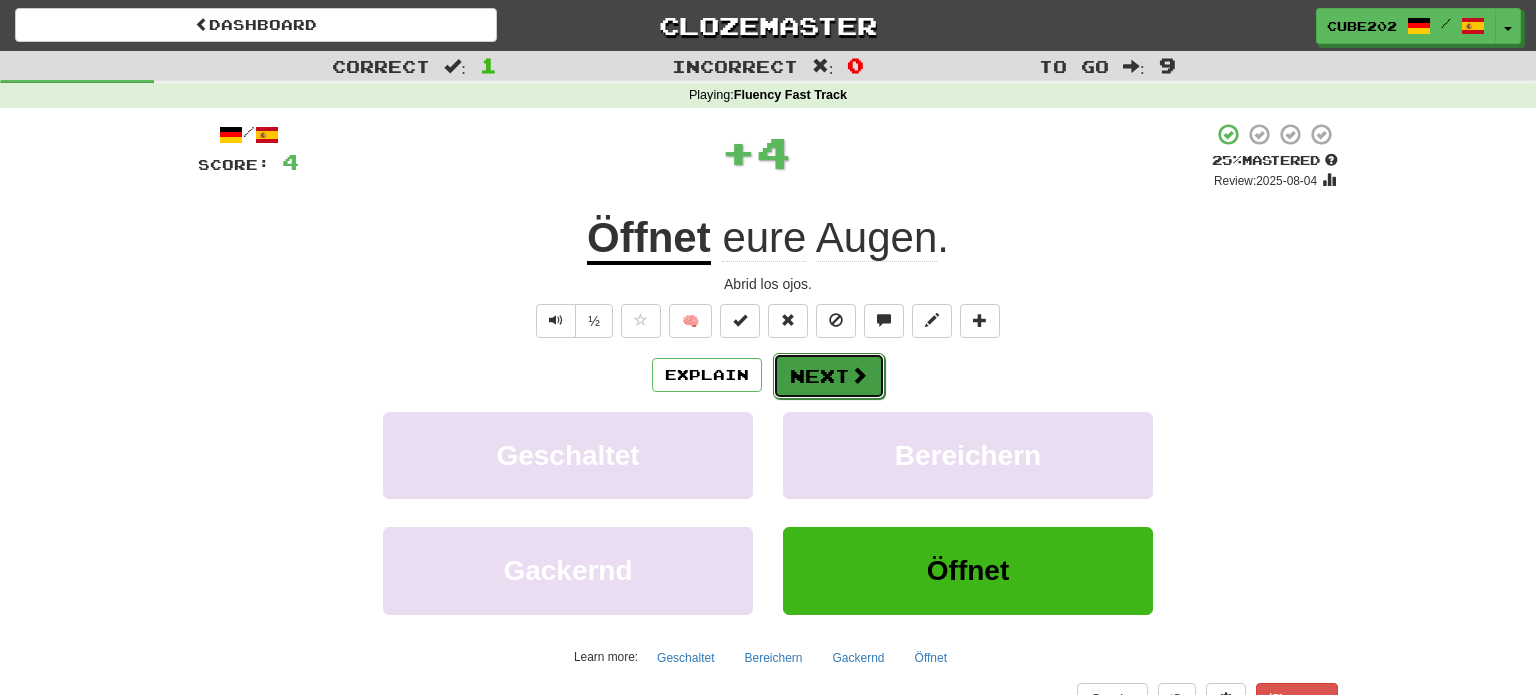 click on "Next" at bounding box center [829, 376] 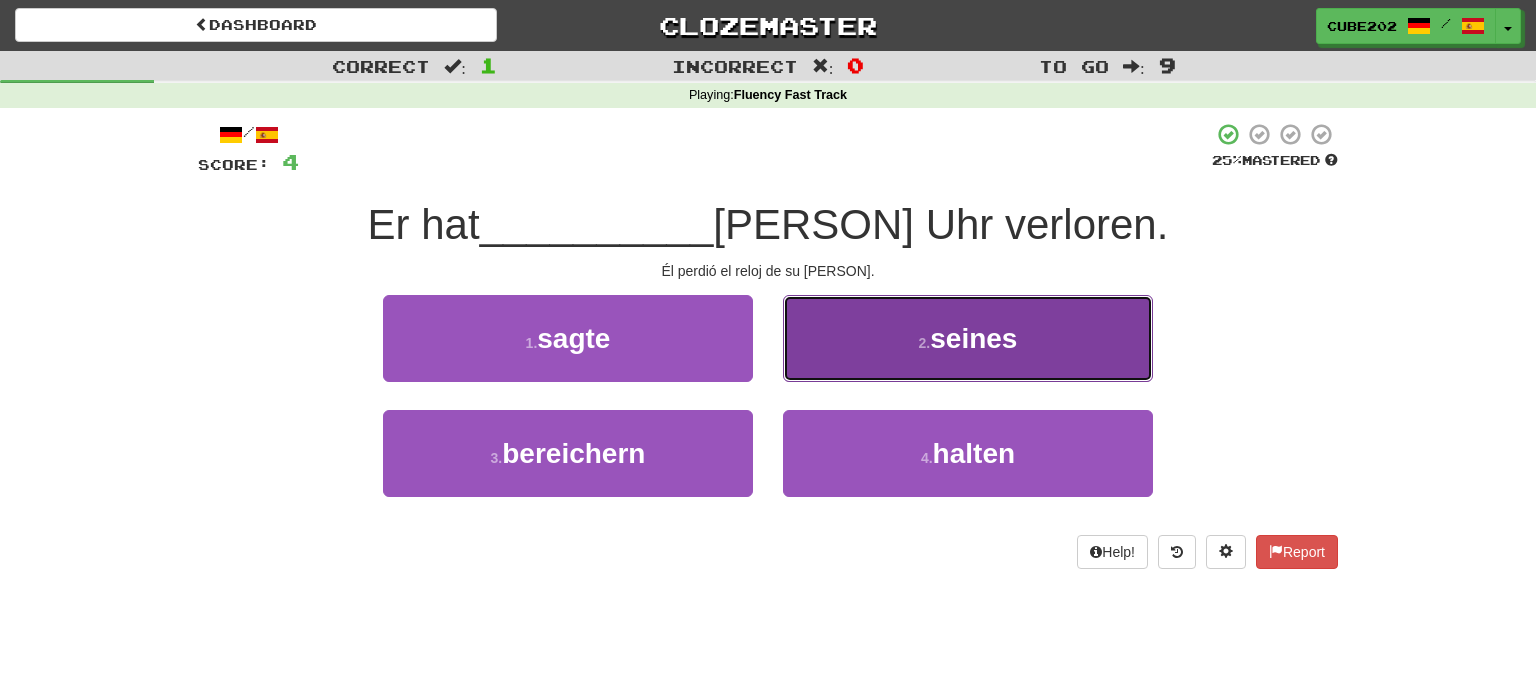 click on "2 .  seines" at bounding box center [968, 338] 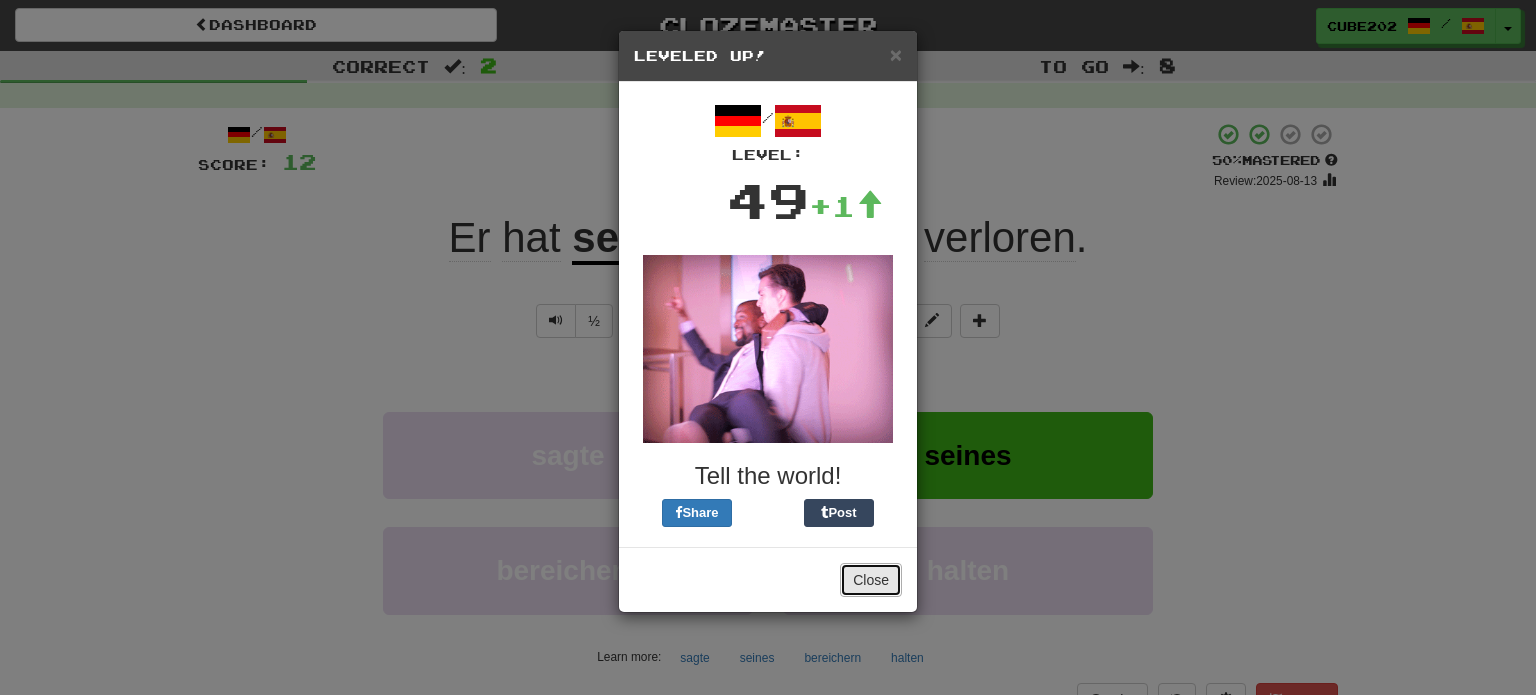 click on "Close" at bounding box center (871, 580) 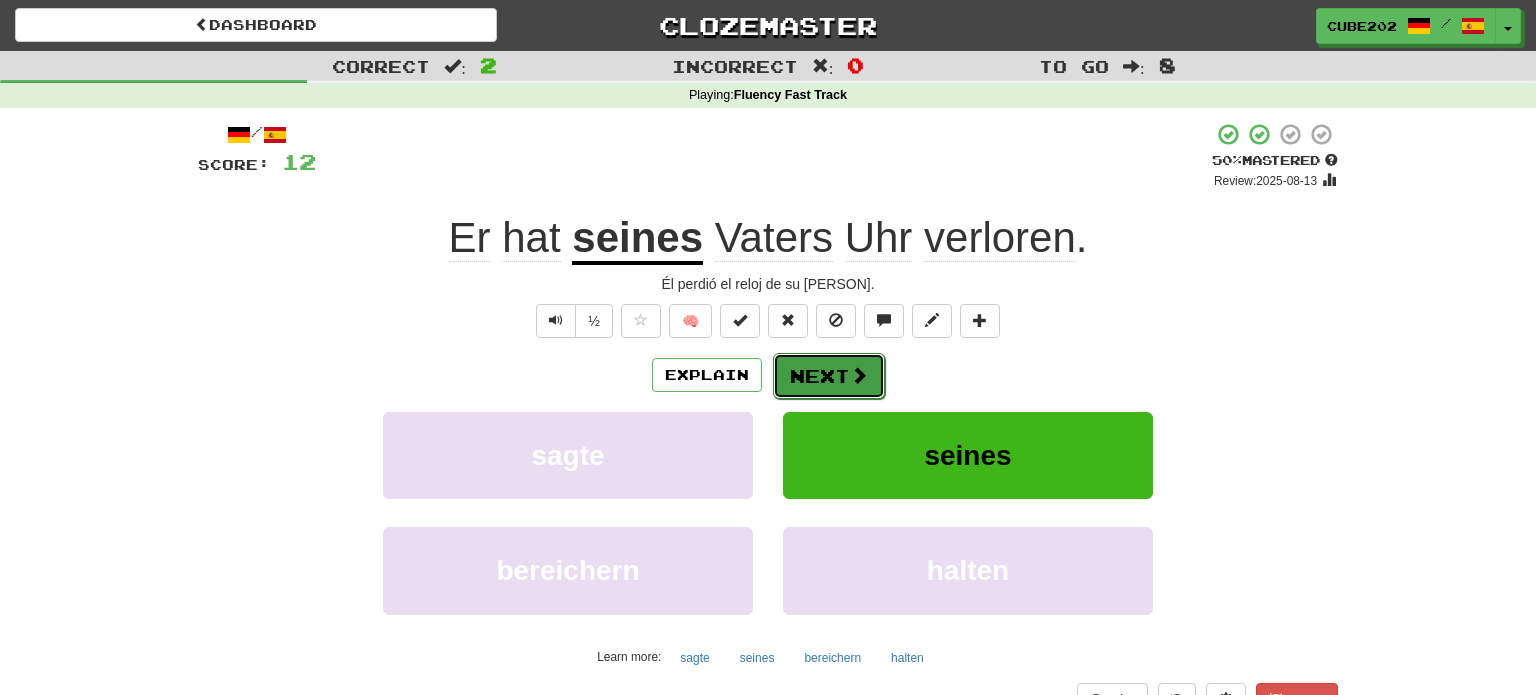 click on "Next" at bounding box center [829, 376] 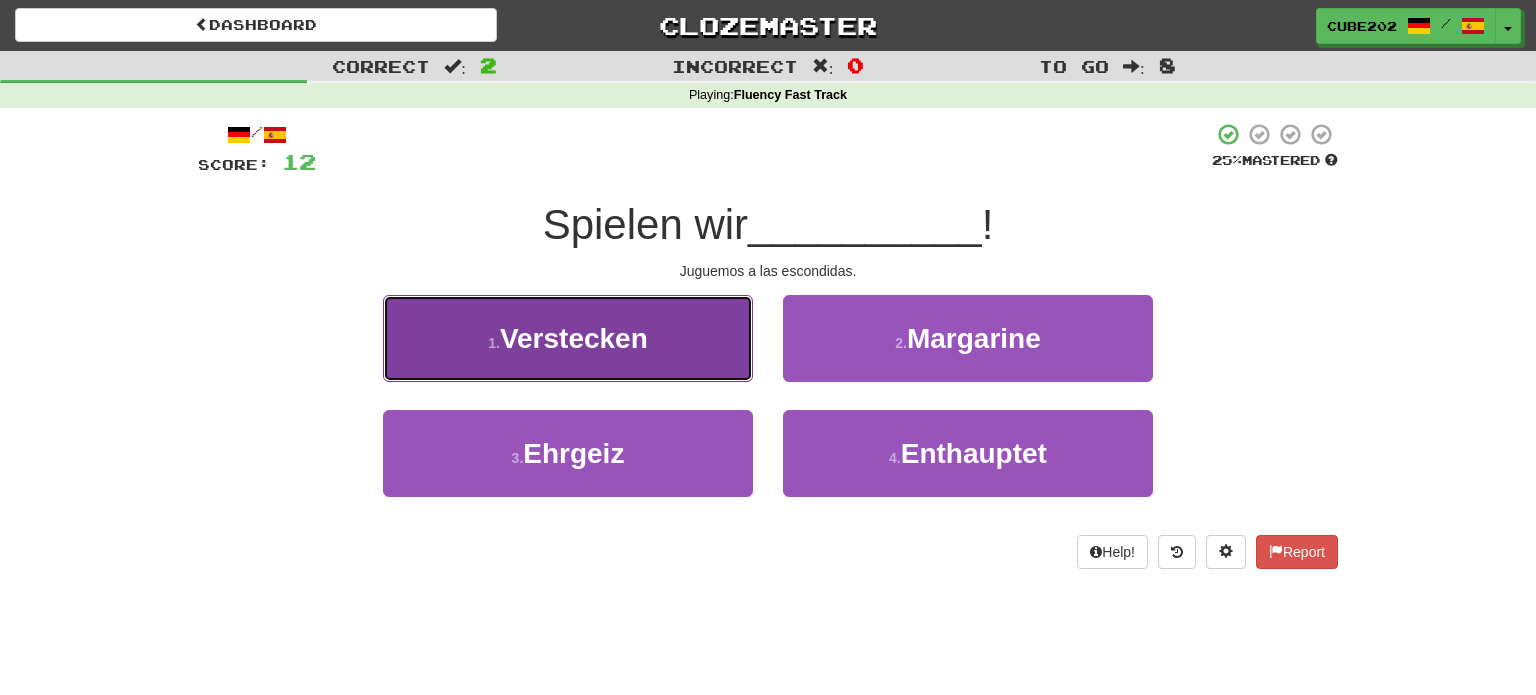 click on "1 .  Verstecken" at bounding box center (568, 338) 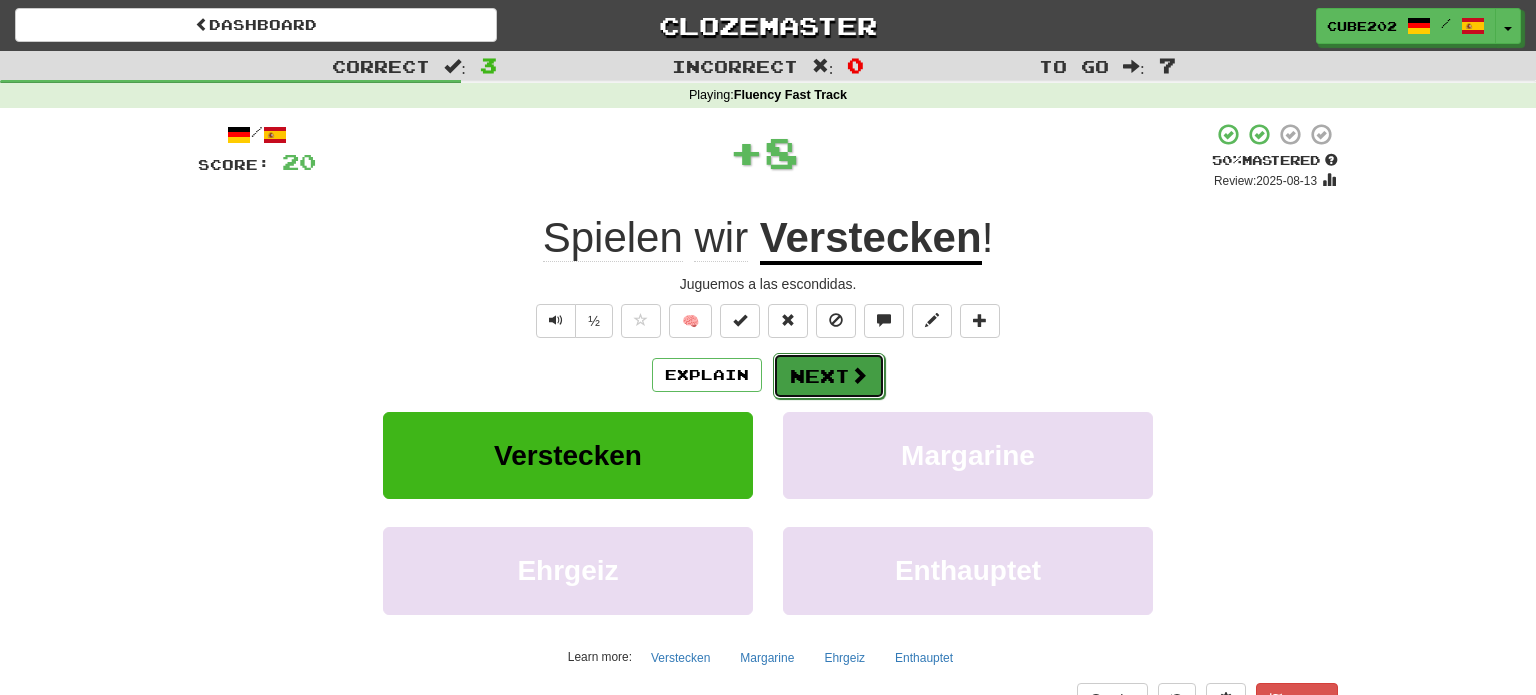 click on "Next" at bounding box center [829, 376] 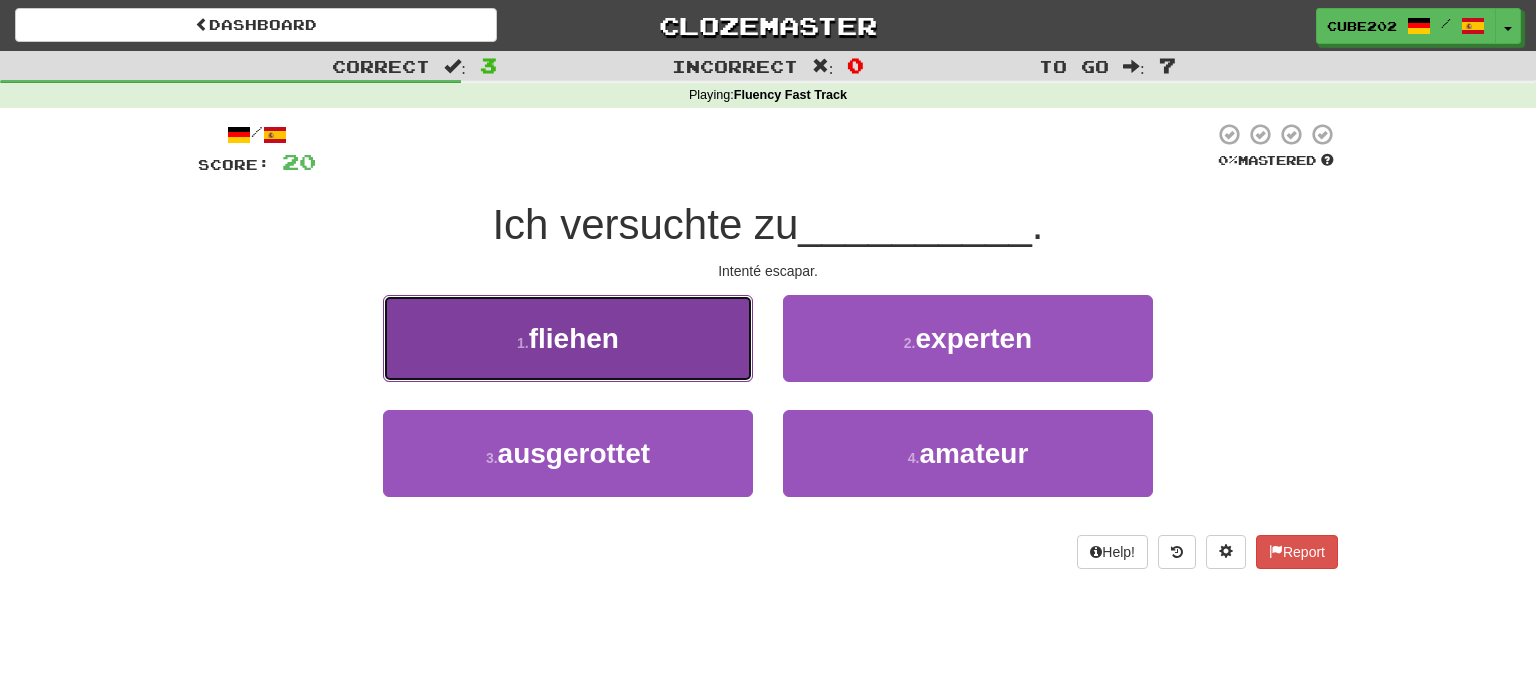 click on "1 .  fliehen" at bounding box center (568, 338) 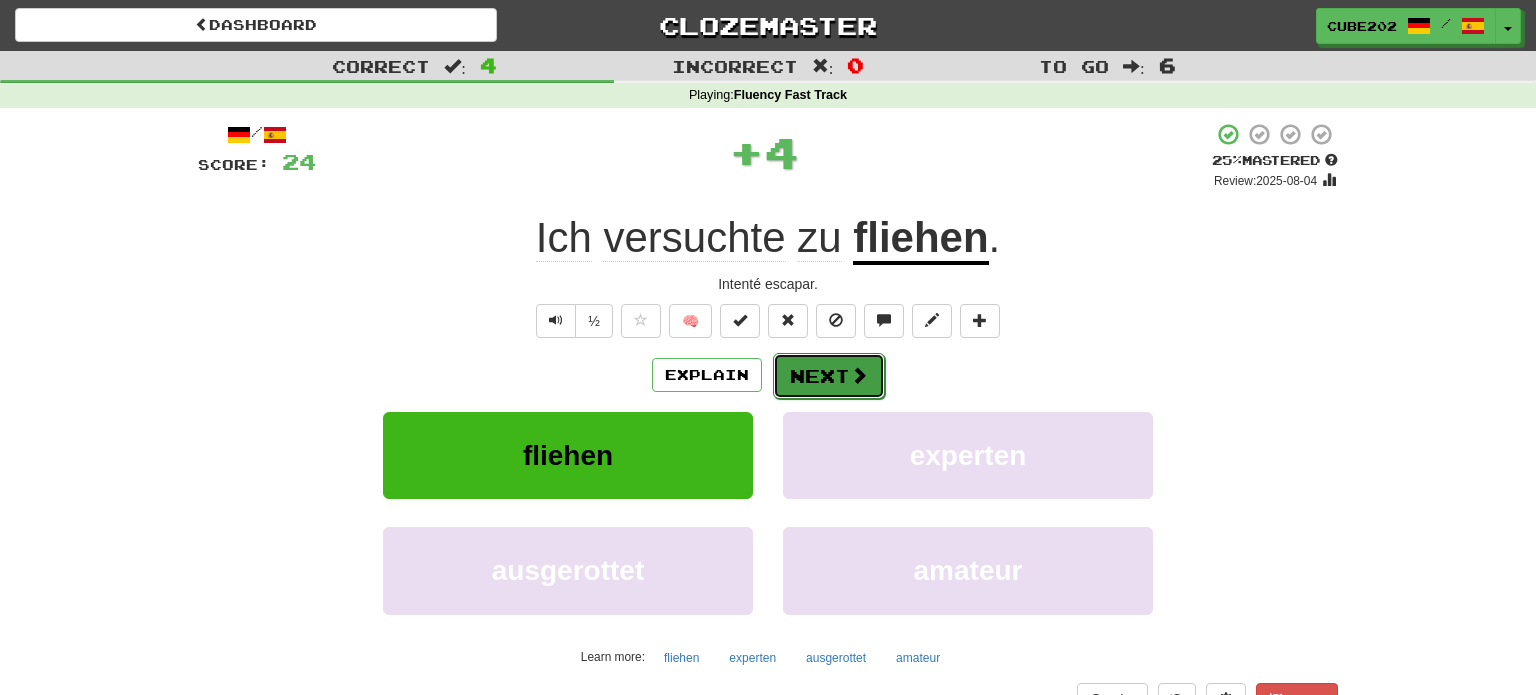 click on "Next" at bounding box center [829, 376] 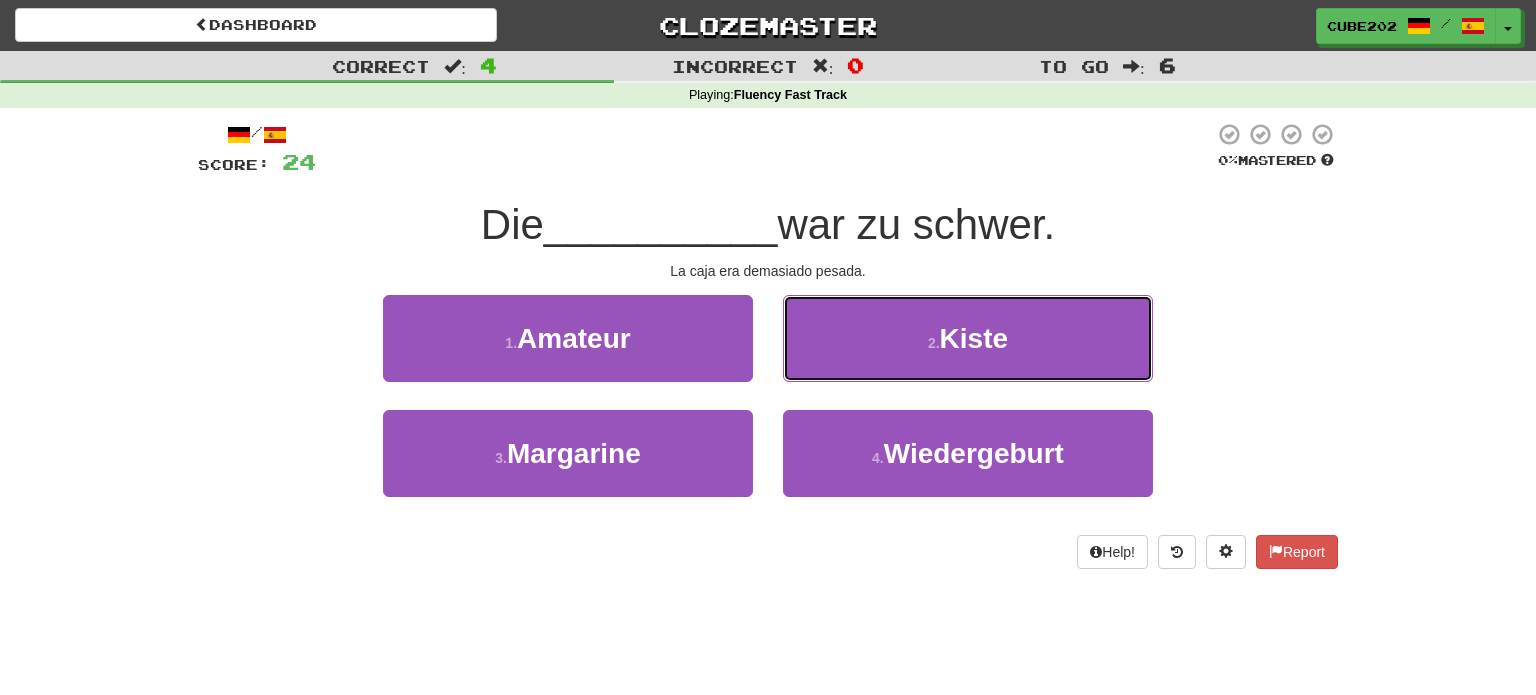 click on "2 .  Kiste" at bounding box center [968, 338] 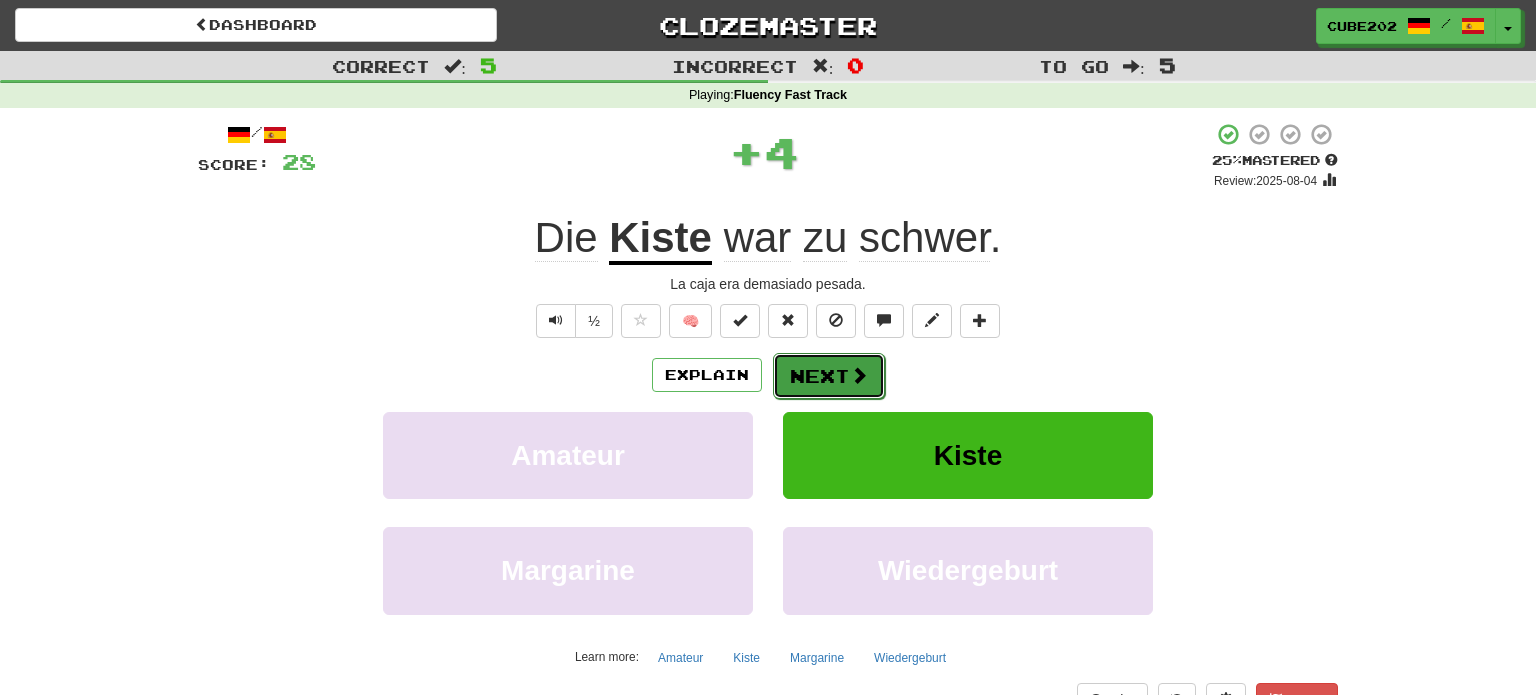 click on "Next" at bounding box center [829, 376] 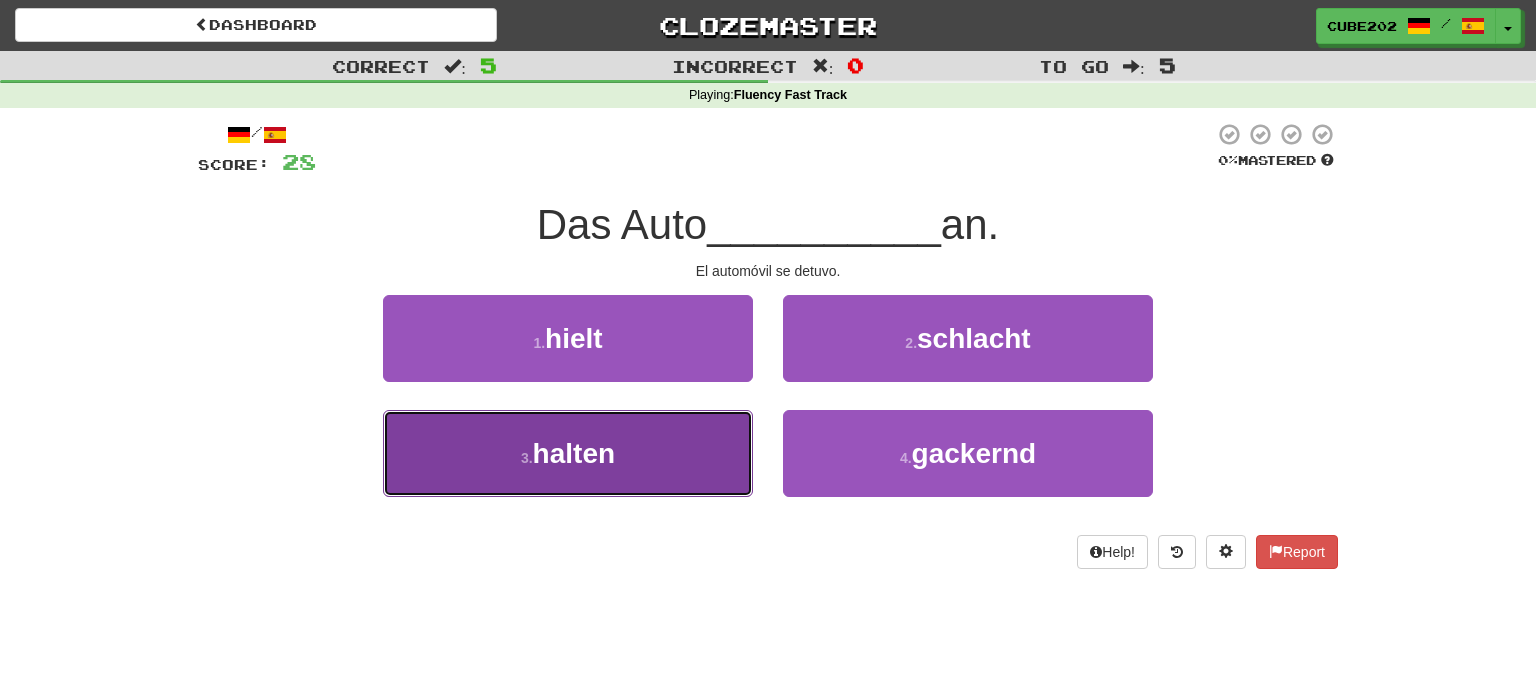 click on "3 .  halten" at bounding box center (568, 453) 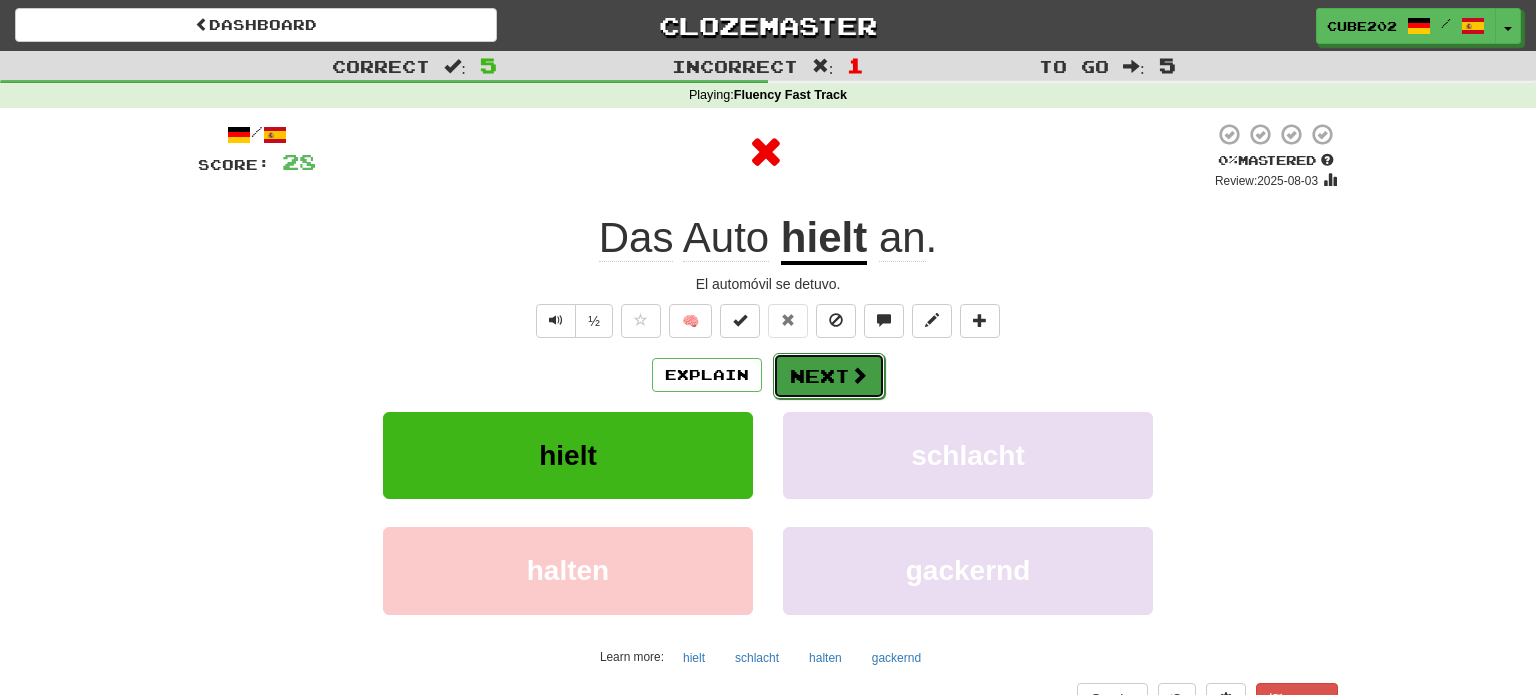 click on "Next" at bounding box center [829, 376] 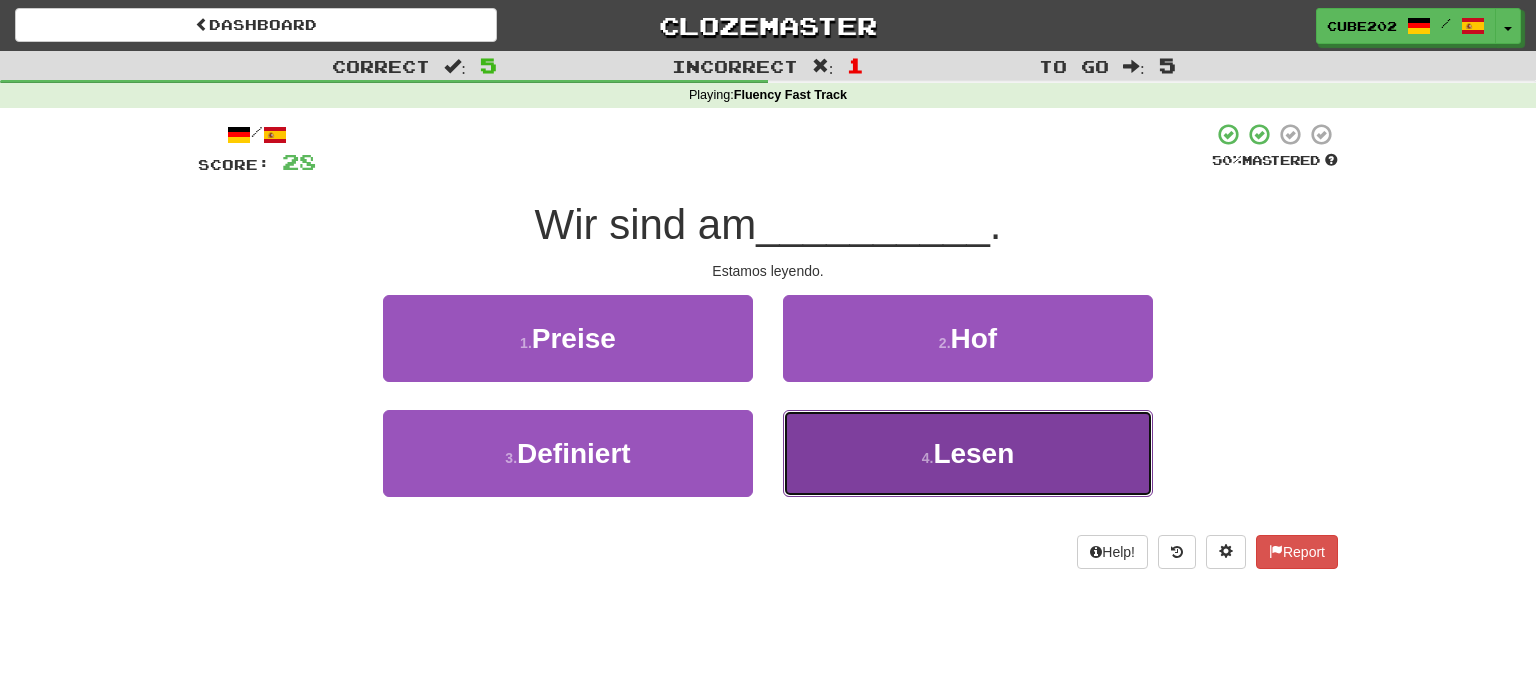 click on "4 .  Lesen" at bounding box center (968, 453) 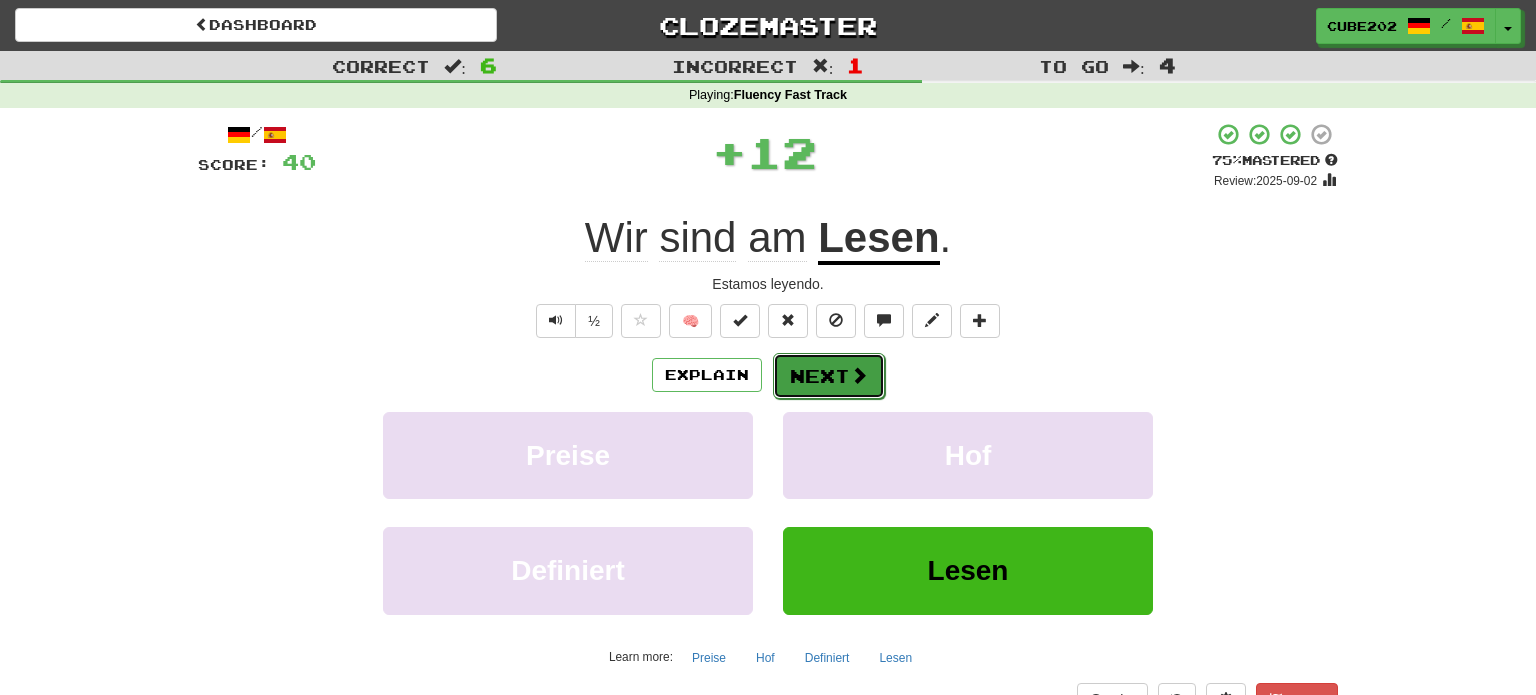 click on "Next" at bounding box center (829, 376) 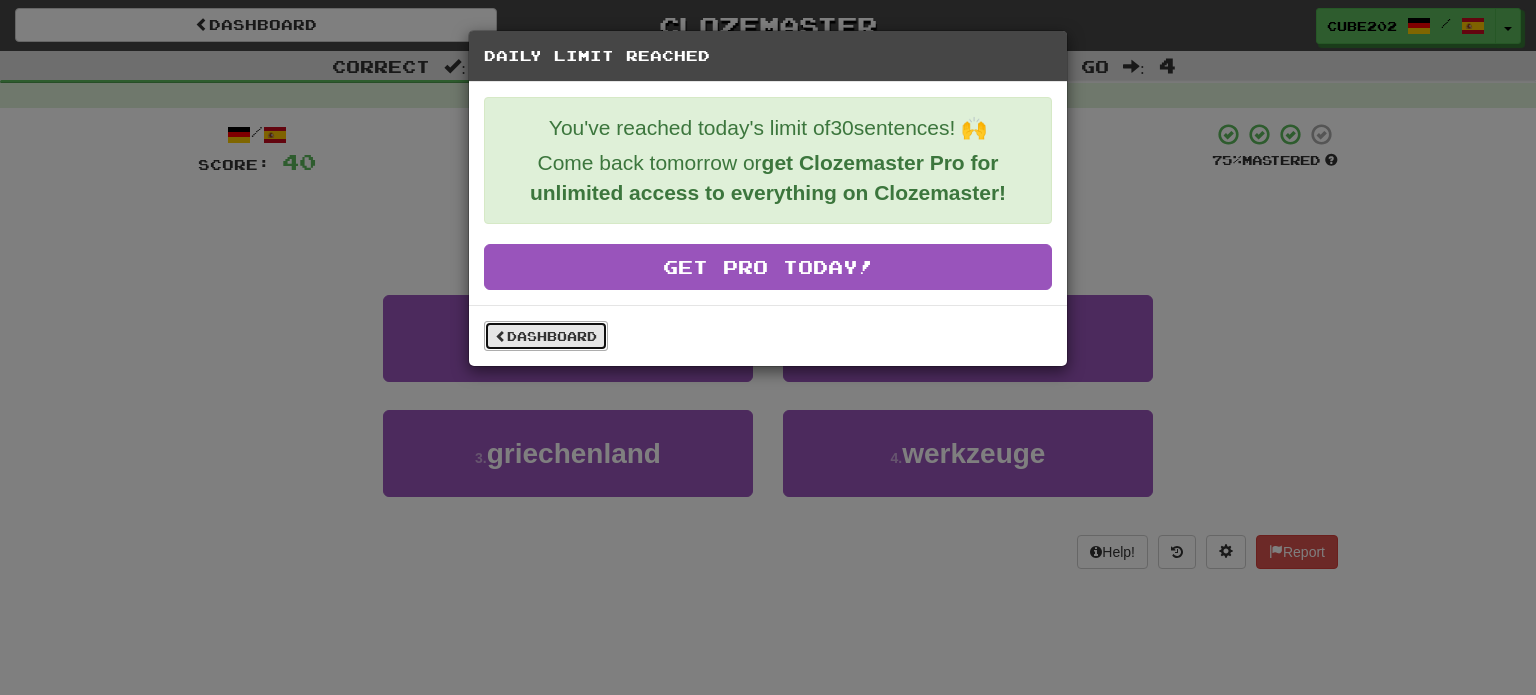 click on "Dashboard" at bounding box center [546, 336] 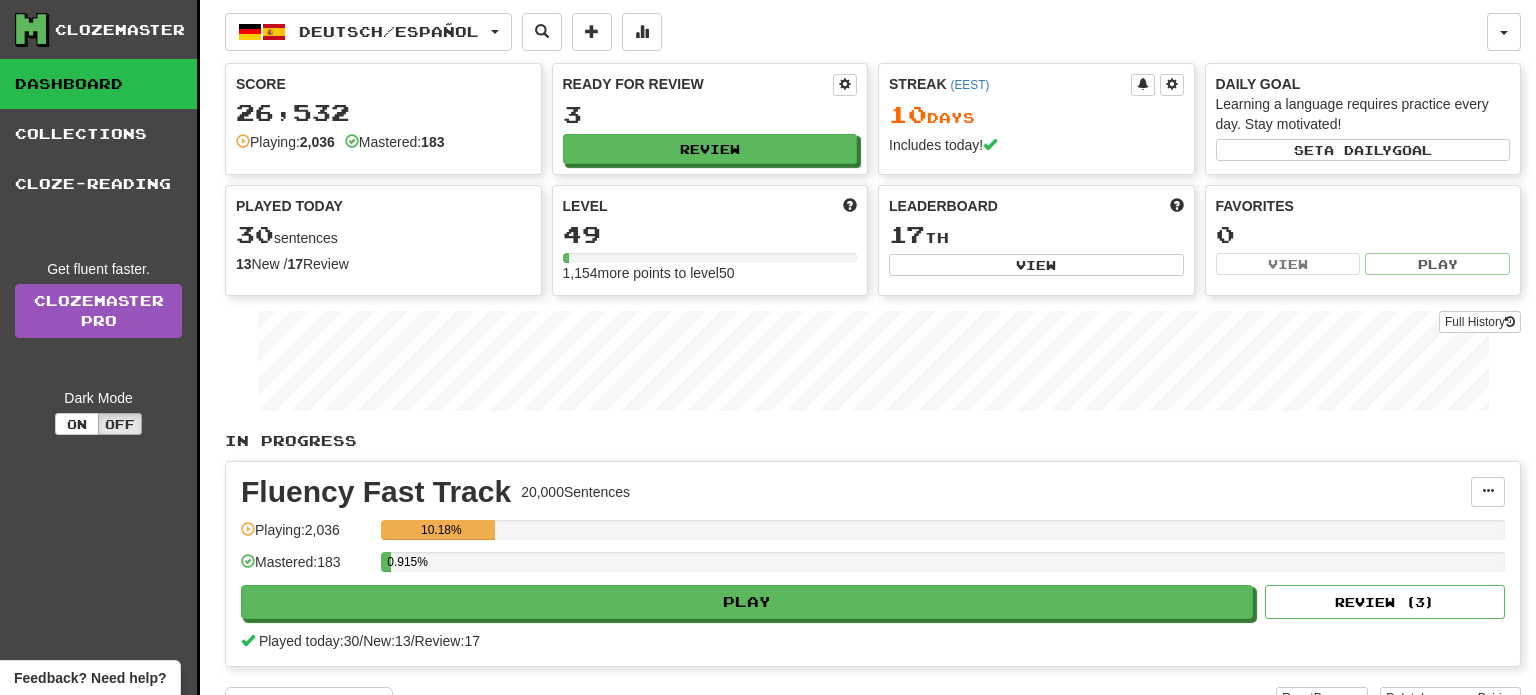 scroll, scrollTop: 0, scrollLeft: 0, axis: both 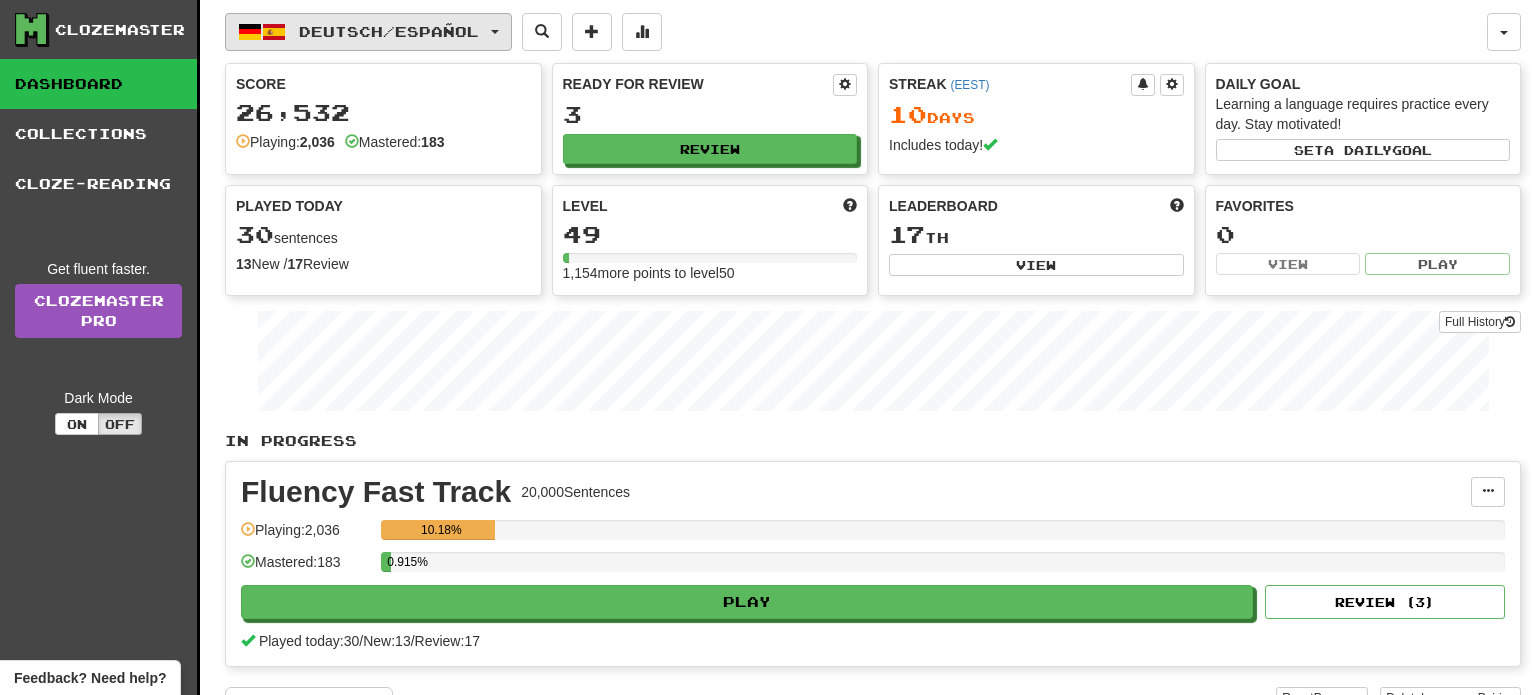 click on "Deutsch  /  Español" at bounding box center (368, 32) 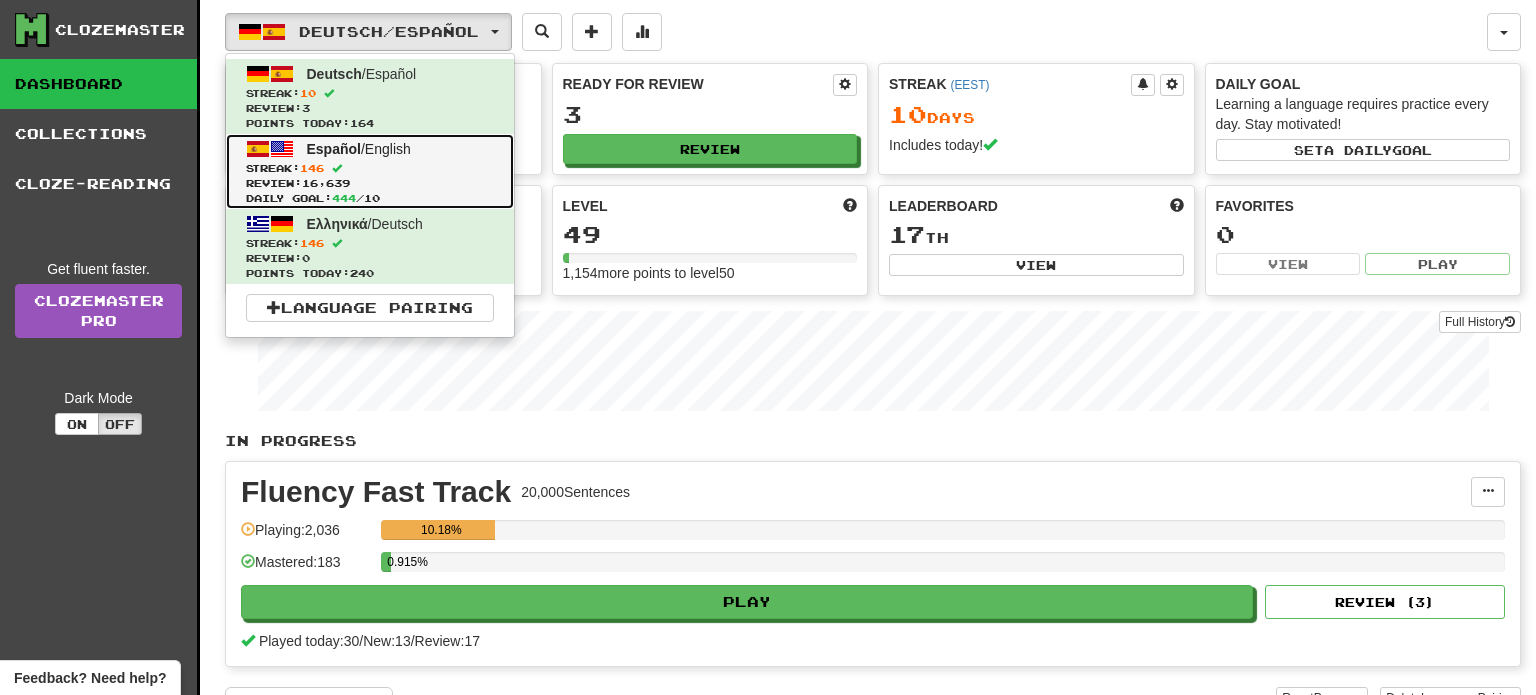 click on "Streak:  146" at bounding box center [370, 168] 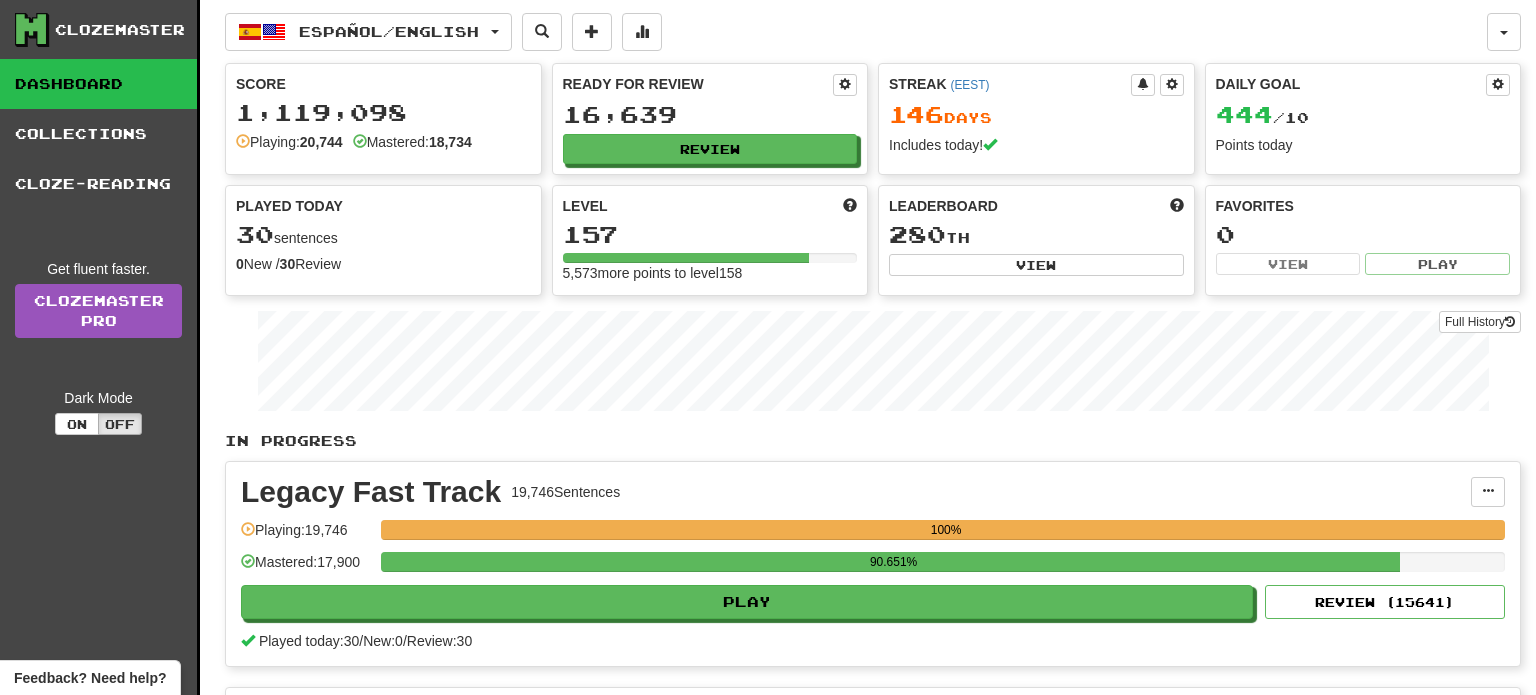 scroll, scrollTop: 0, scrollLeft: 0, axis: both 